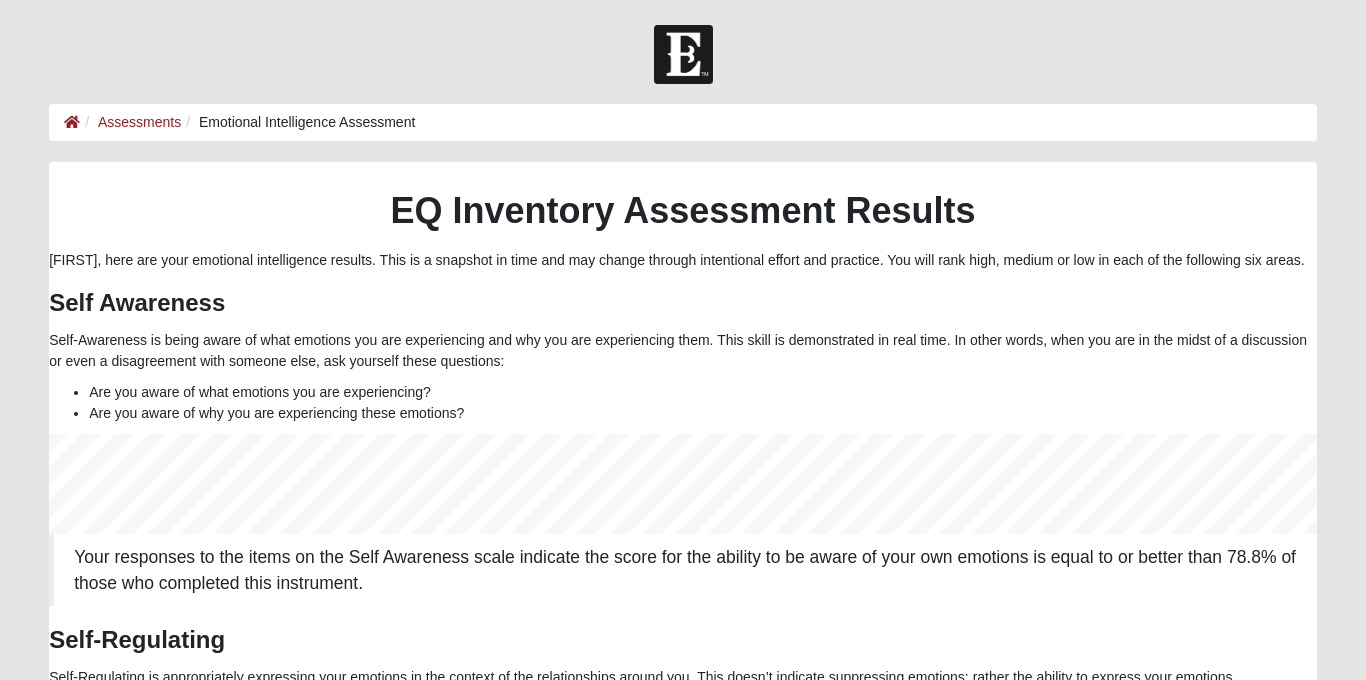 scroll, scrollTop: 871, scrollLeft: 0, axis: vertical 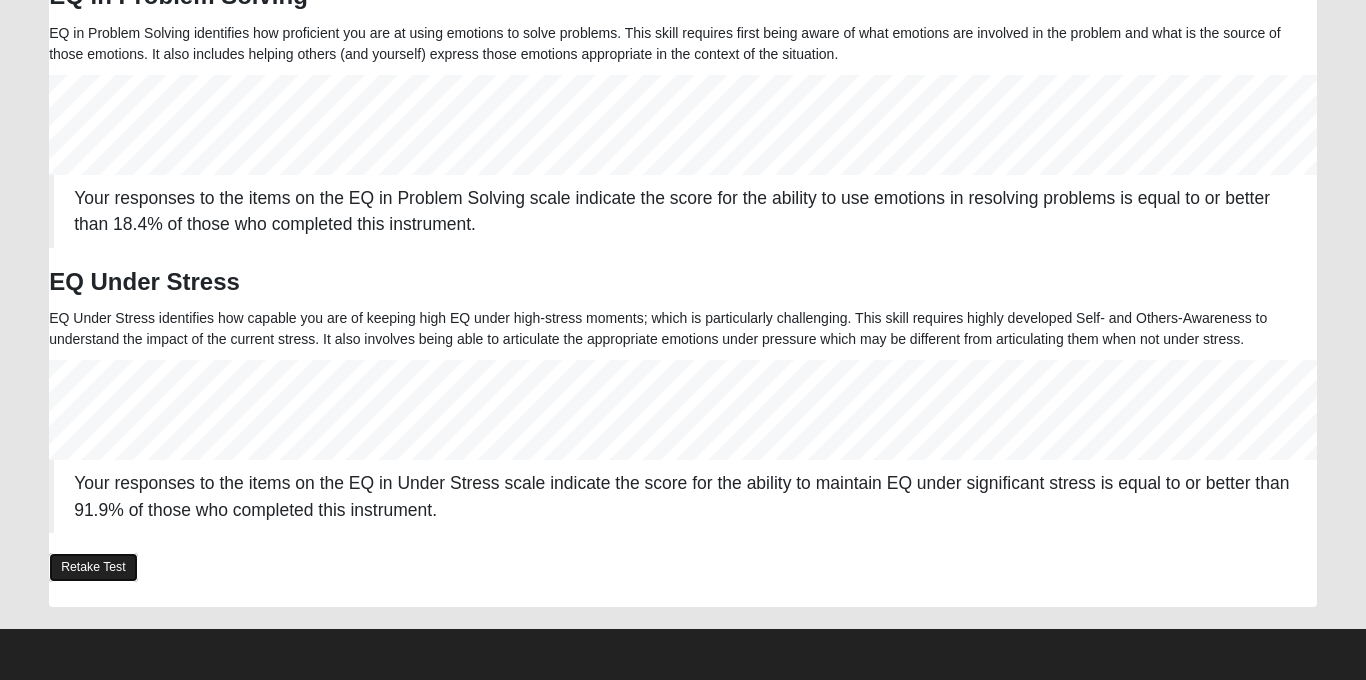 click on "Retake Test" at bounding box center [93, 567] 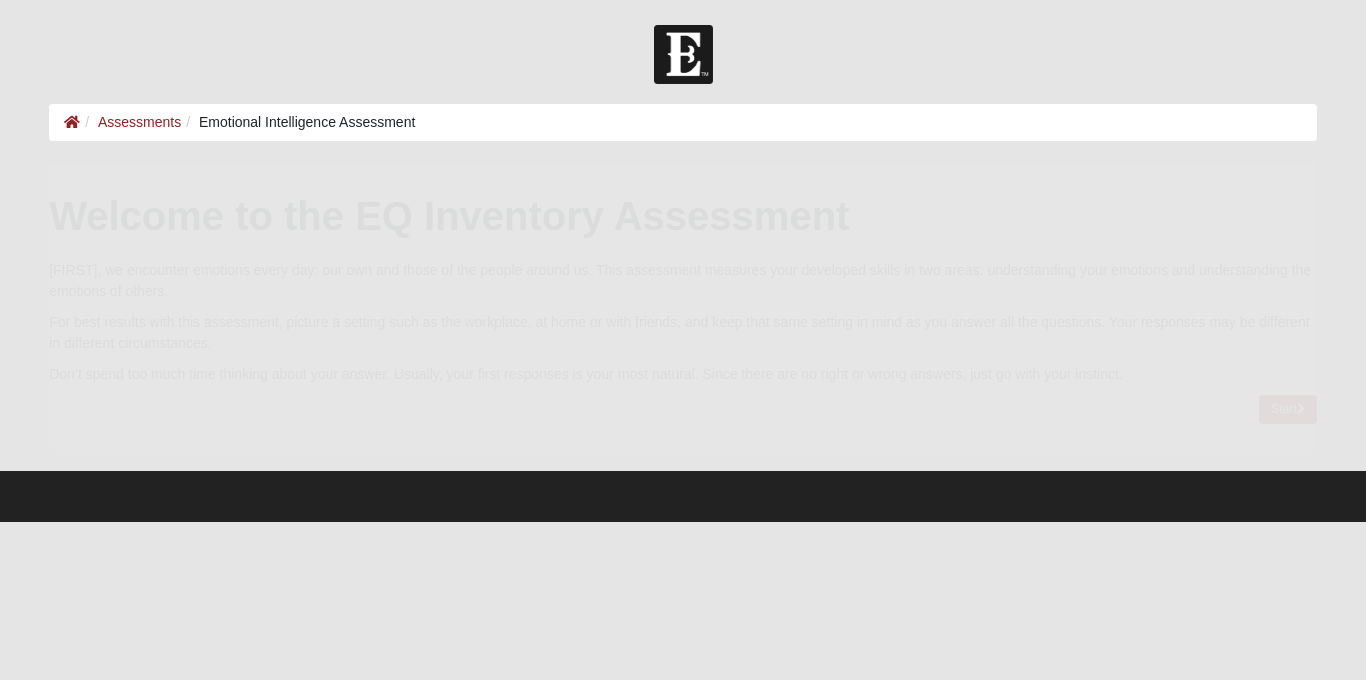 scroll, scrollTop: 0, scrollLeft: 0, axis: both 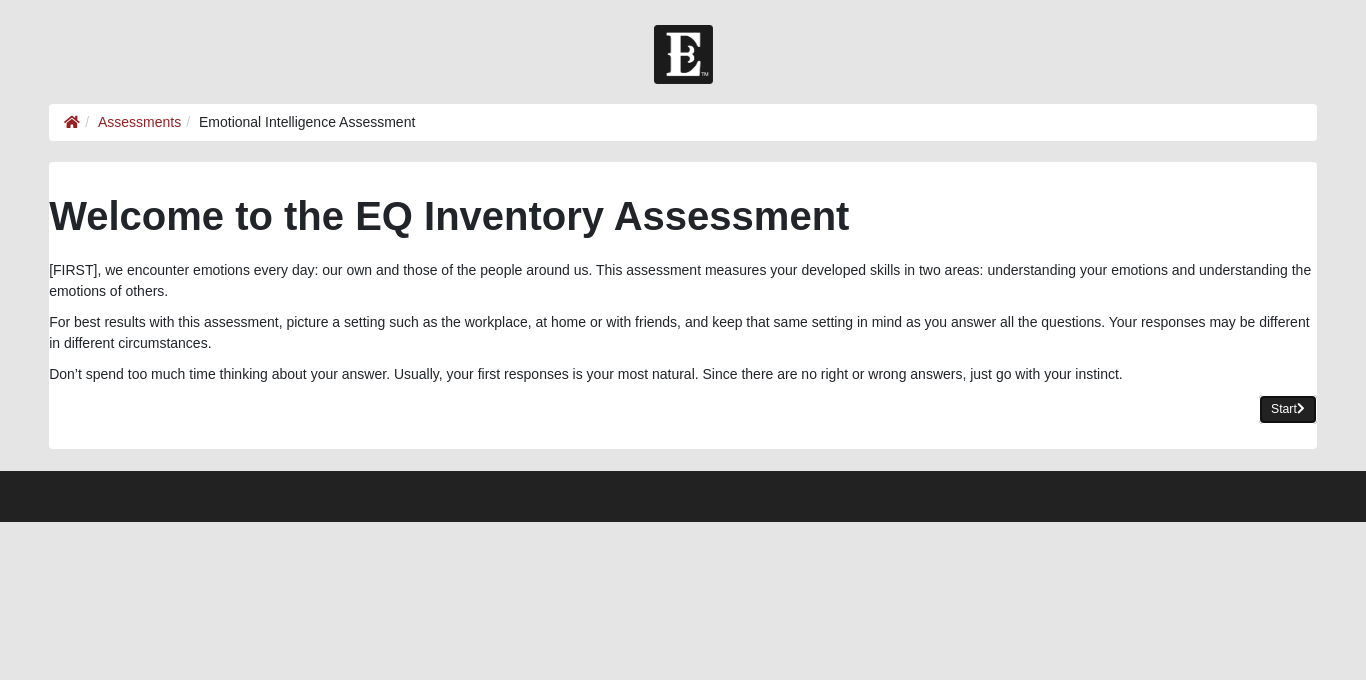 click at bounding box center [1301, 409] 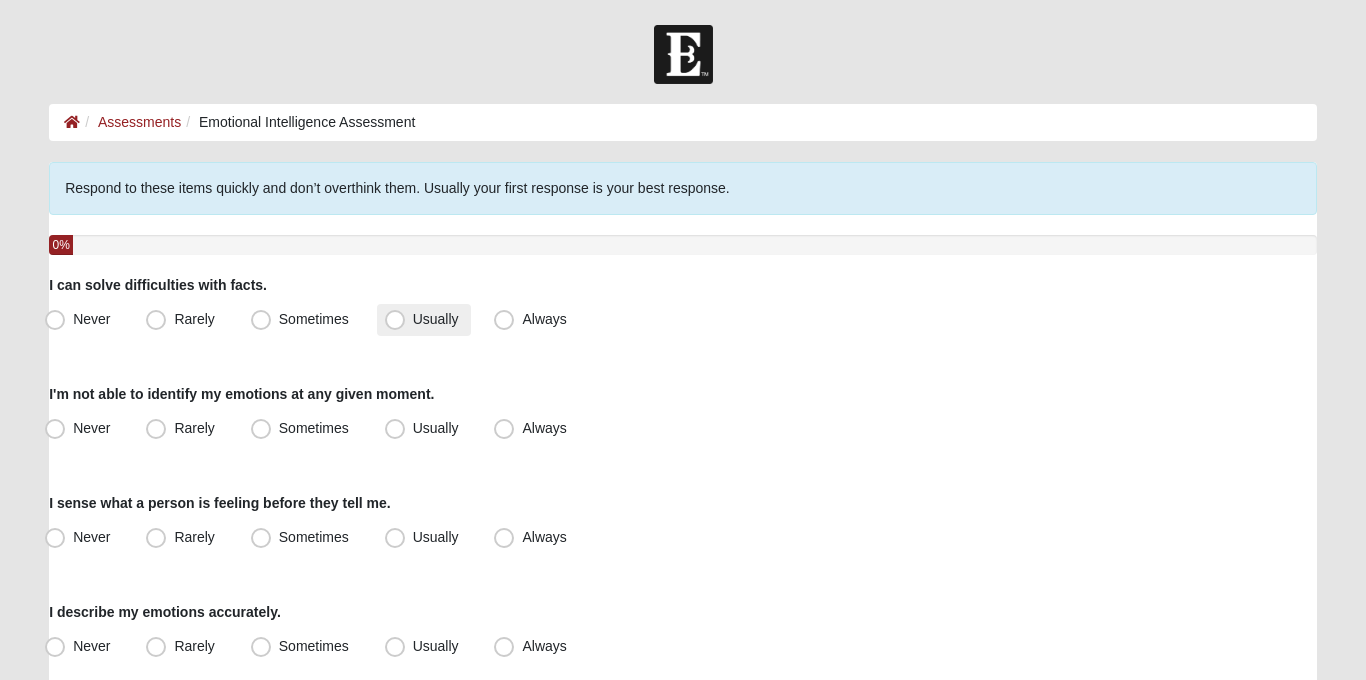click on "Usually" at bounding box center [424, 320] 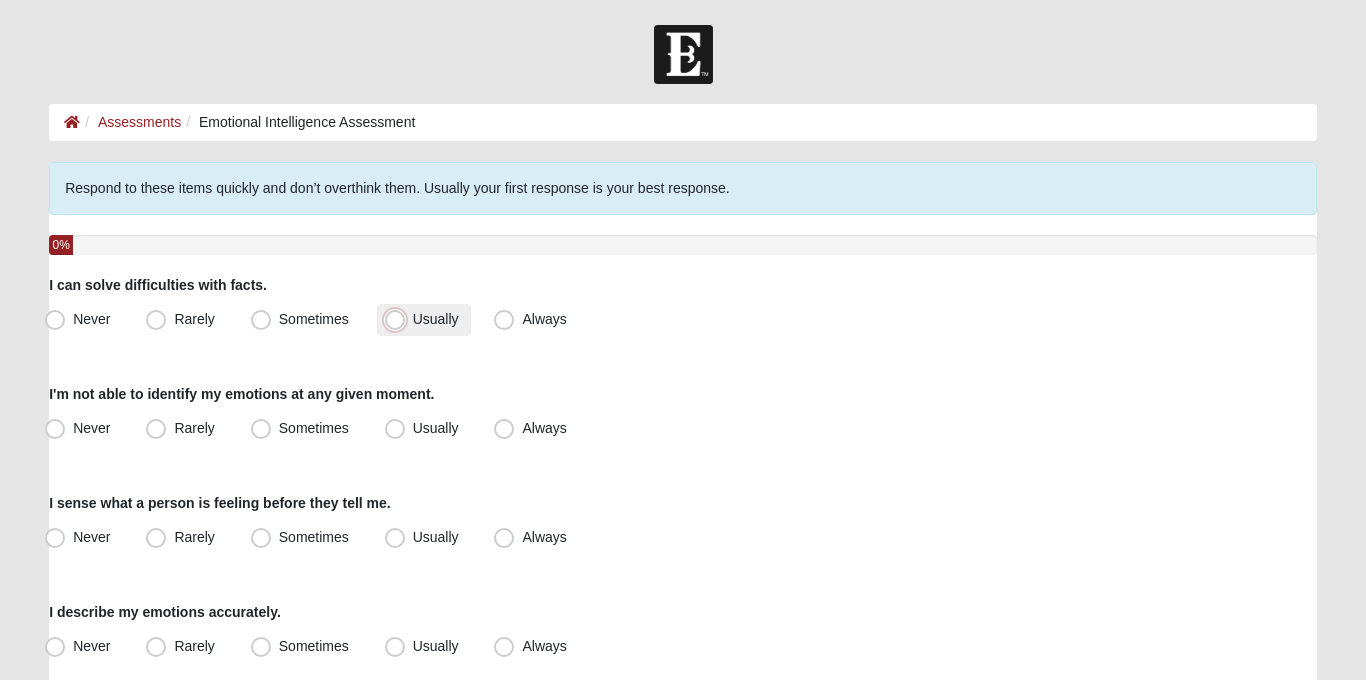 click on "Usually" at bounding box center [399, 319] 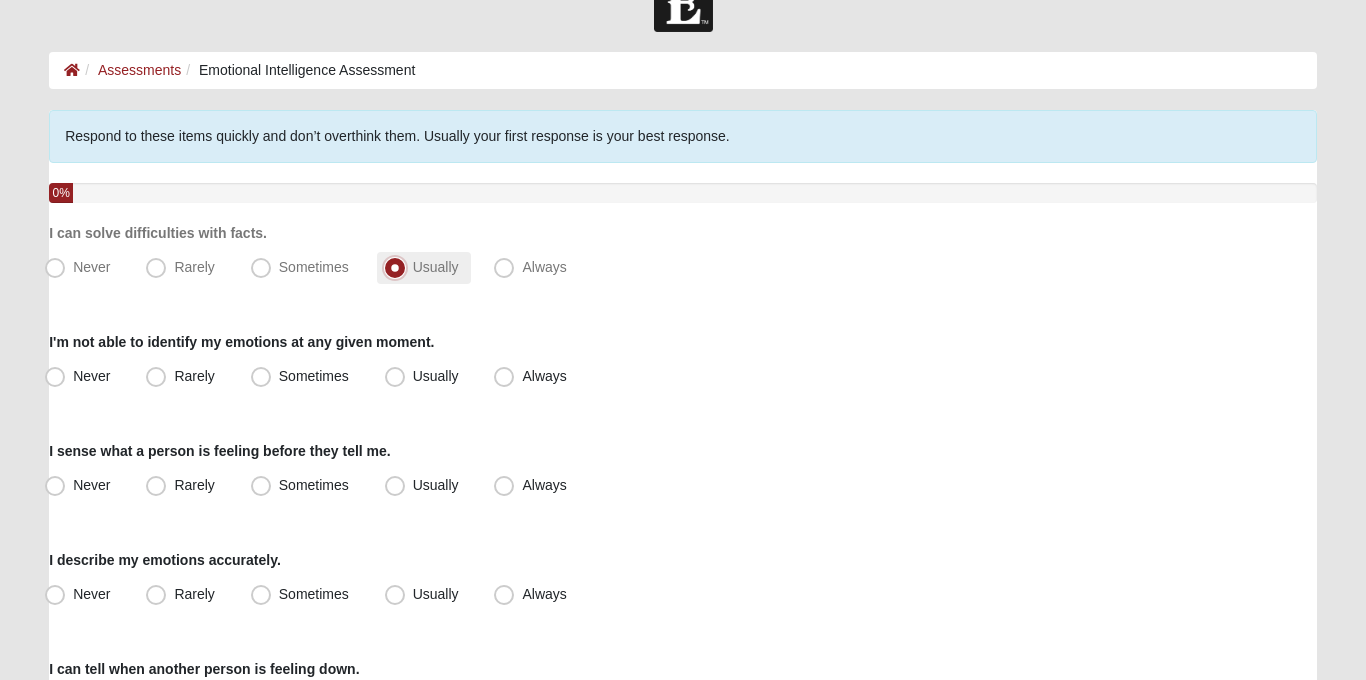 scroll, scrollTop: 53, scrollLeft: 0, axis: vertical 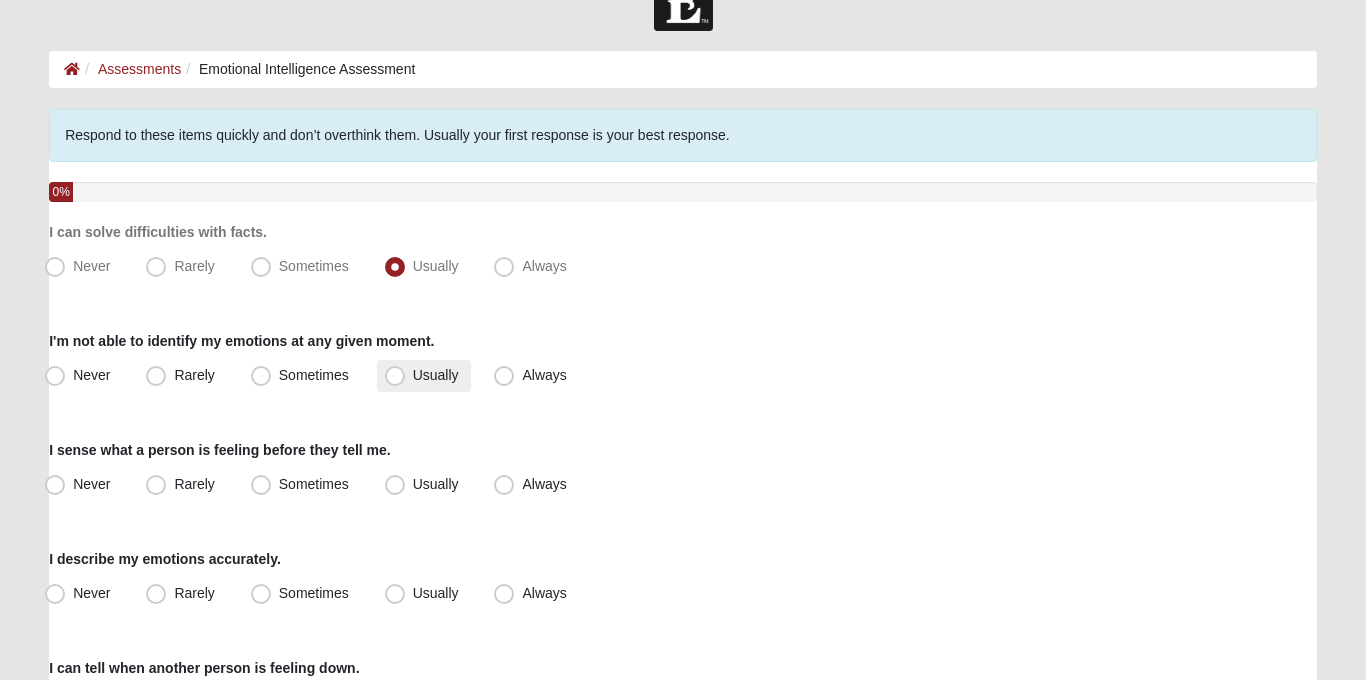 click on "Usually" at bounding box center [436, 375] 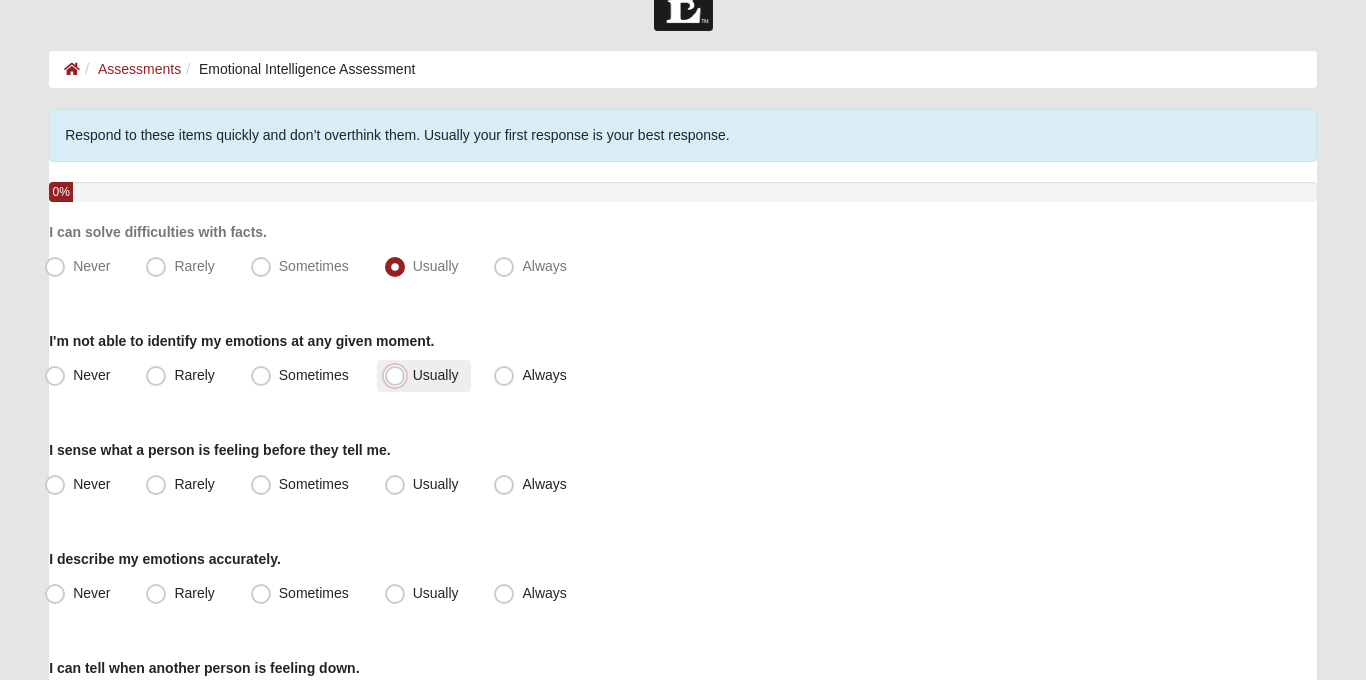 click on "Usually" at bounding box center (399, 375) 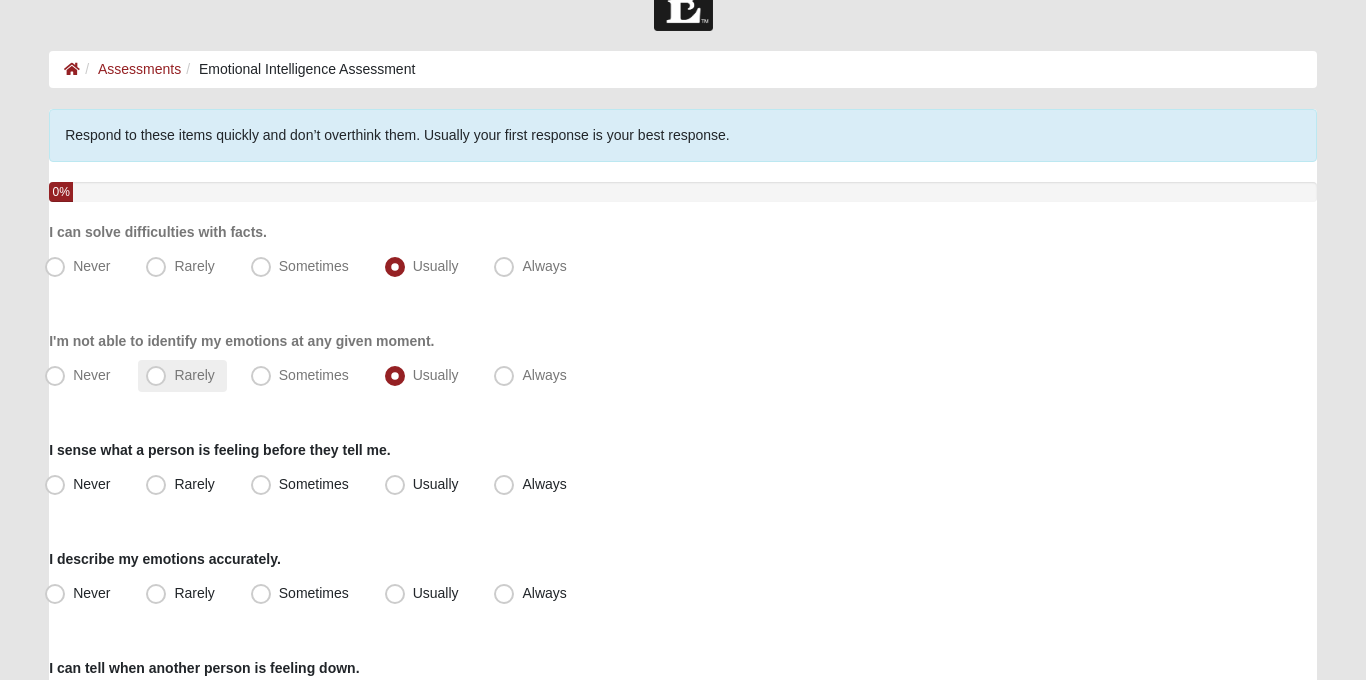 click on "Rarely" at bounding box center (194, 375) 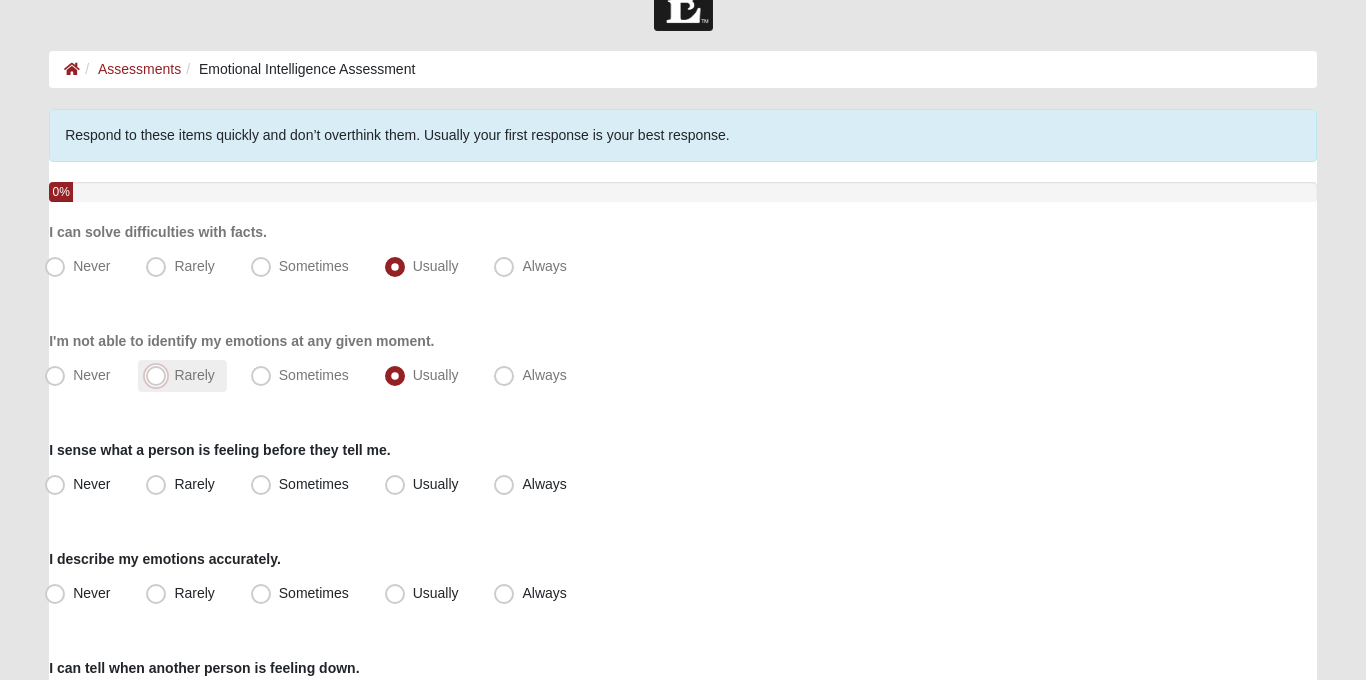 click on "Rarely" at bounding box center [160, 375] 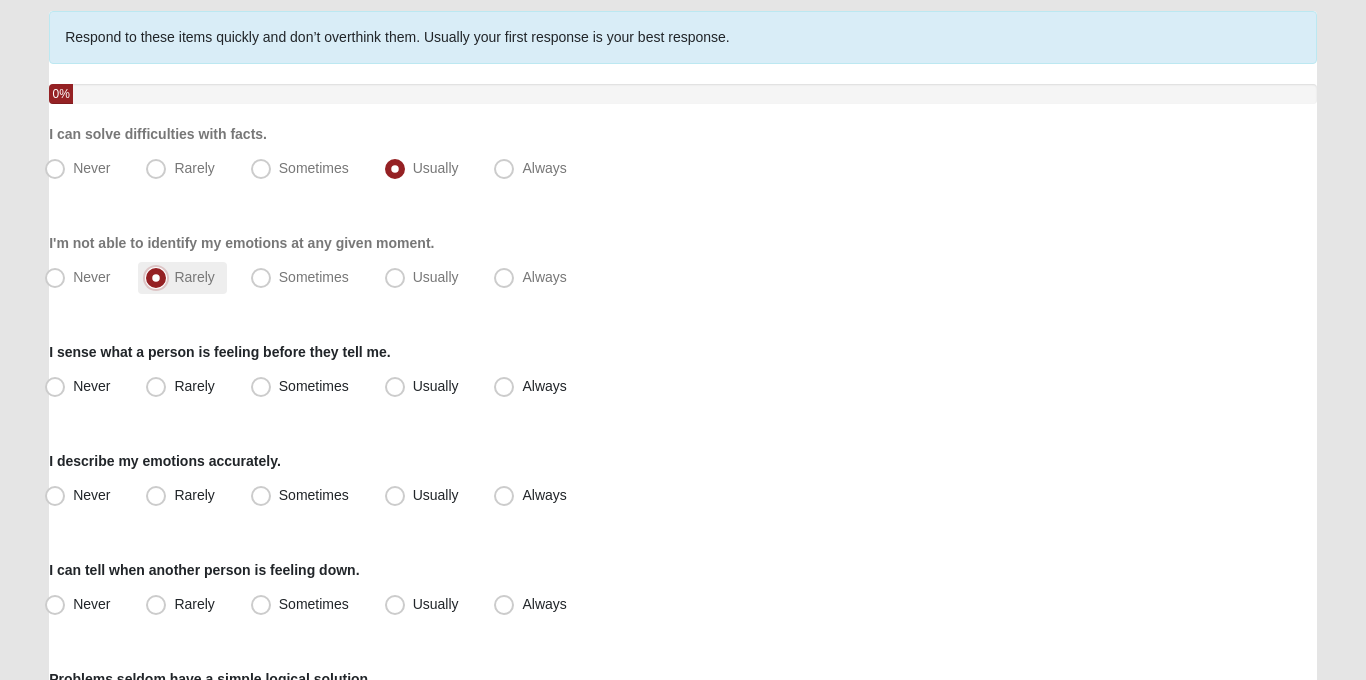 scroll, scrollTop: 159, scrollLeft: 0, axis: vertical 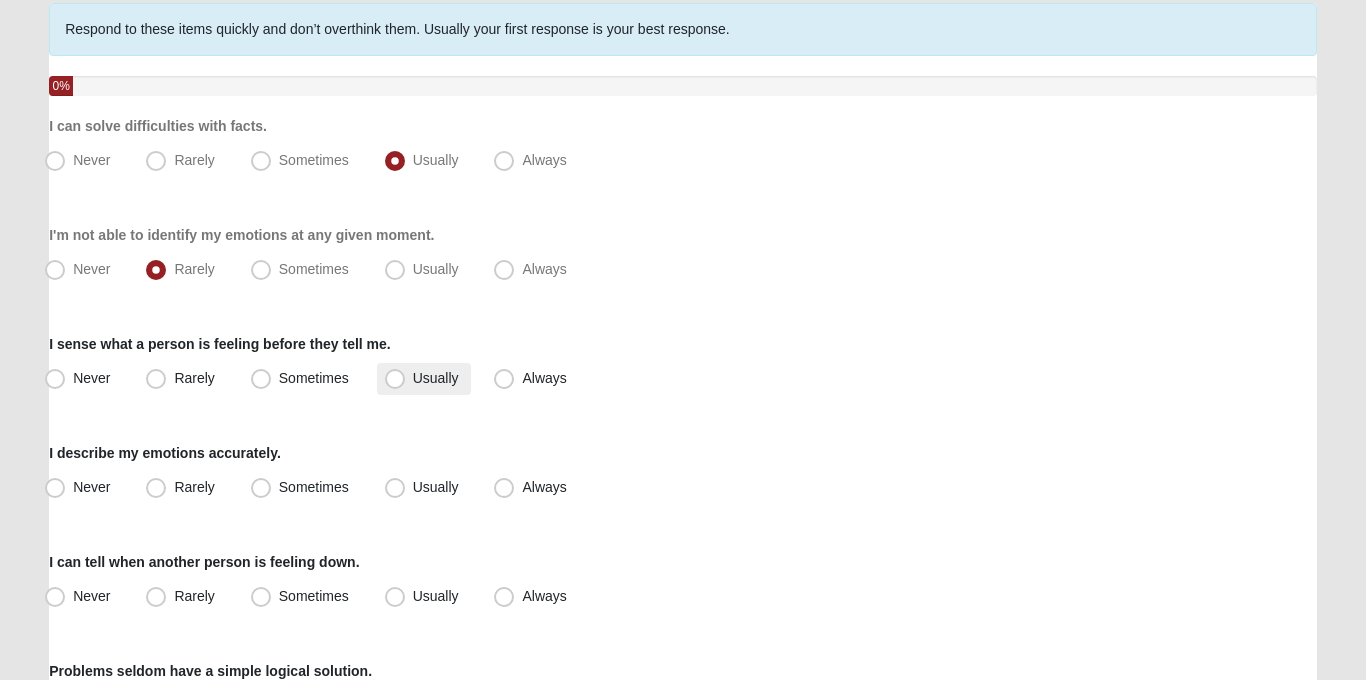 click on "Usually" at bounding box center [436, 378] 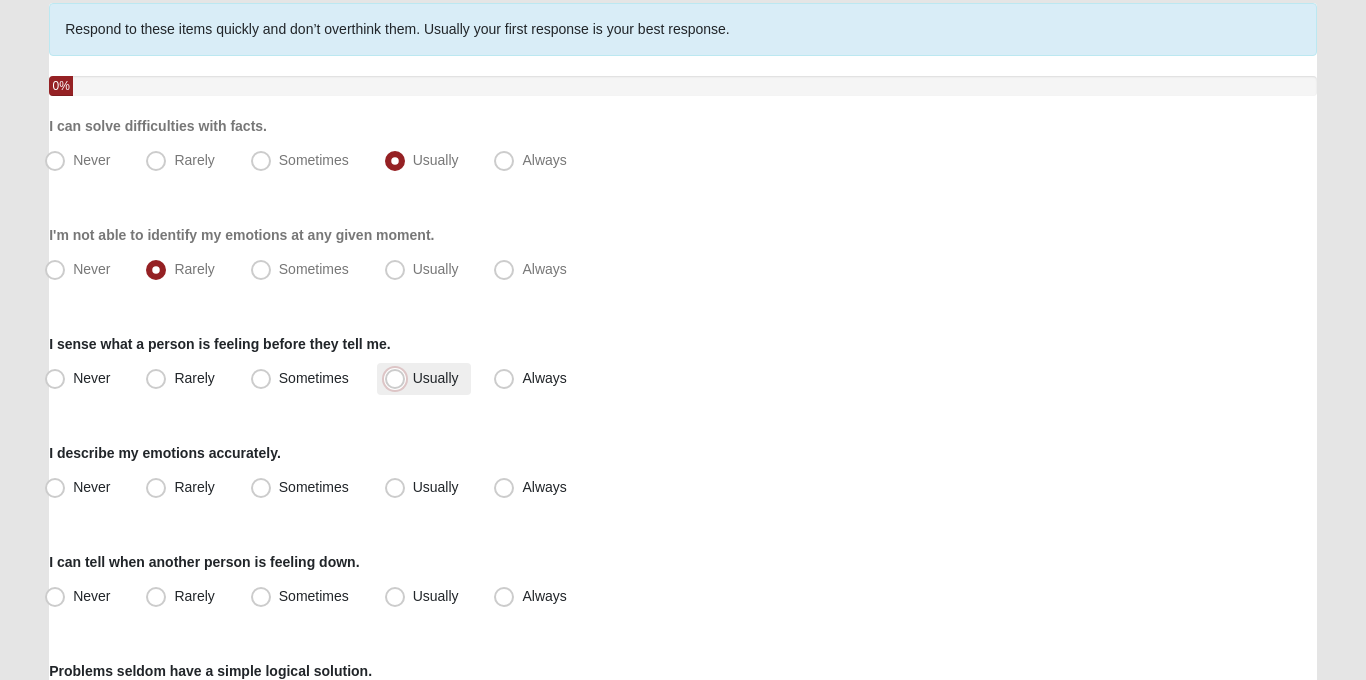 click on "Usually" at bounding box center [399, 378] 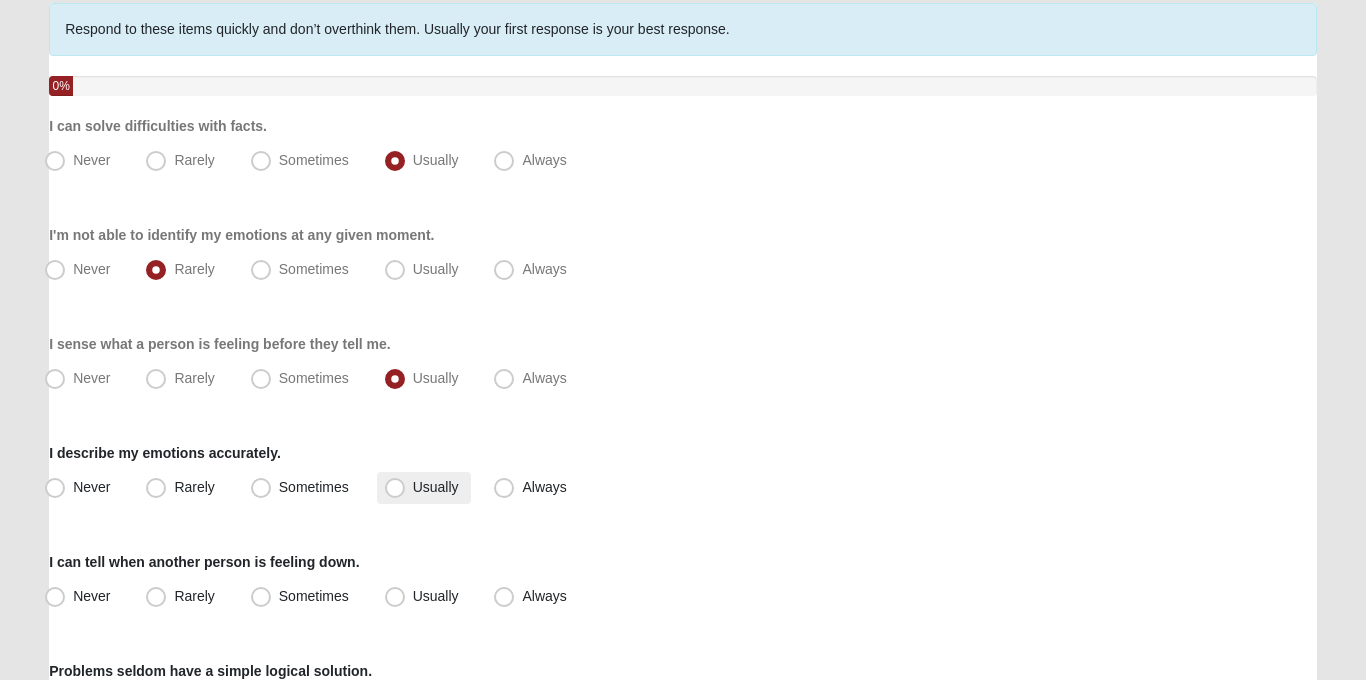 click on "Usually" at bounding box center (424, 488) 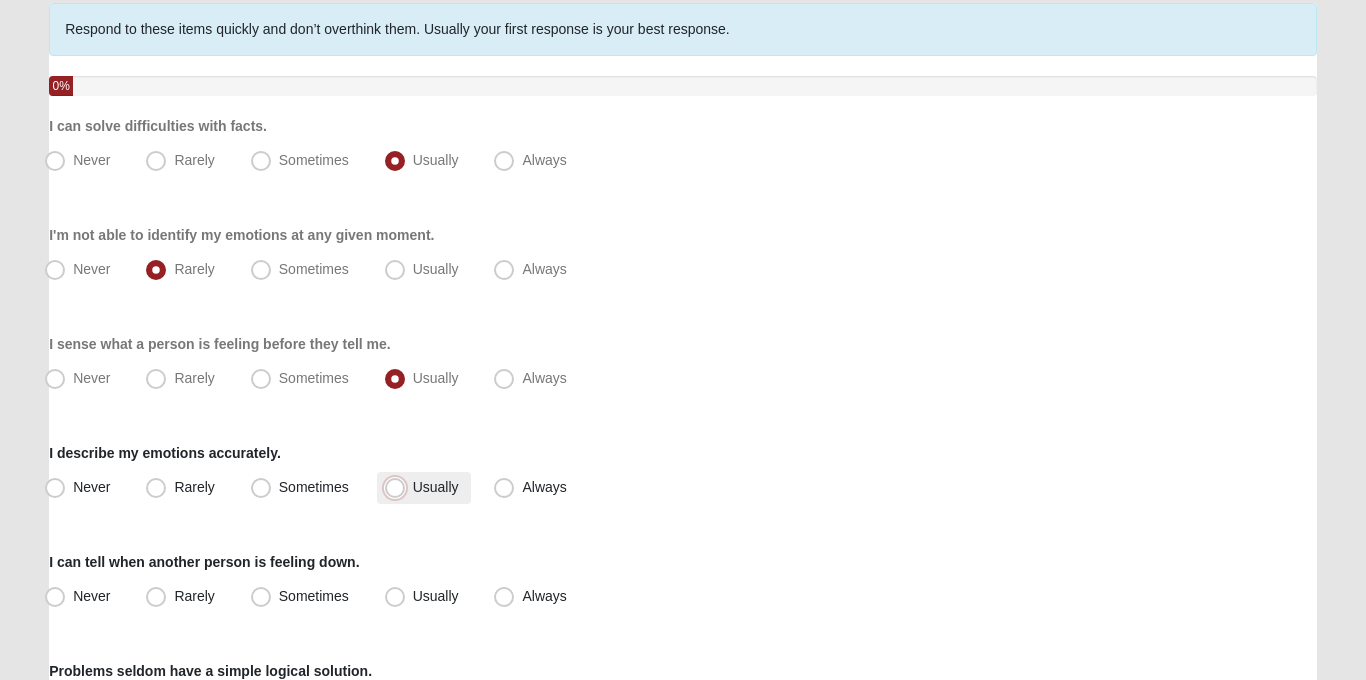 click on "Usually" at bounding box center [399, 487] 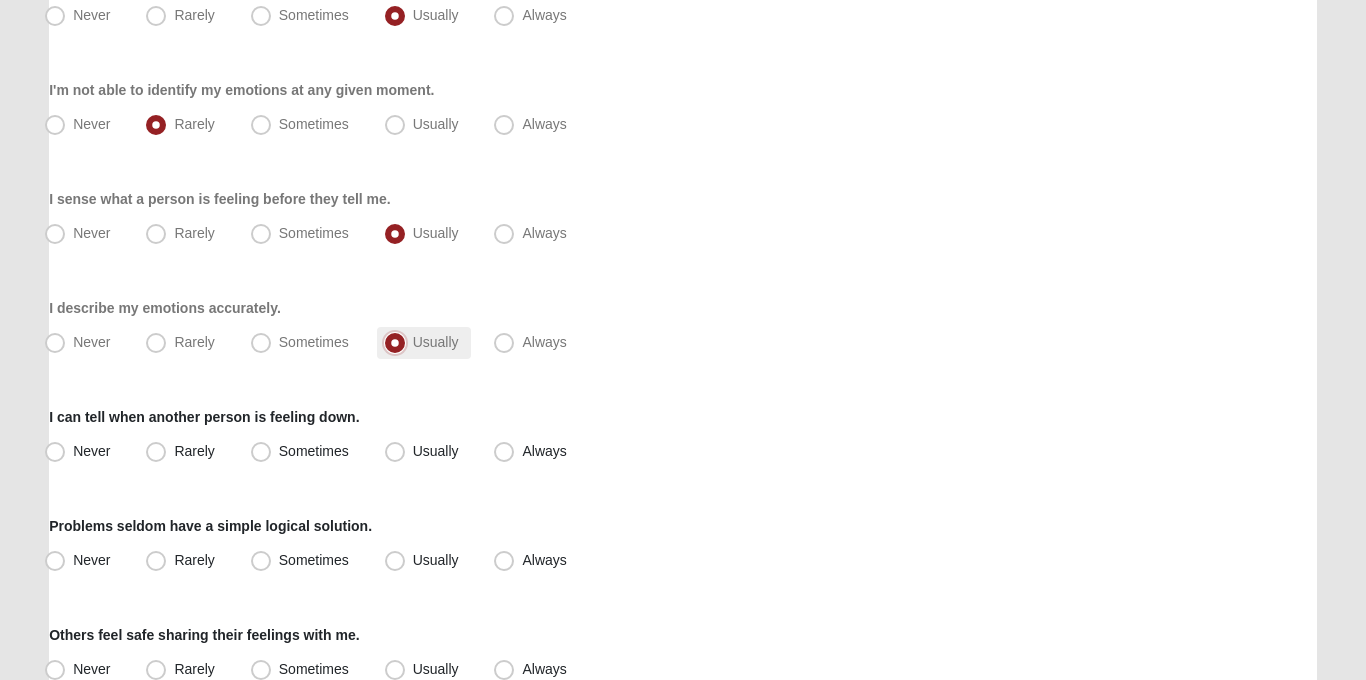 scroll, scrollTop: 314, scrollLeft: 0, axis: vertical 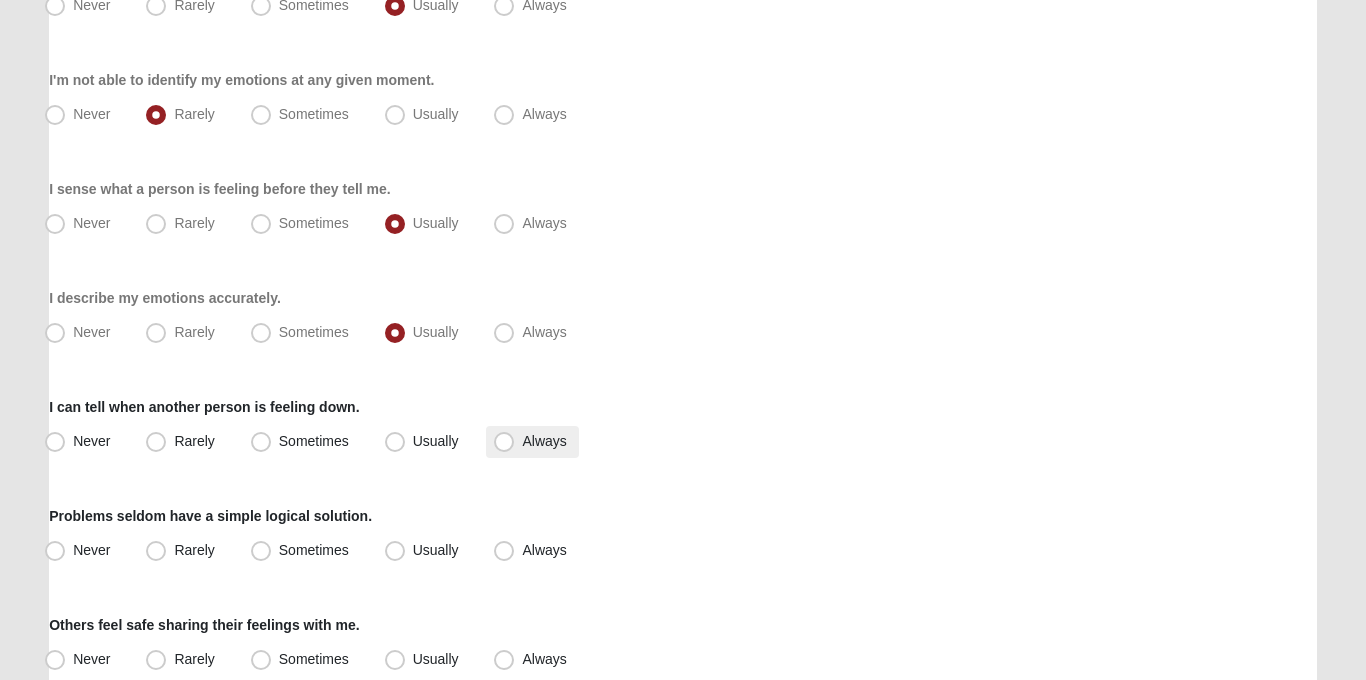 click on "Always" at bounding box center [532, 442] 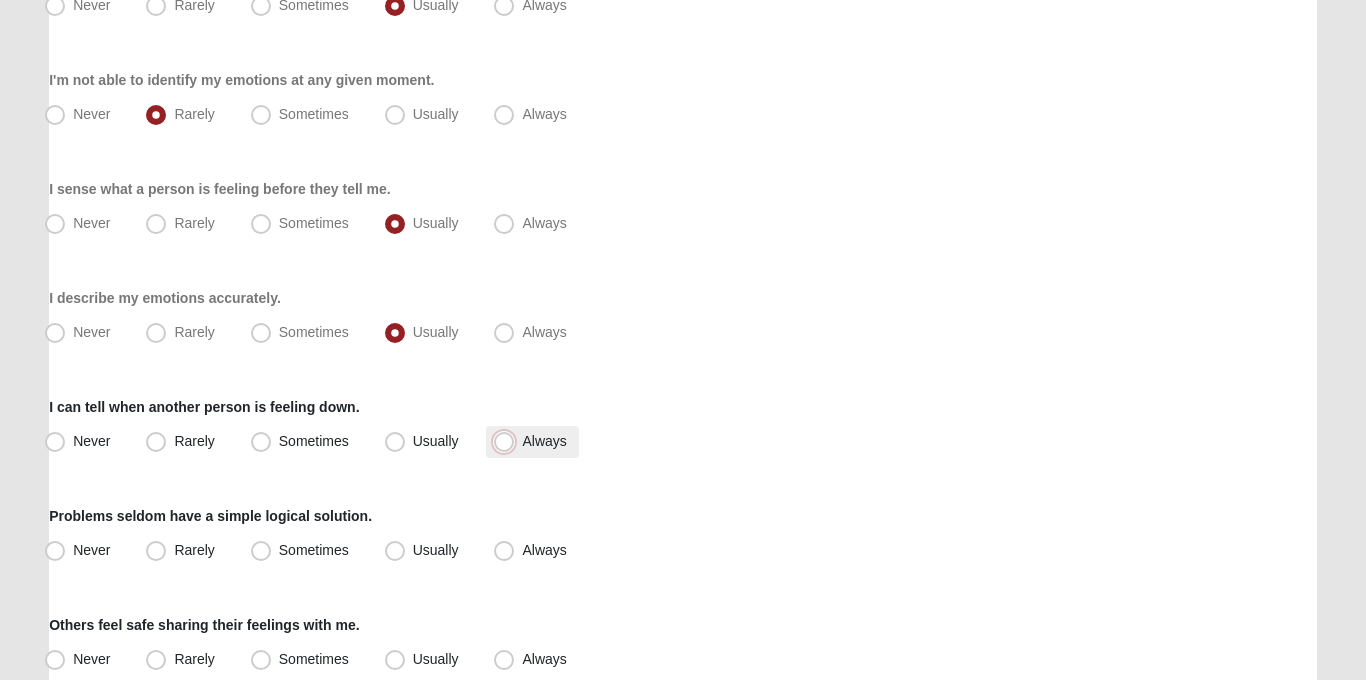click on "Always" at bounding box center [508, 441] 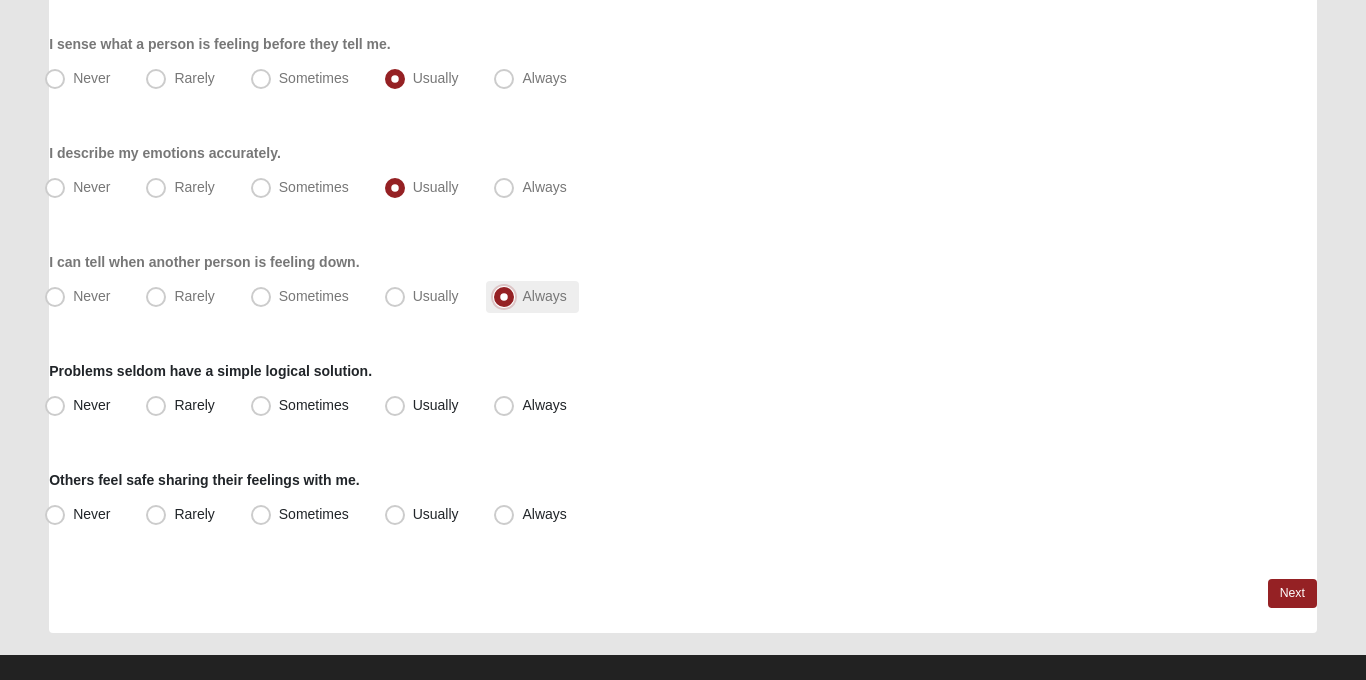 scroll, scrollTop: 462, scrollLeft: 0, axis: vertical 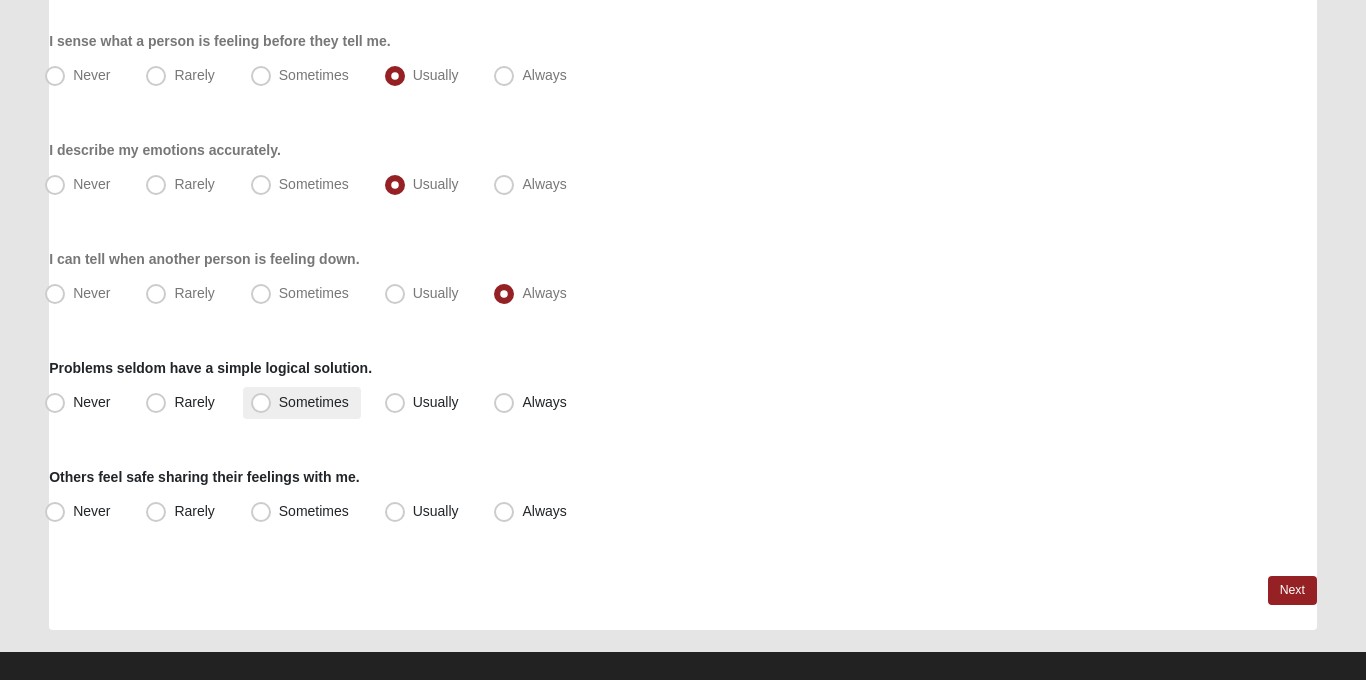 click on "Sometimes" at bounding box center (314, 402) 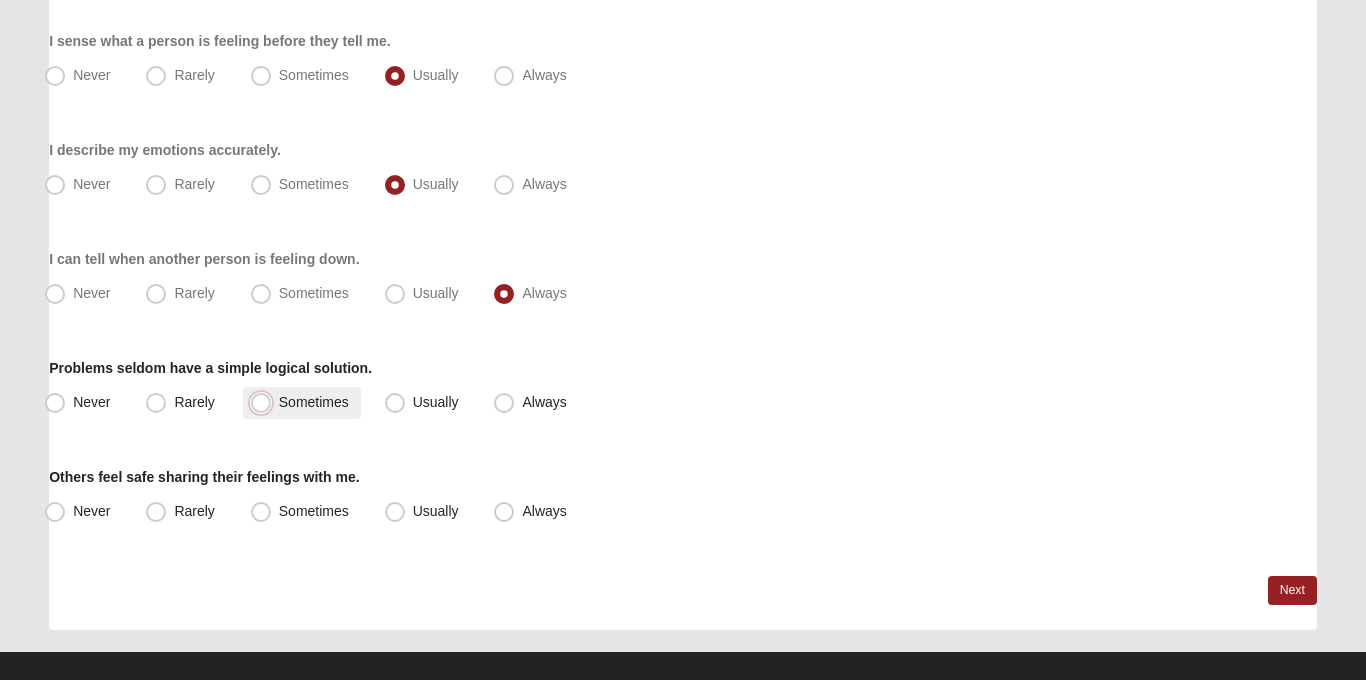 click on "Sometimes" at bounding box center (265, 402) 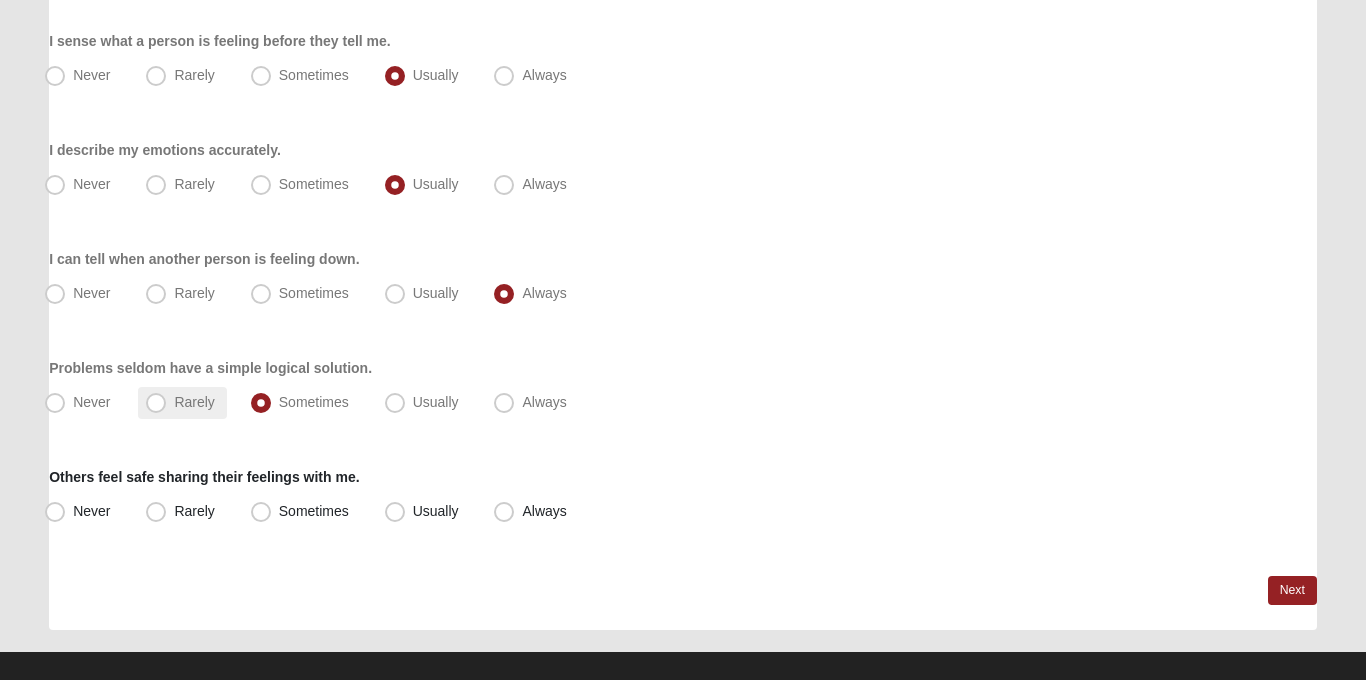 click on "Rarely" at bounding box center [194, 402] 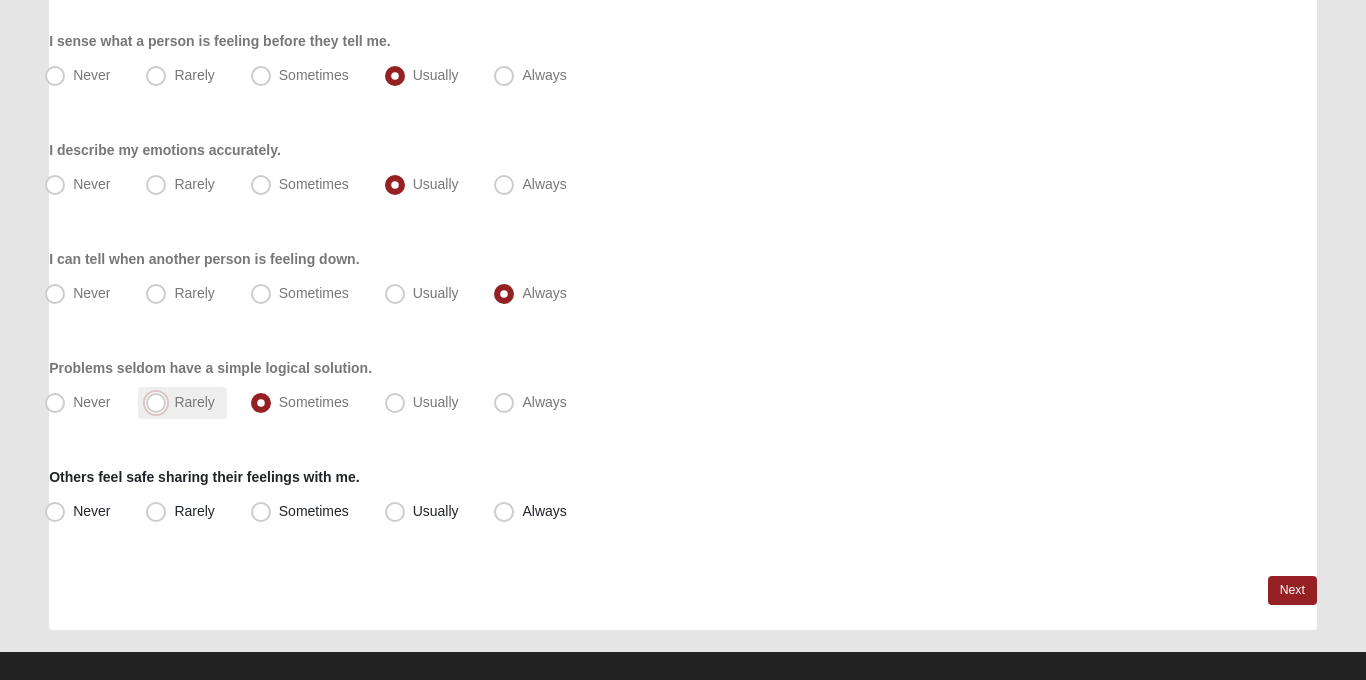 click on "Rarely" at bounding box center (160, 402) 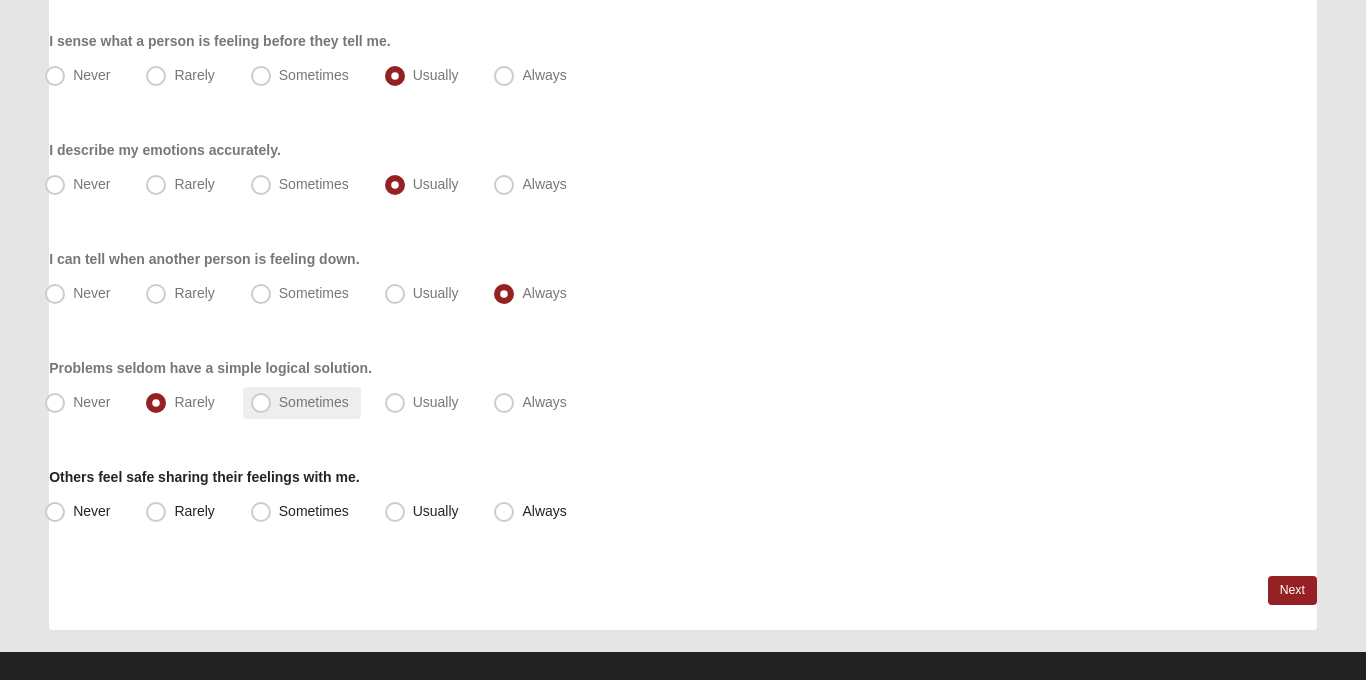 click on "Sometimes" at bounding box center [314, 402] 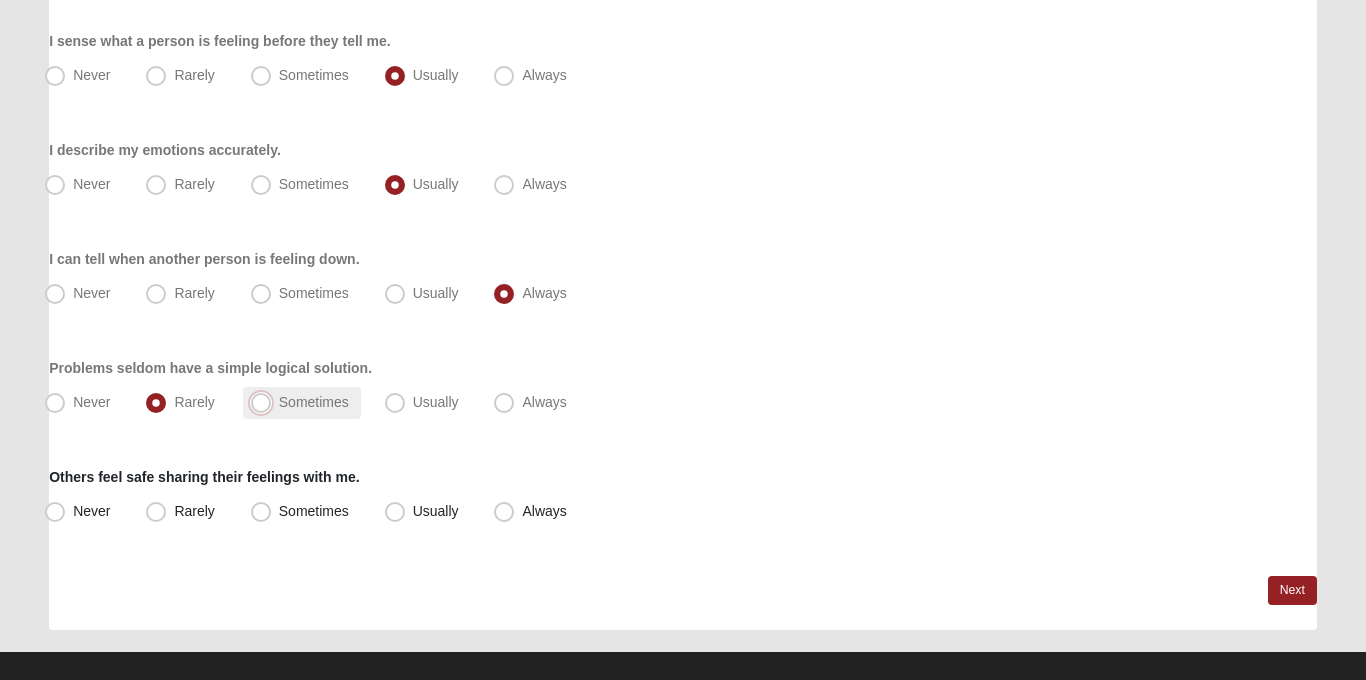 click on "Sometimes" at bounding box center (265, 402) 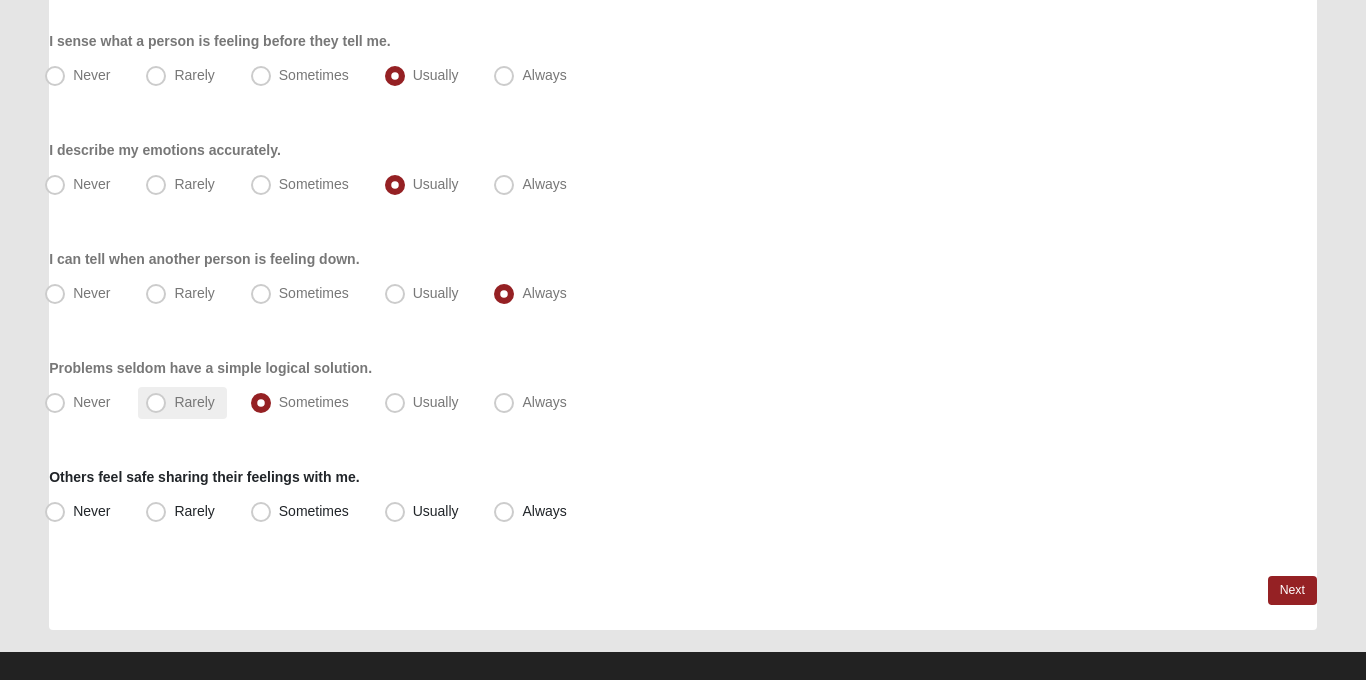 click on "Rarely" at bounding box center (194, 402) 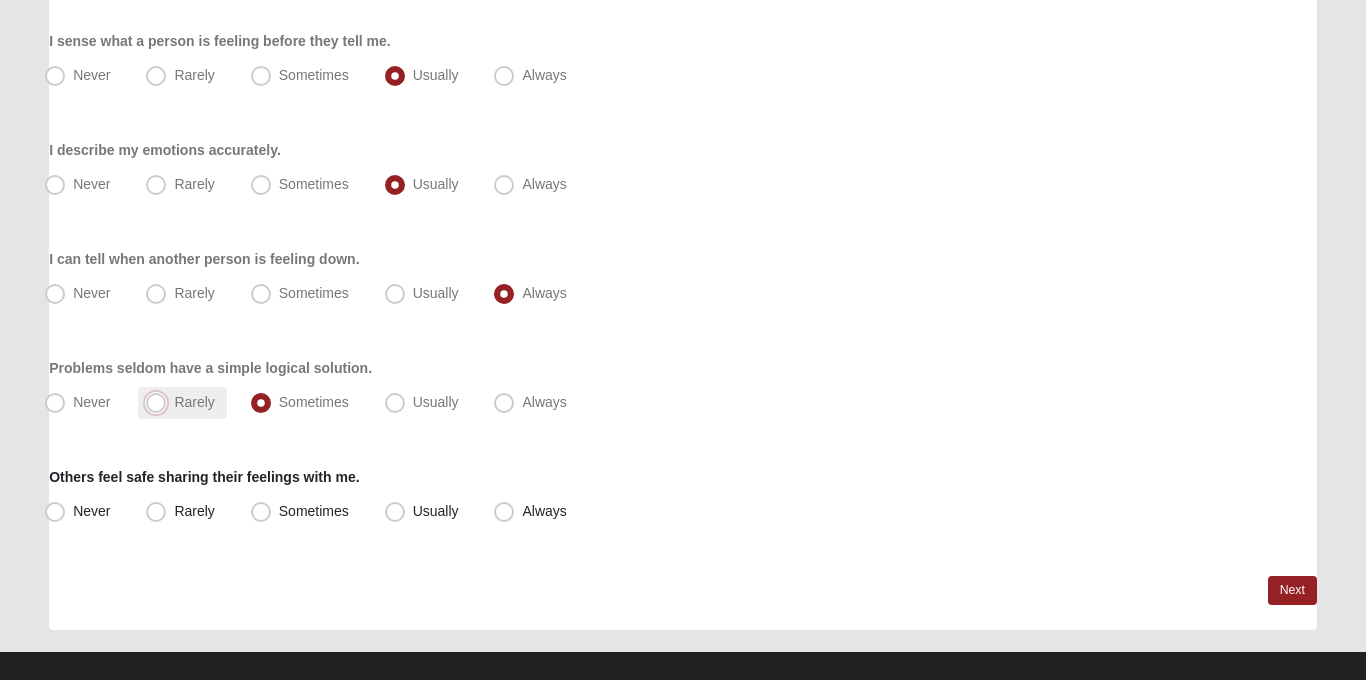 click on "Rarely" at bounding box center [160, 402] 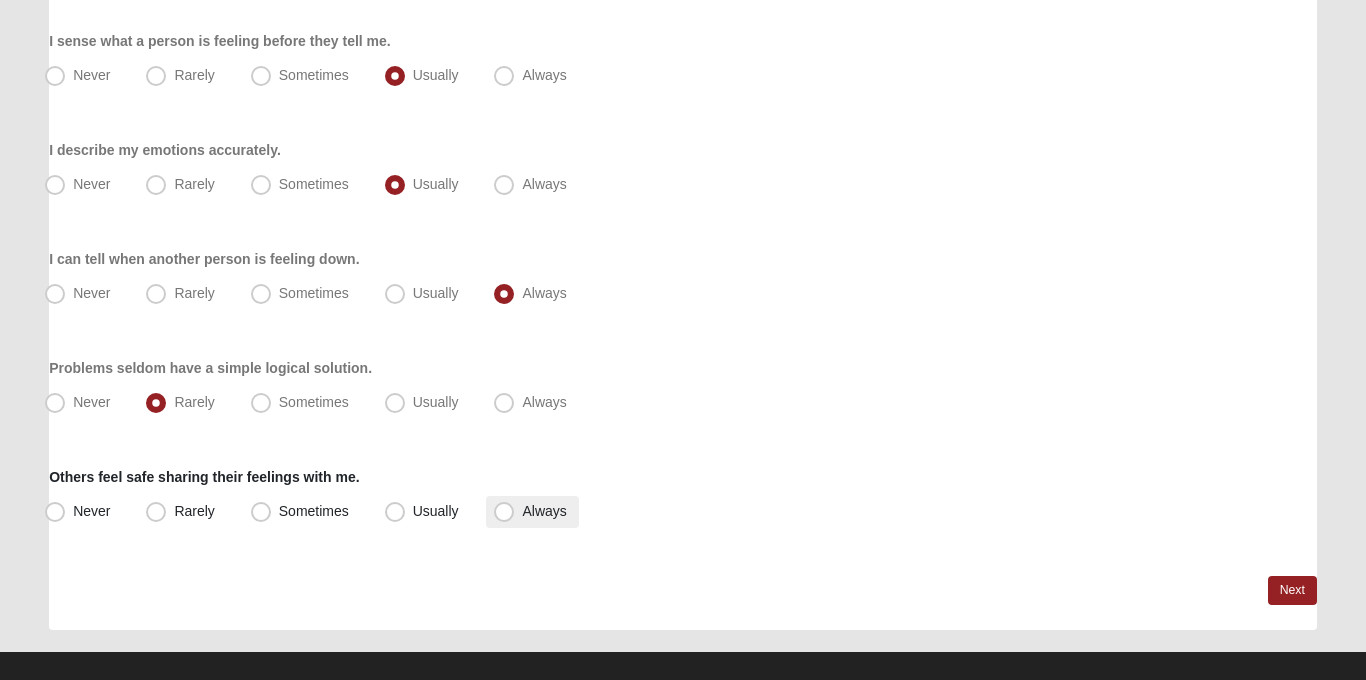click on "Always" at bounding box center (544, 511) 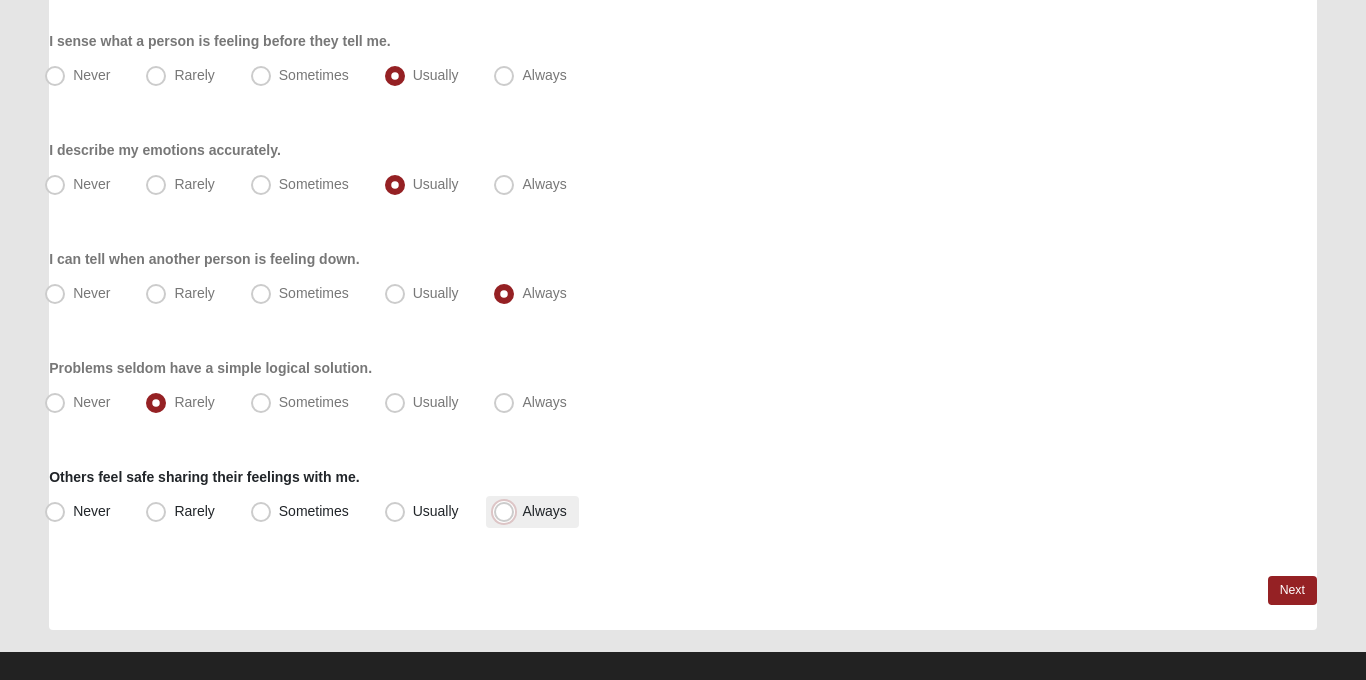click on "Always" at bounding box center [508, 511] 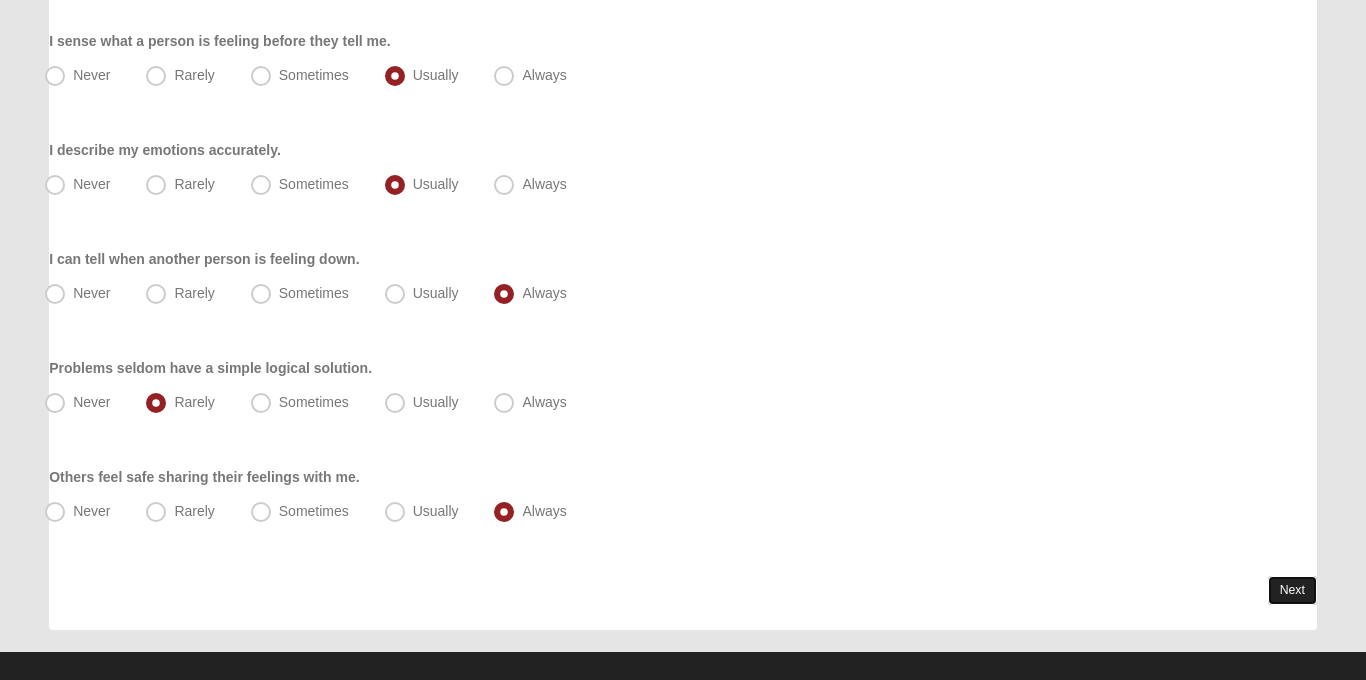 click on "Next" at bounding box center (1292, 590) 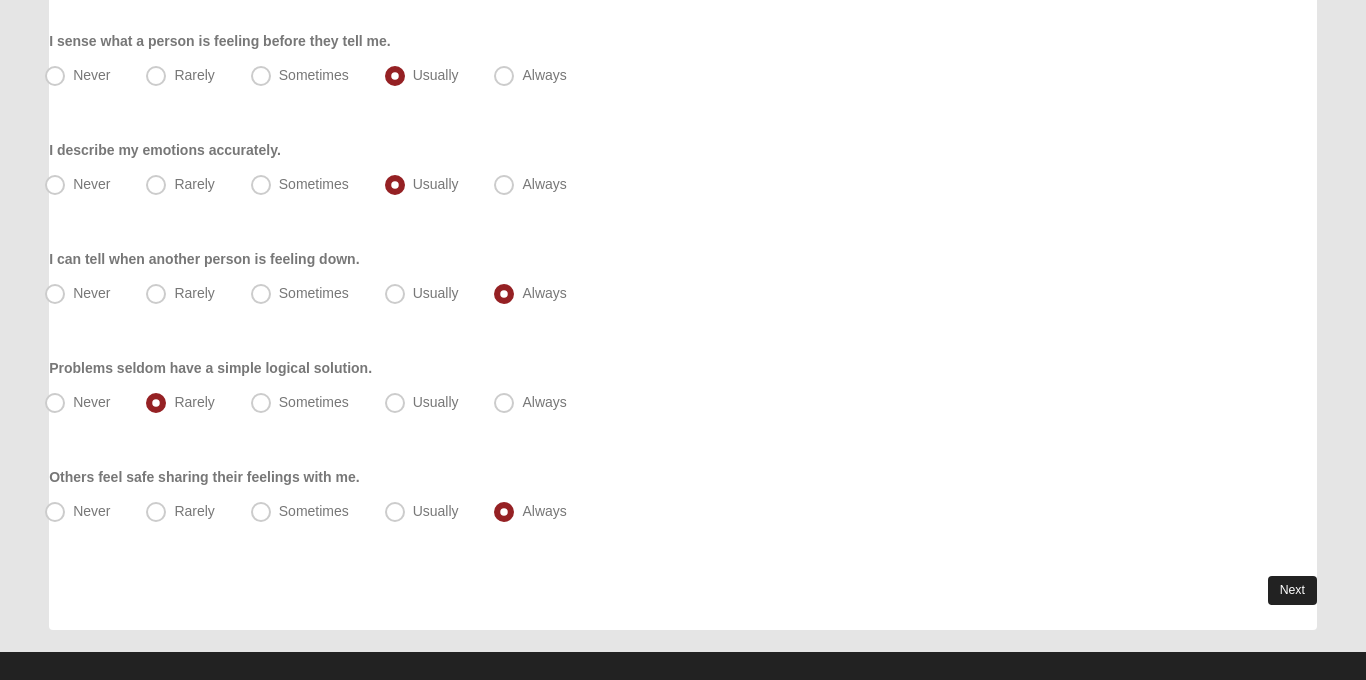 scroll, scrollTop: 0, scrollLeft: 0, axis: both 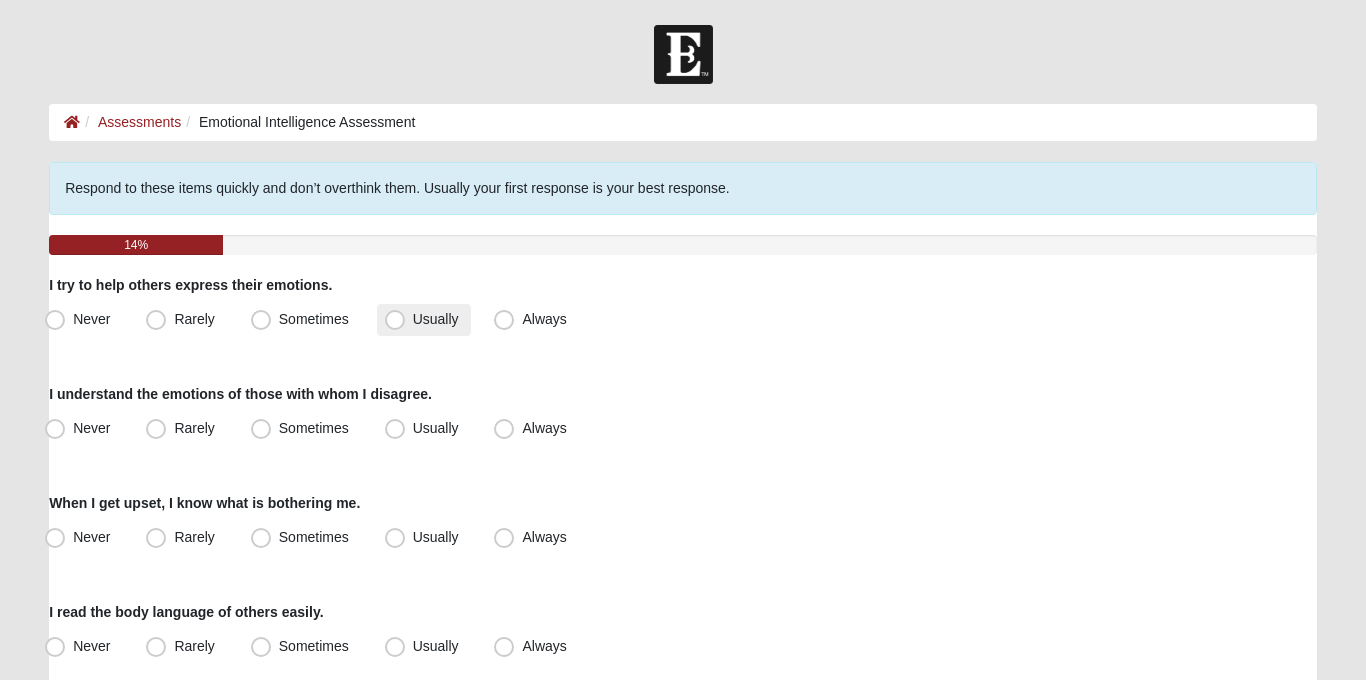 click on "Usually" at bounding box center (436, 319) 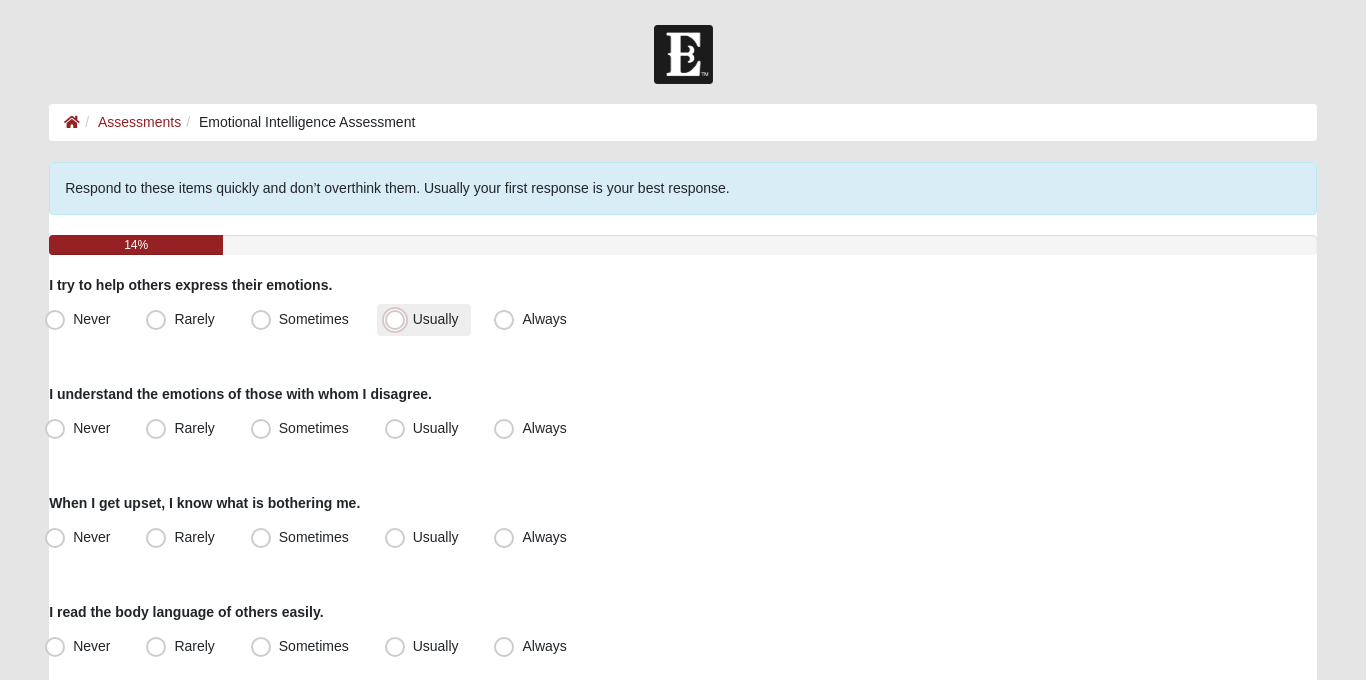 click on "Usually" at bounding box center (399, 319) 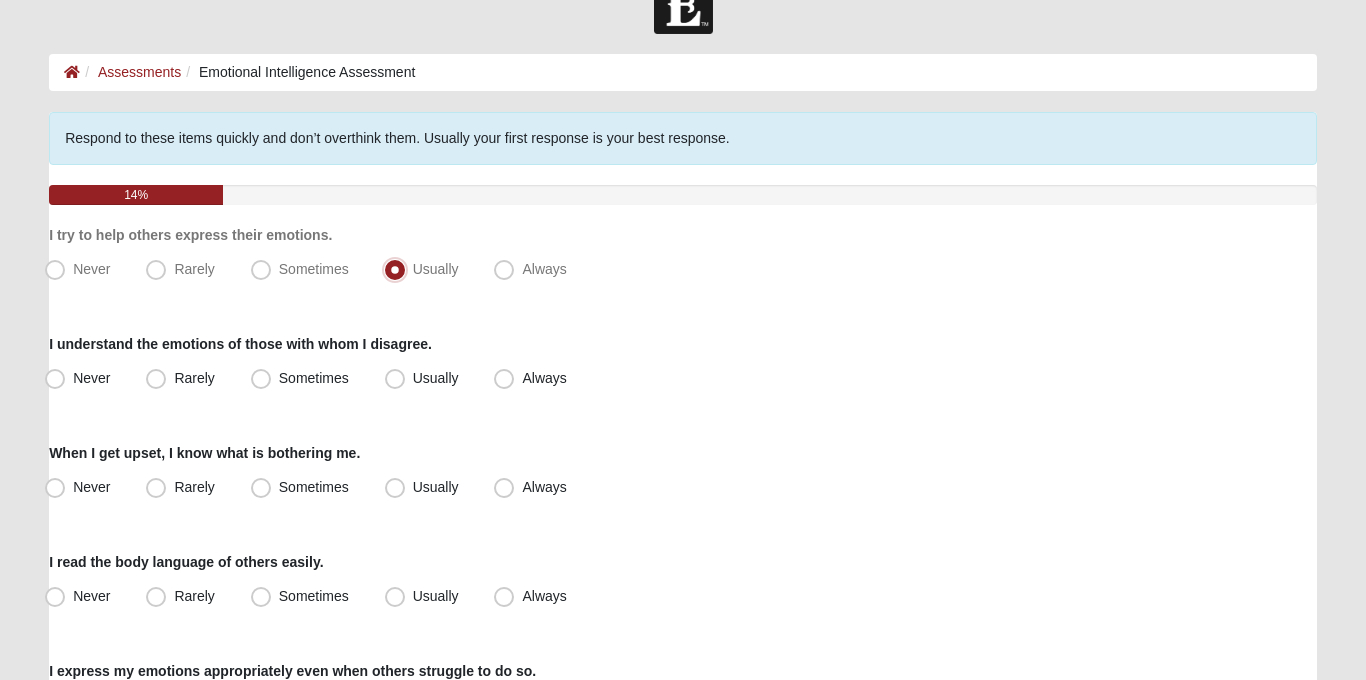 scroll, scrollTop: 52, scrollLeft: 0, axis: vertical 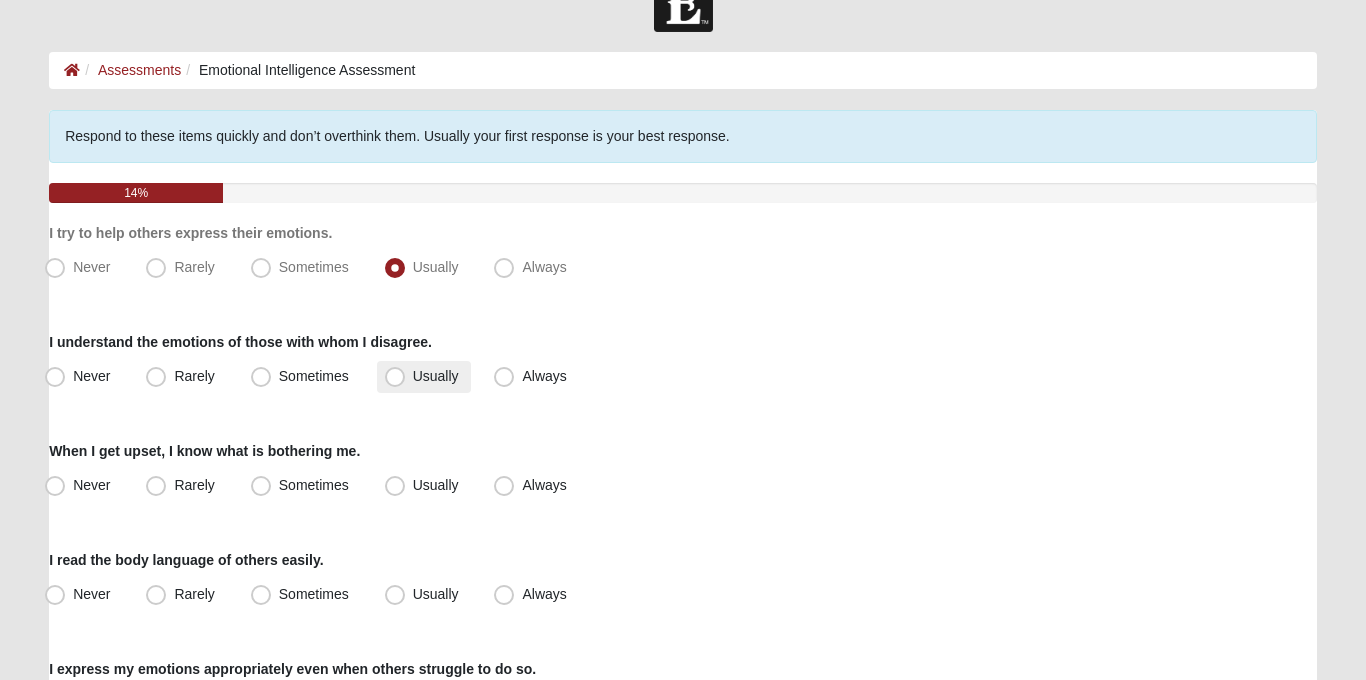 click on "Usually" at bounding box center [424, 377] 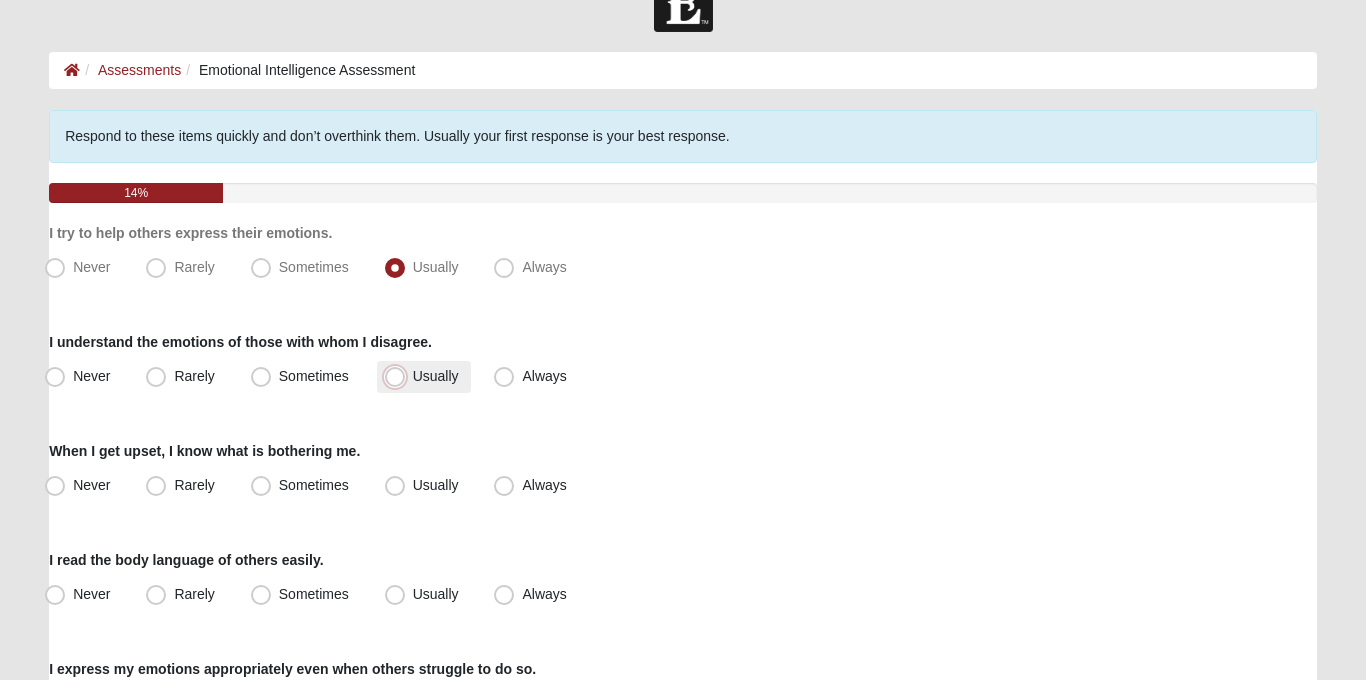 click on "Usually" at bounding box center [399, 376] 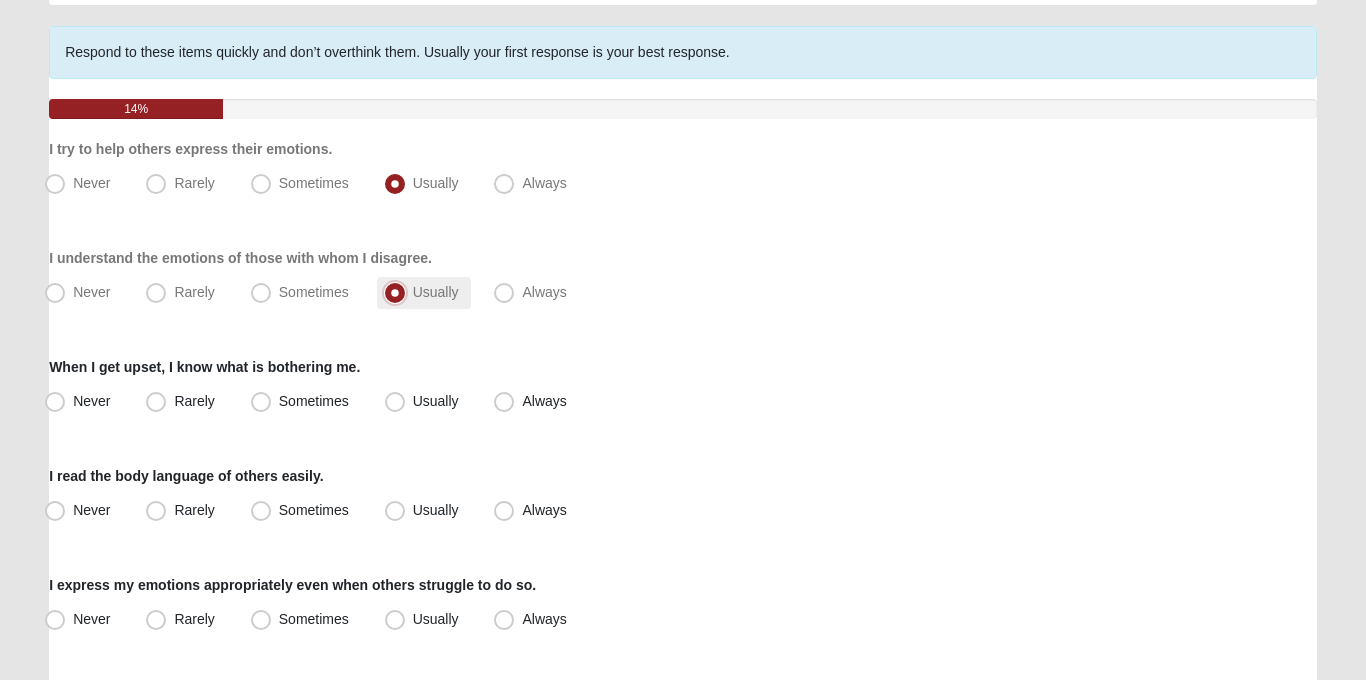 scroll, scrollTop: 137, scrollLeft: 0, axis: vertical 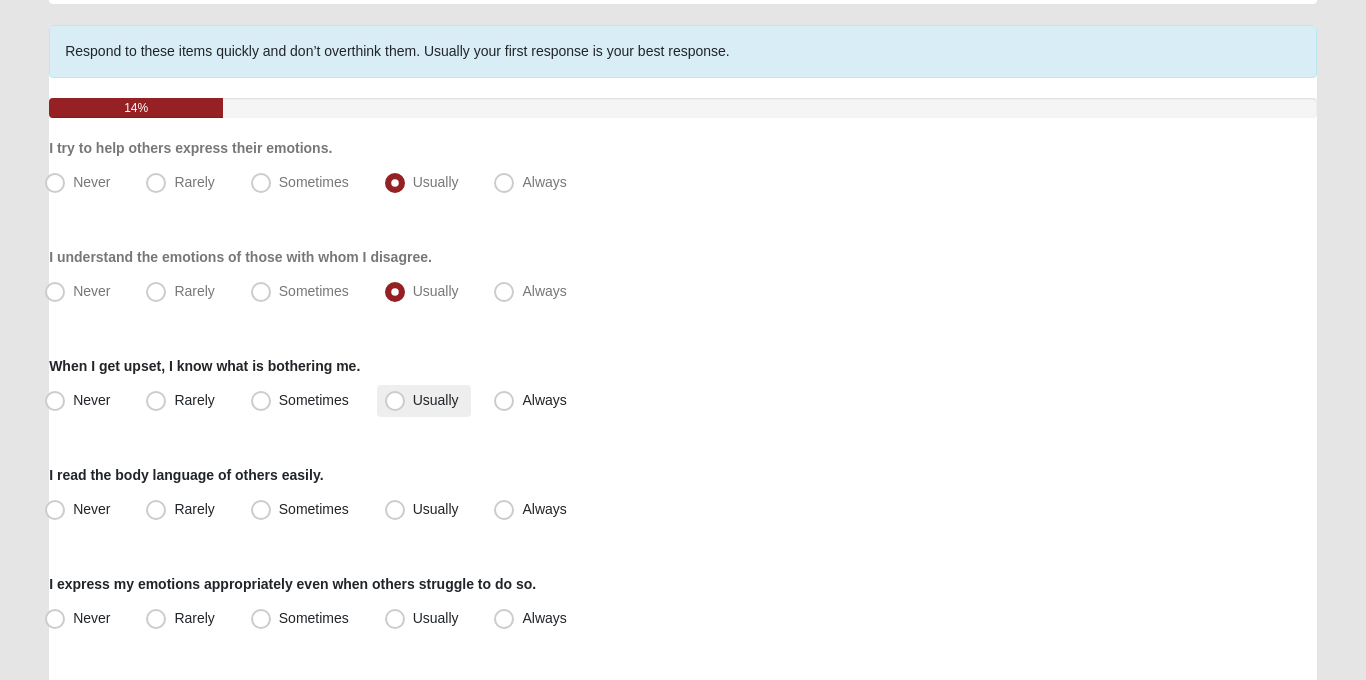 click on "Usually" at bounding box center [424, 401] 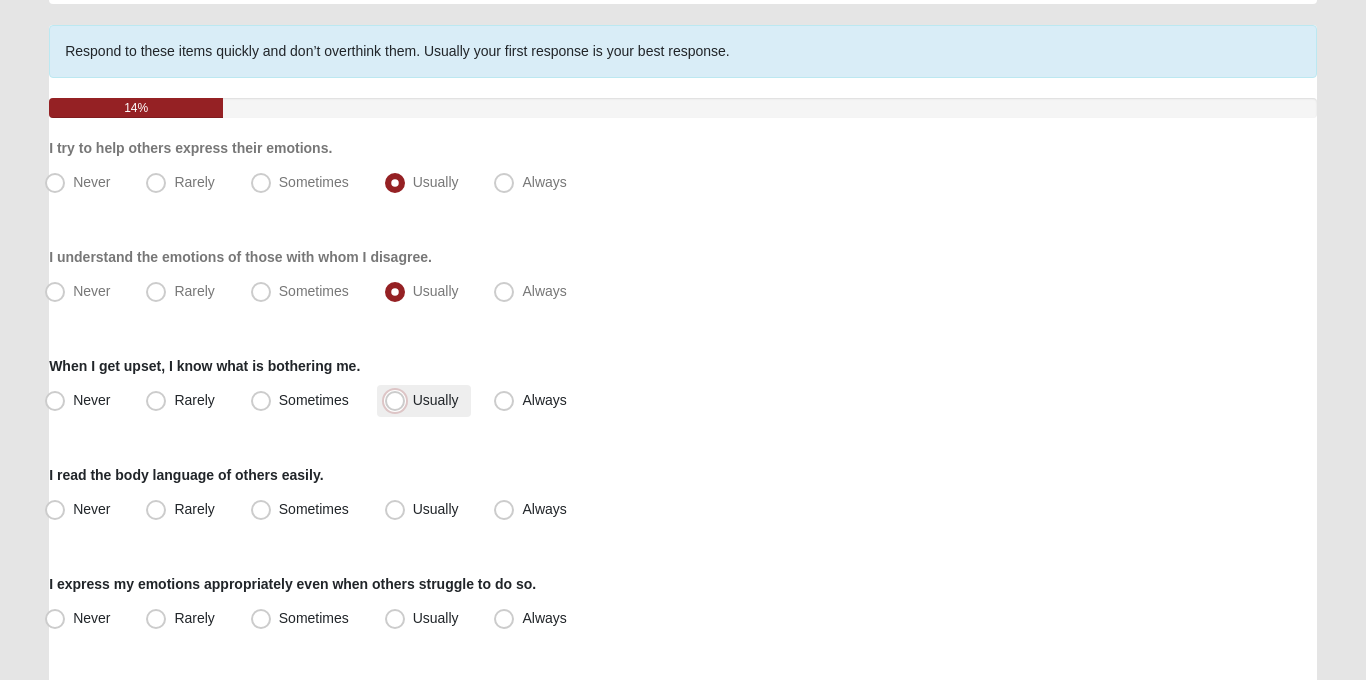 click on "Usually" at bounding box center [399, 400] 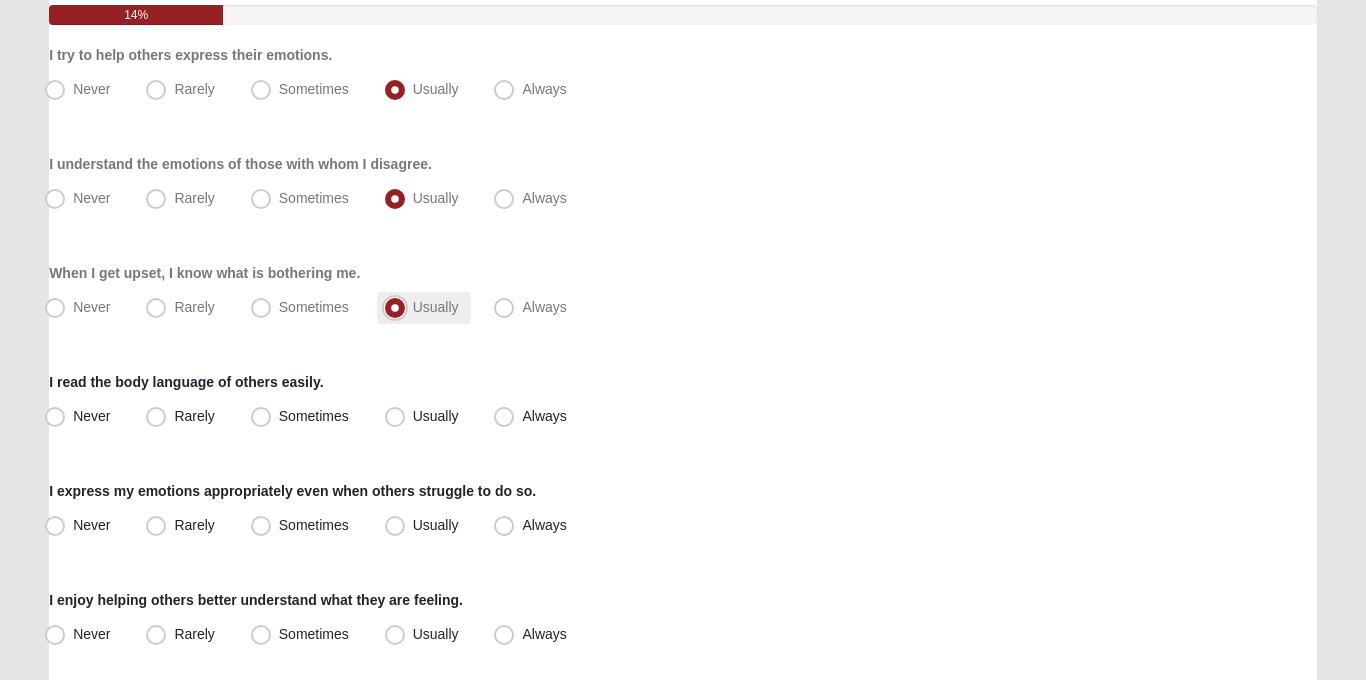 scroll, scrollTop: 247, scrollLeft: 0, axis: vertical 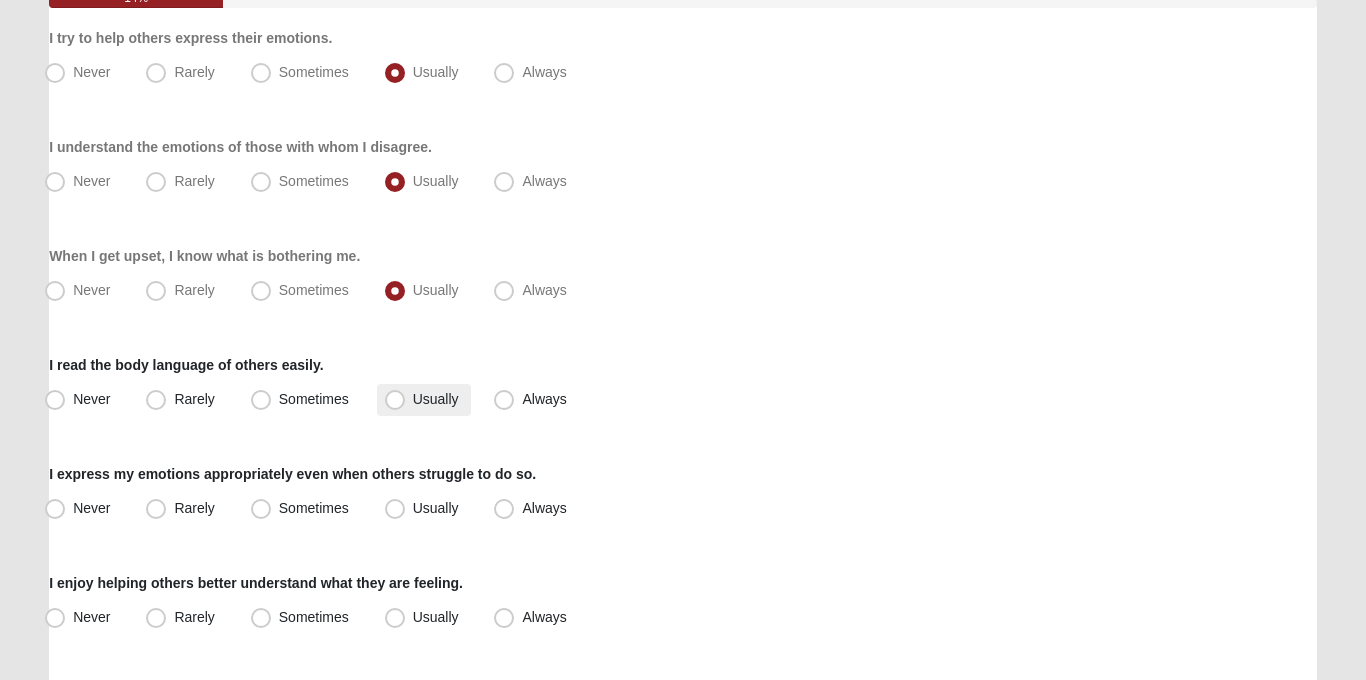 click on "Usually" at bounding box center [436, 399] 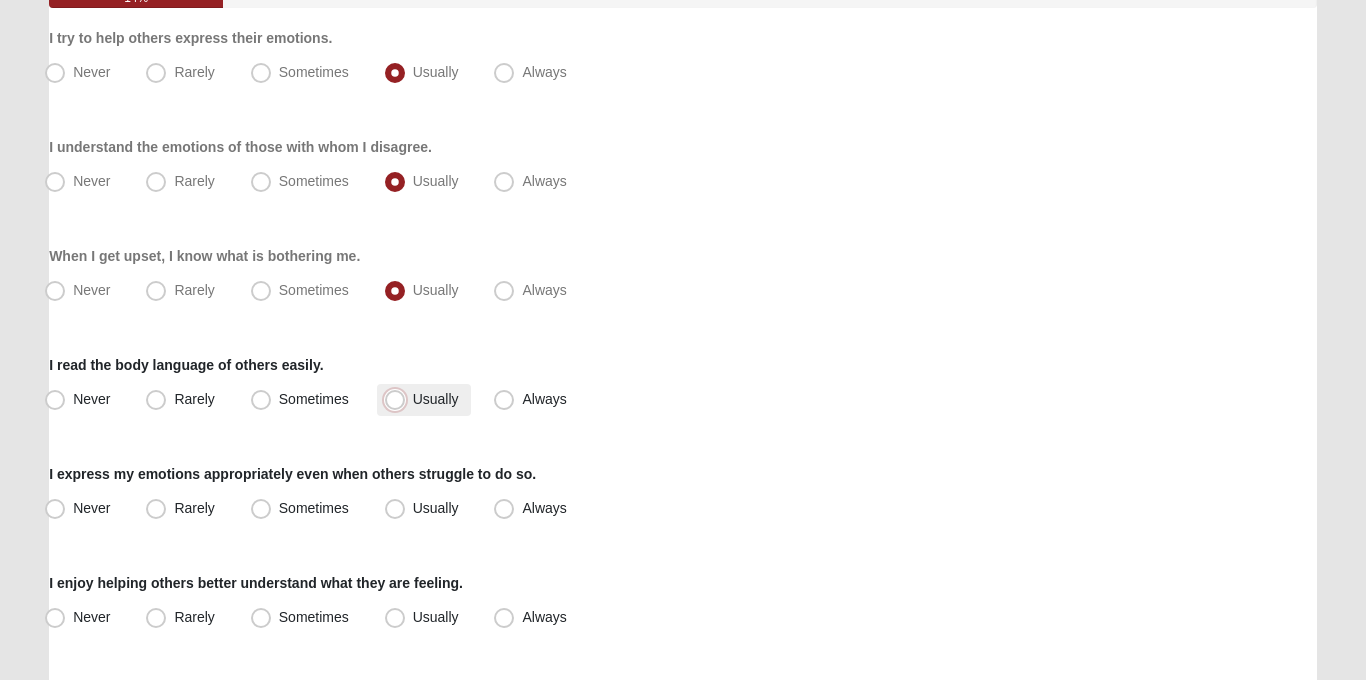click on "Usually" at bounding box center (399, 399) 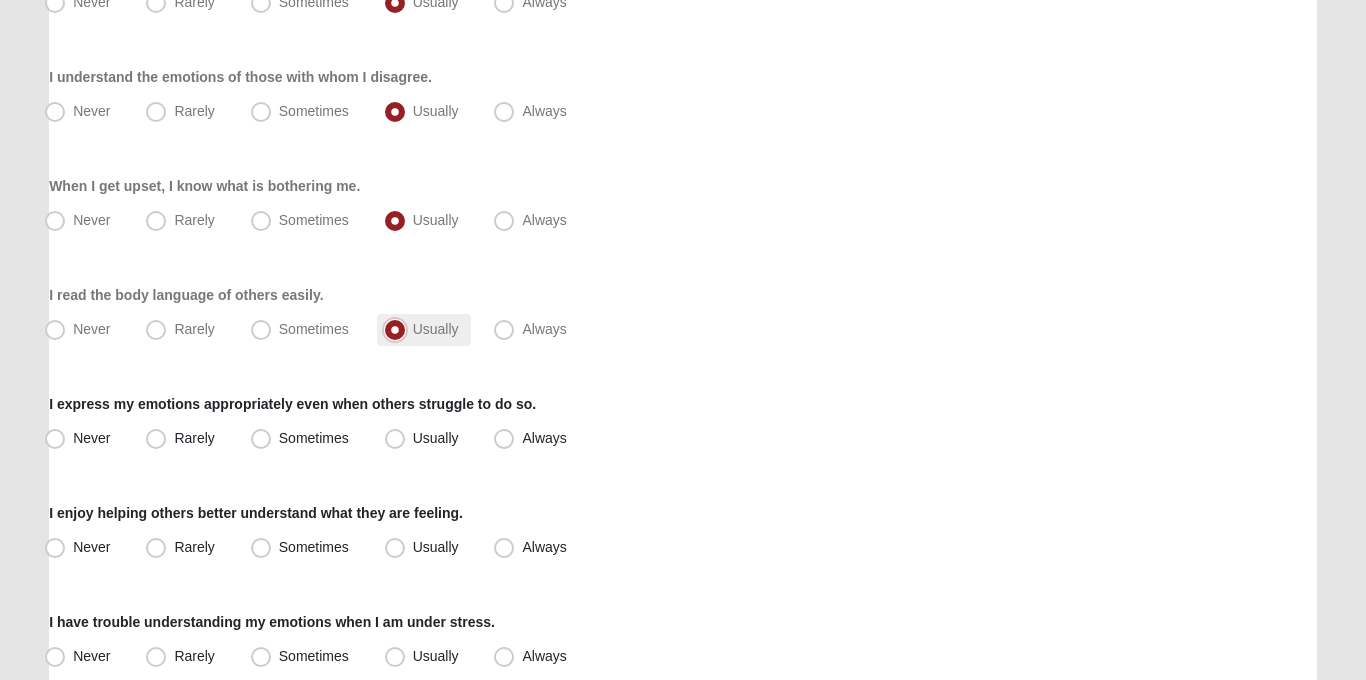 scroll, scrollTop: 319, scrollLeft: 0, axis: vertical 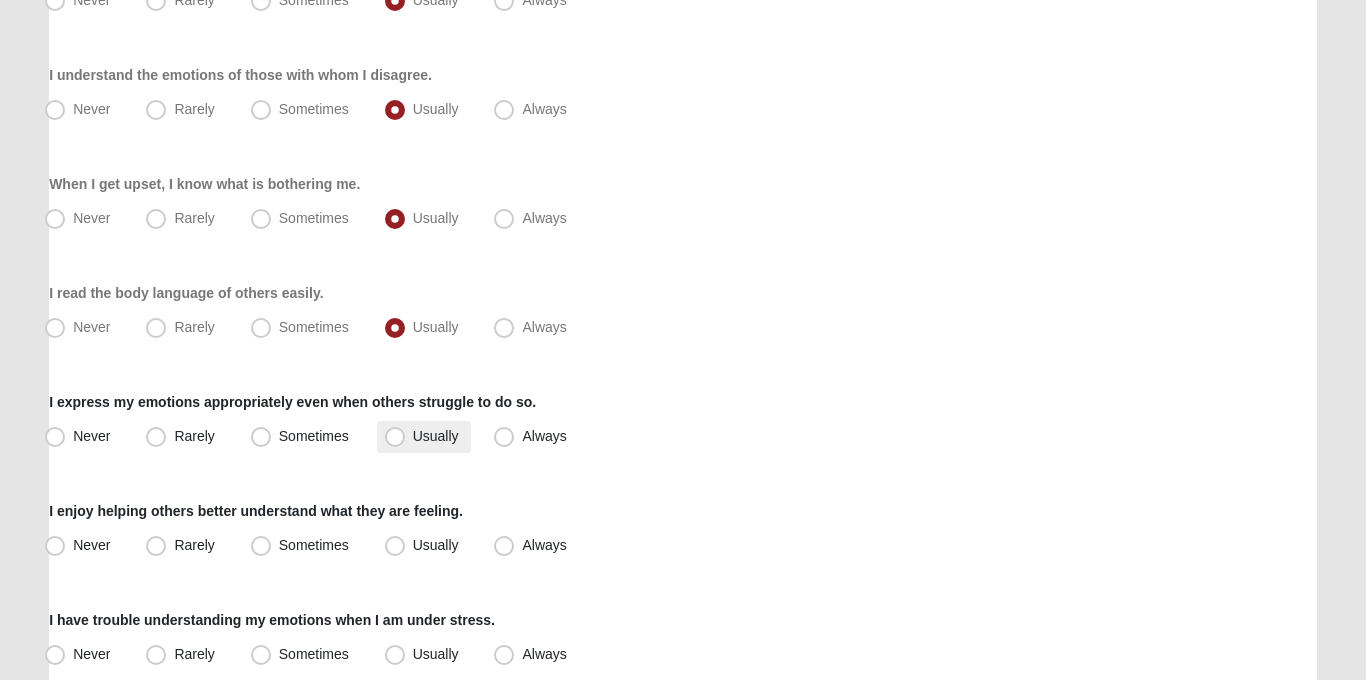 click on "Usually" at bounding box center [436, 436] 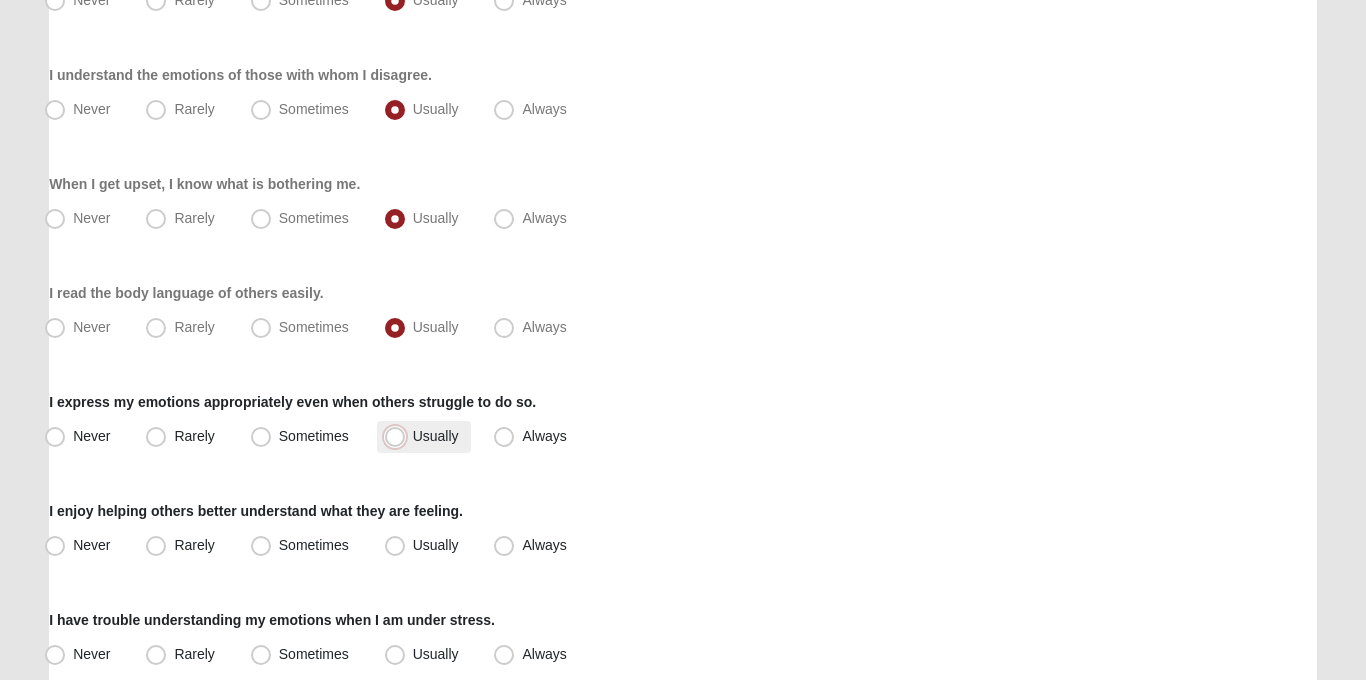 click on "Usually" at bounding box center (399, 436) 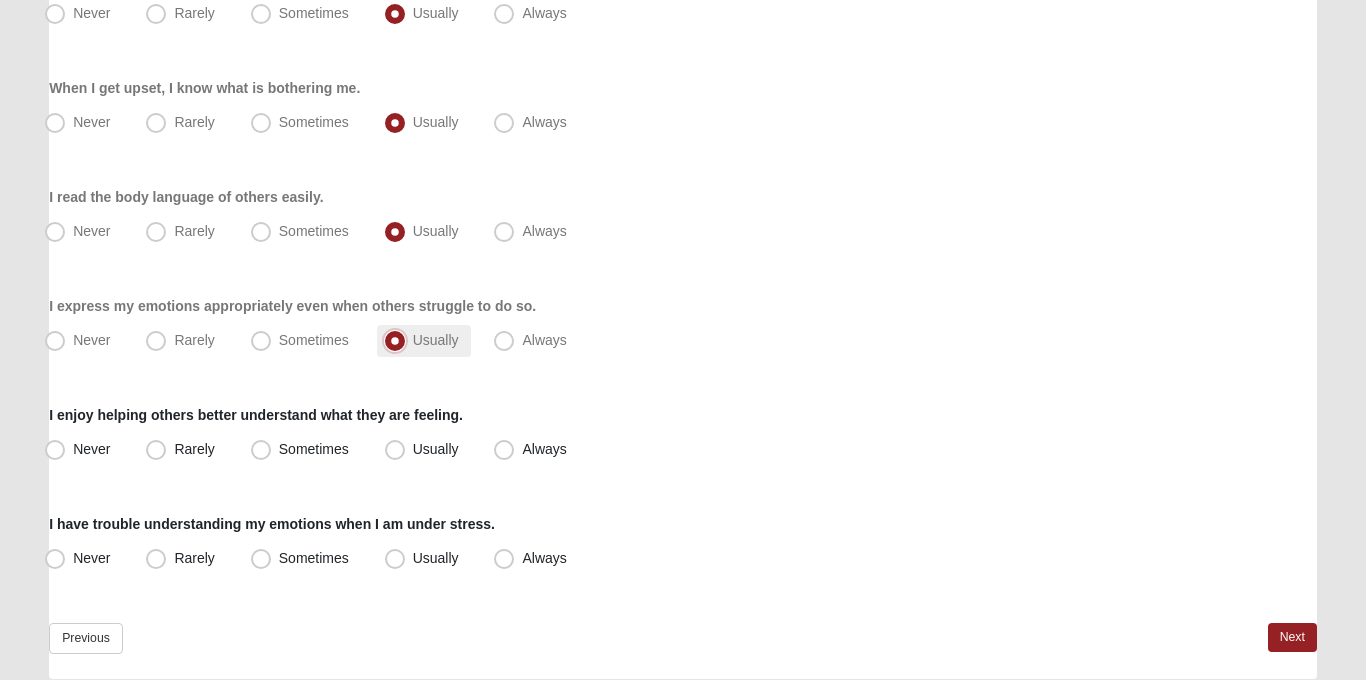 scroll, scrollTop: 436, scrollLeft: 0, axis: vertical 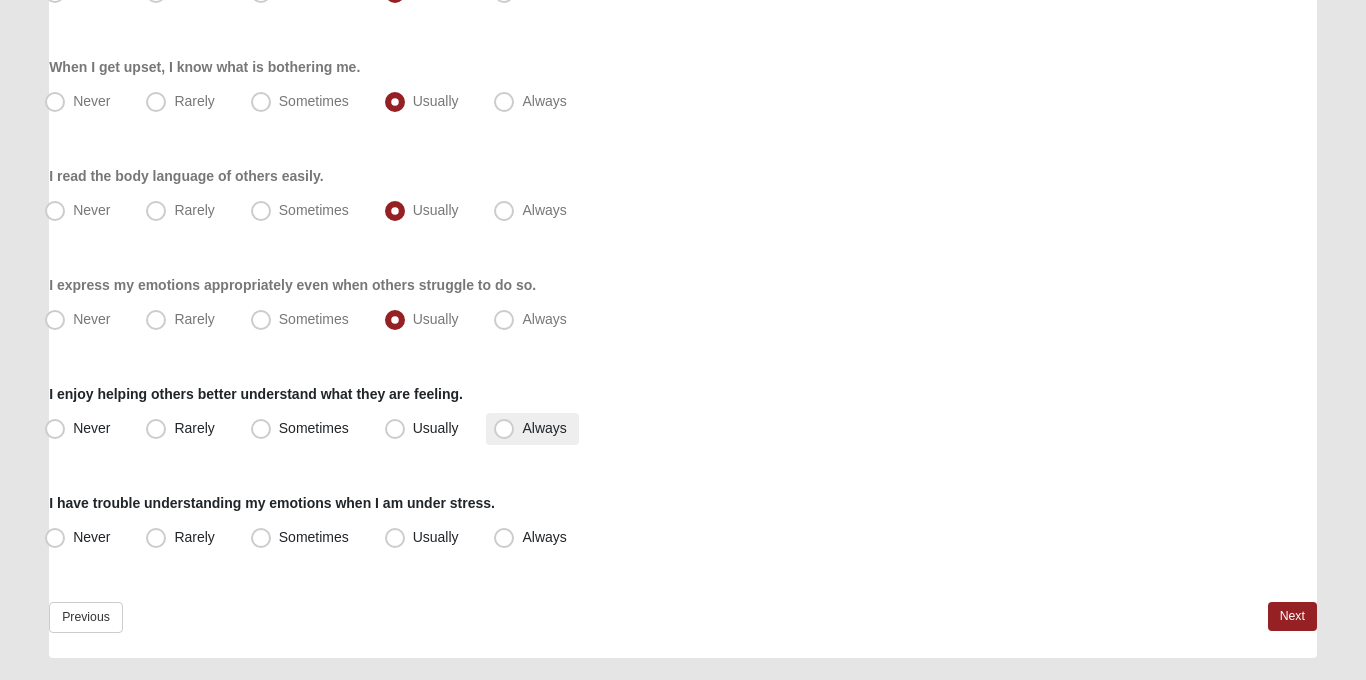 click on "Always" at bounding box center [544, 428] 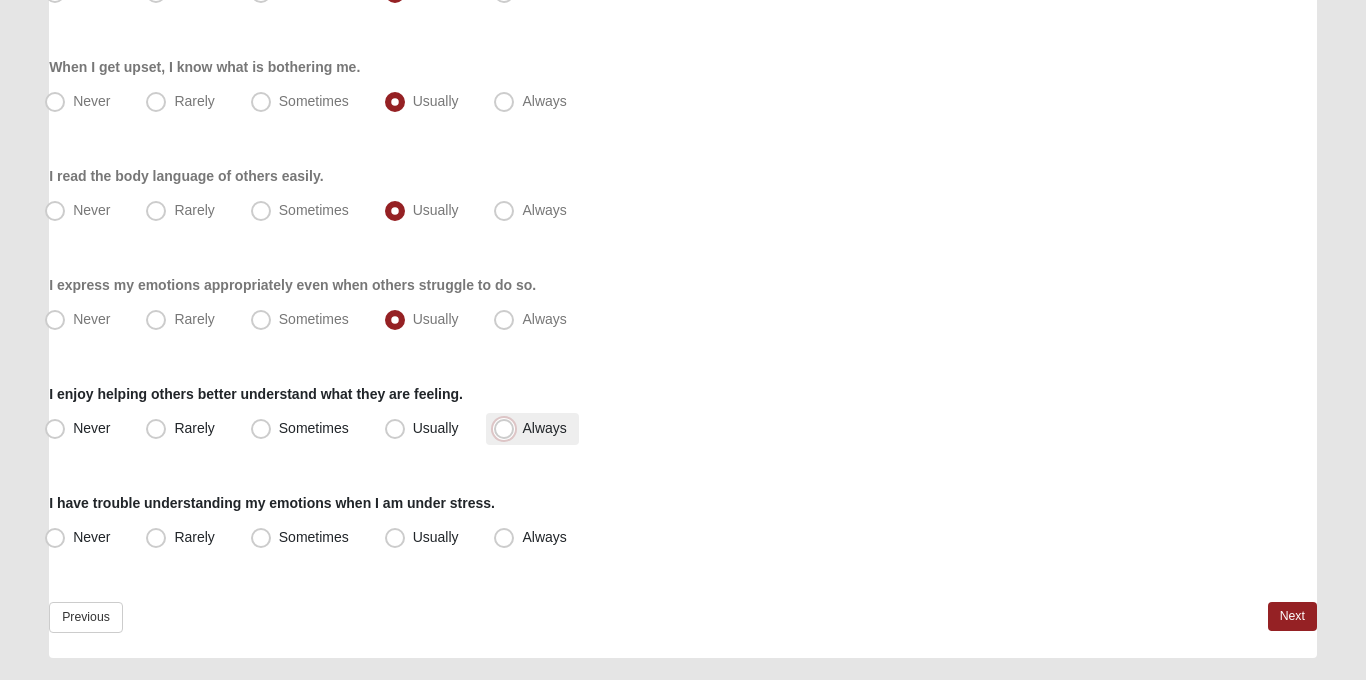 click on "Always" at bounding box center (508, 428) 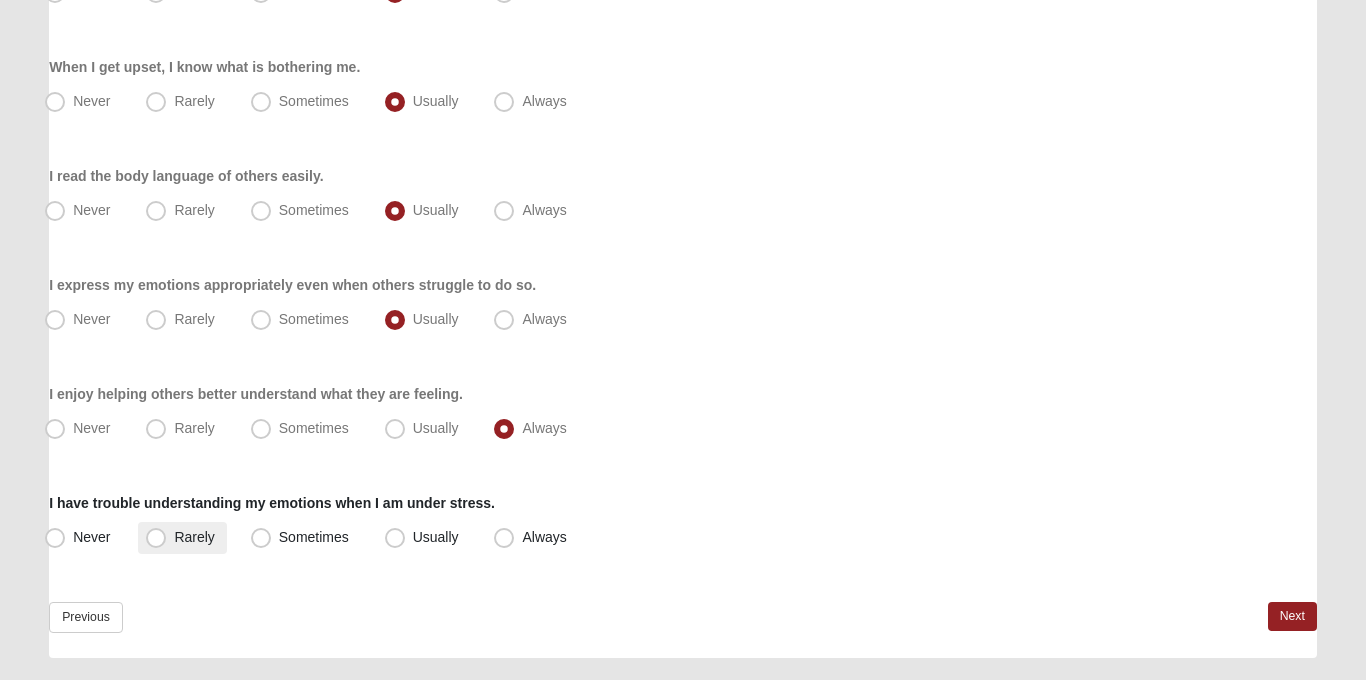 click on "Rarely" at bounding box center (194, 537) 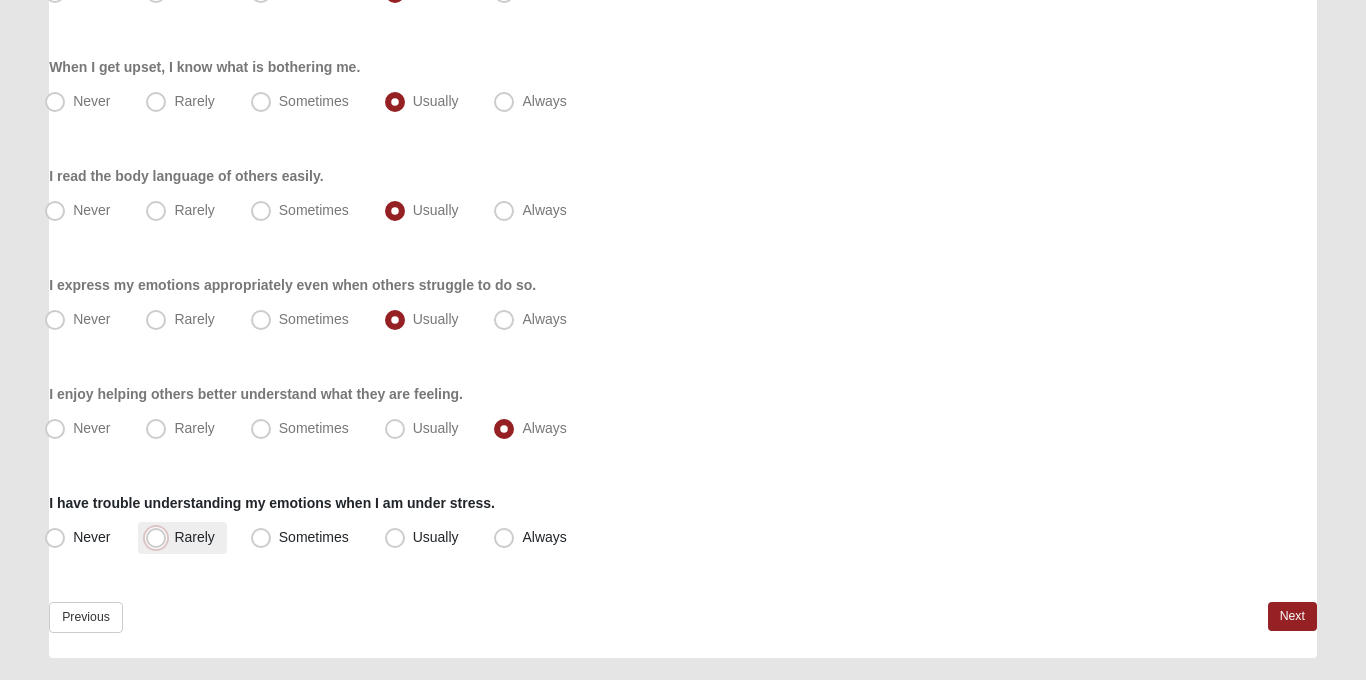 click on "Rarely" at bounding box center (160, 537) 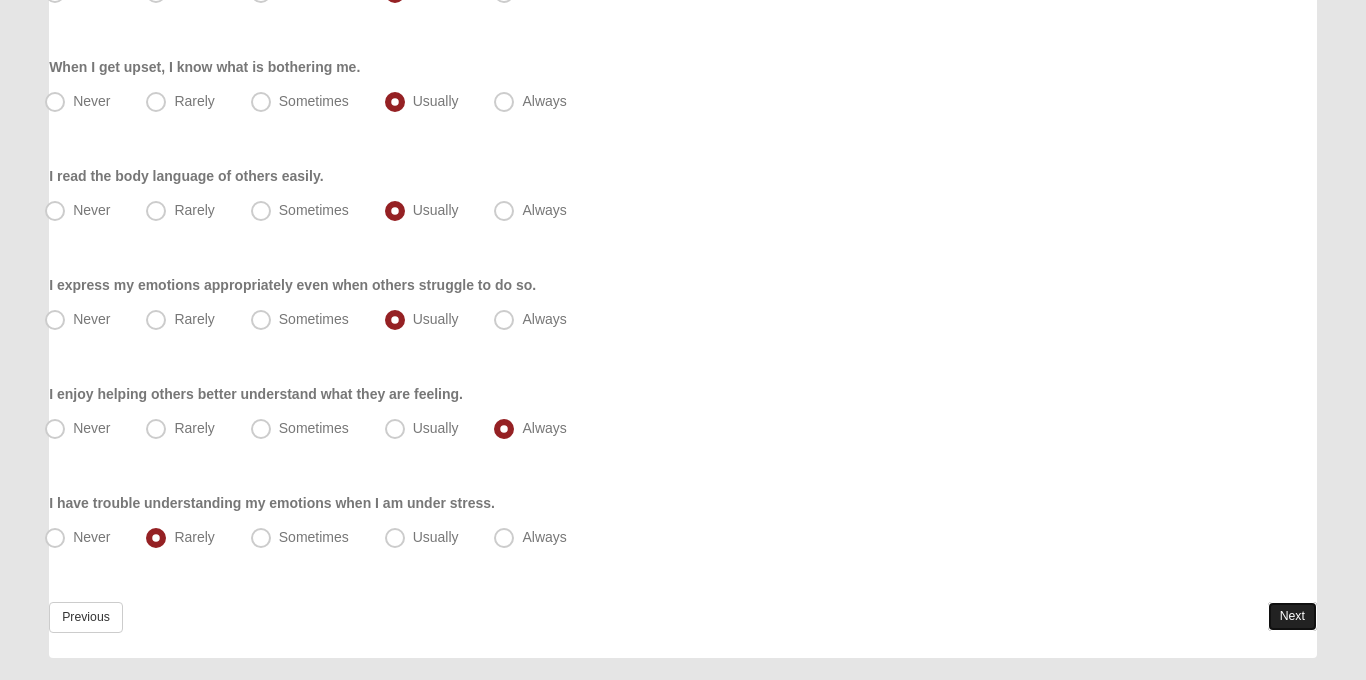 click on "Next" at bounding box center [1292, 616] 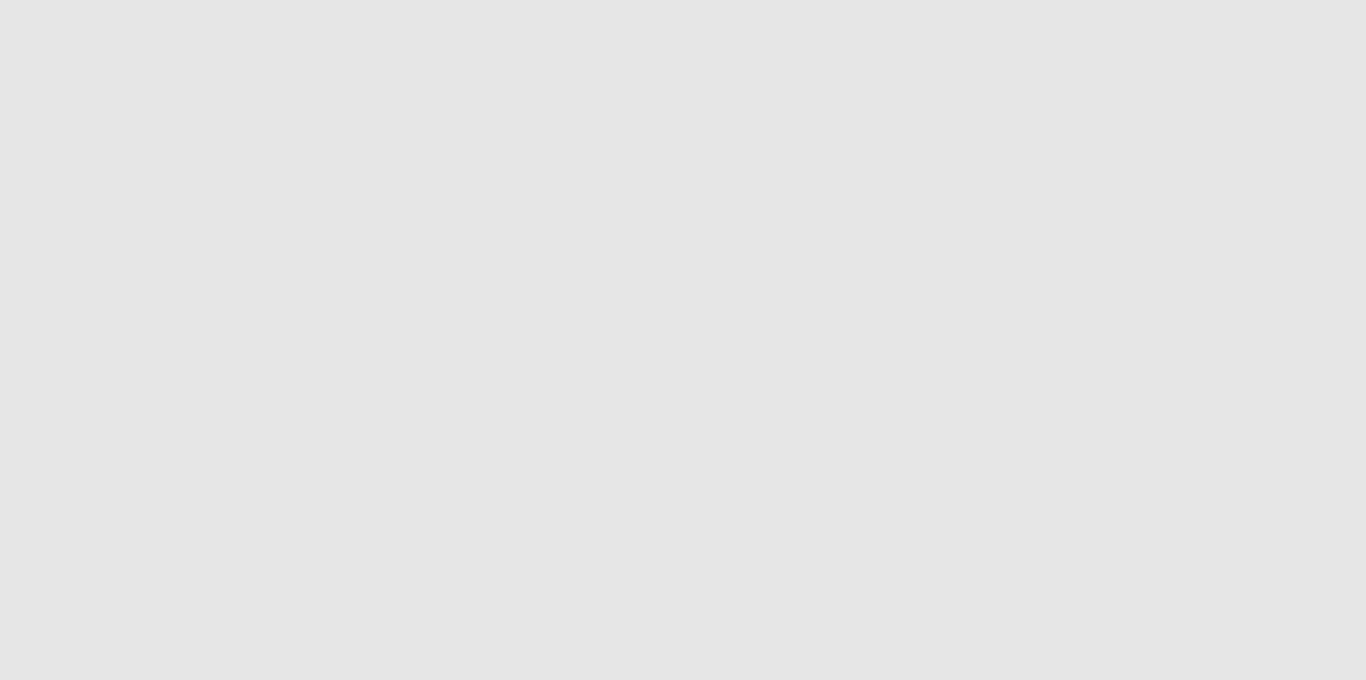 scroll, scrollTop: 0, scrollLeft: 0, axis: both 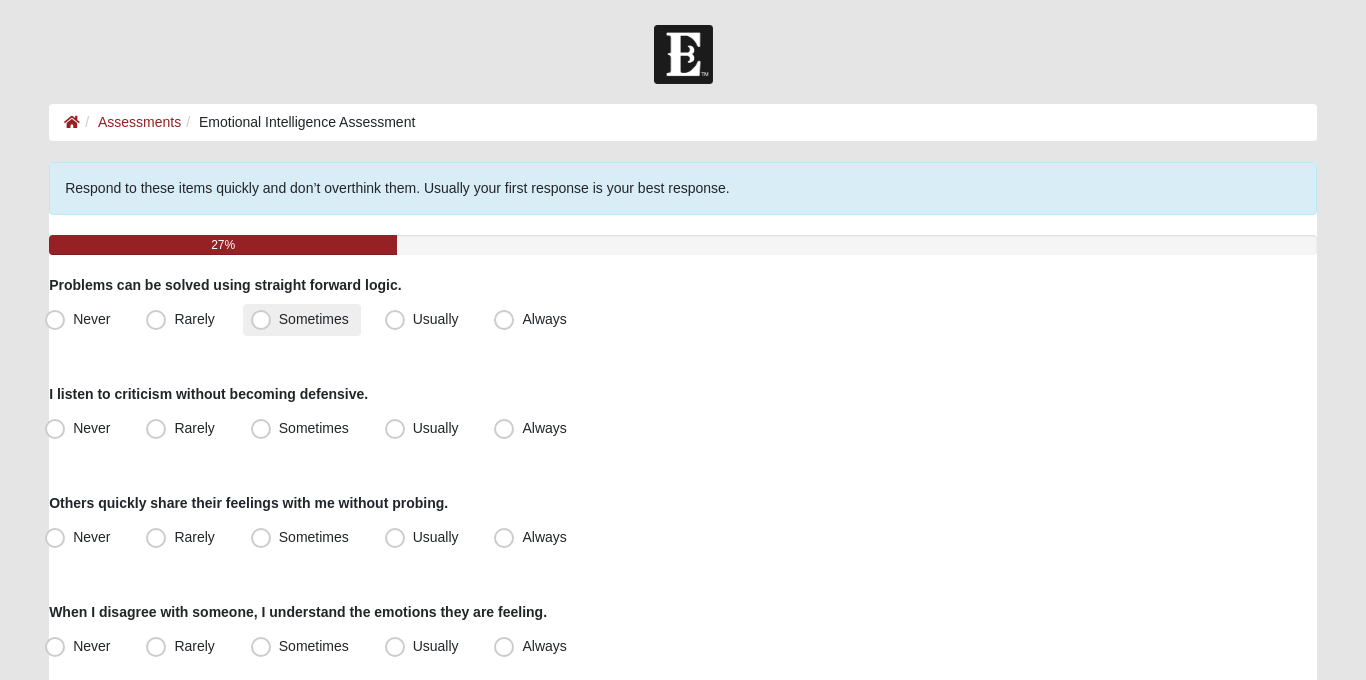 click on "Sometimes" at bounding box center (314, 319) 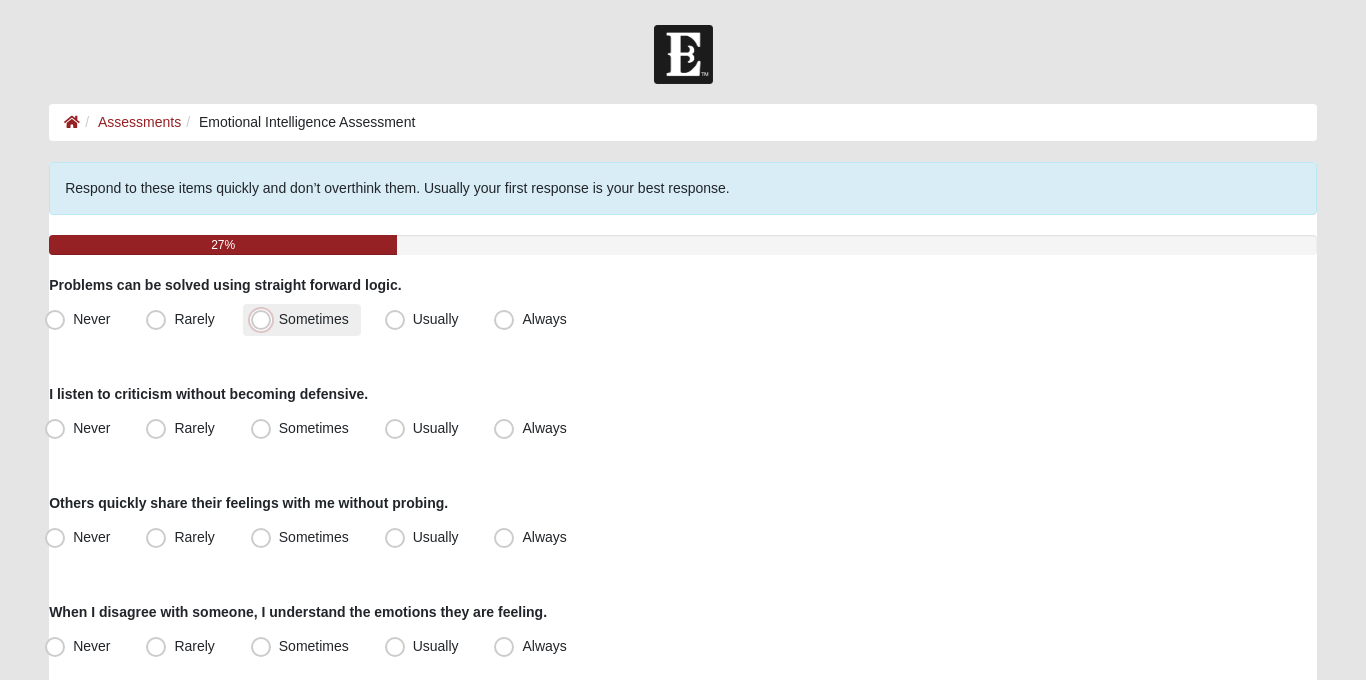 click on "Sometimes" at bounding box center (265, 319) 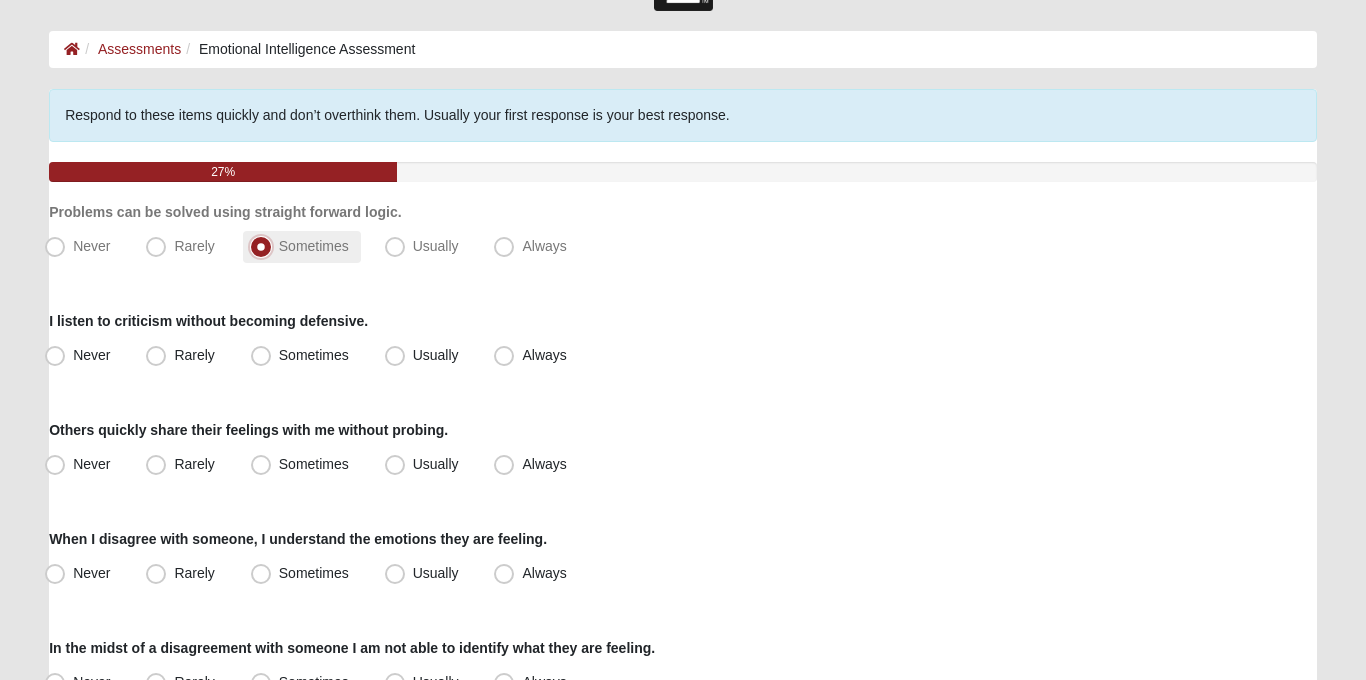 scroll, scrollTop: 86, scrollLeft: 0, axis: vertical 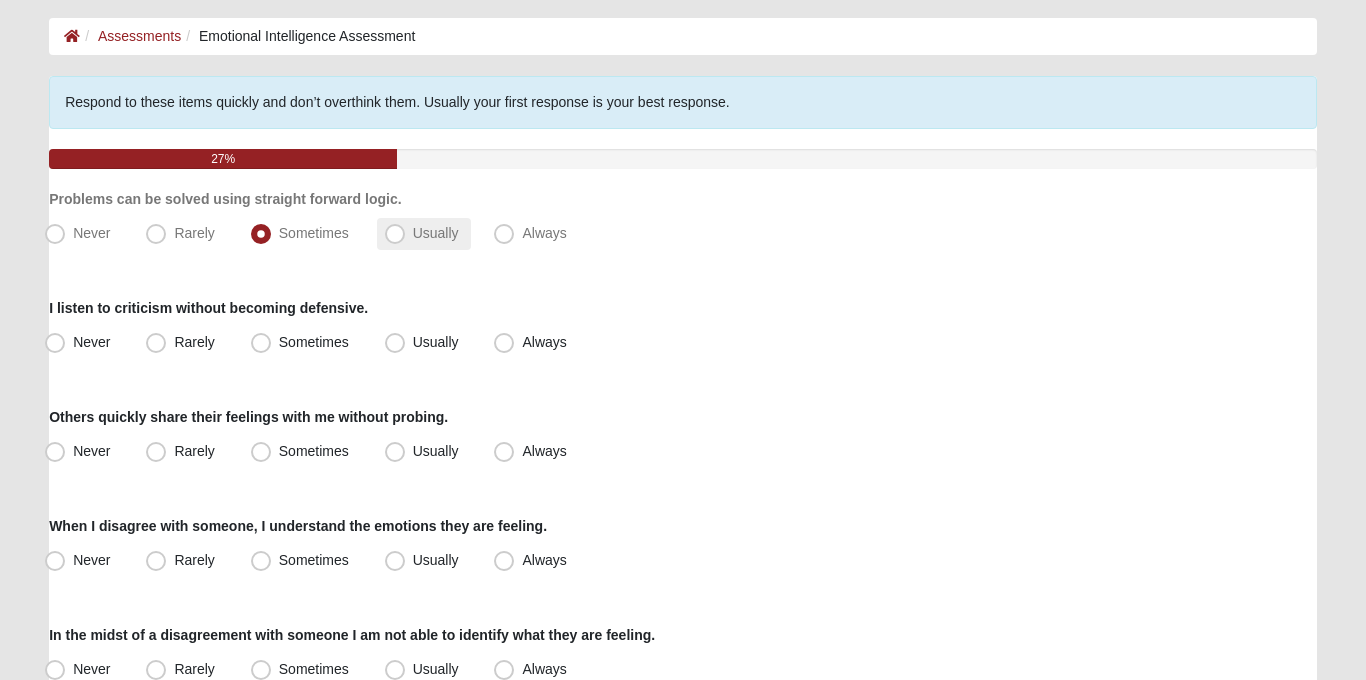 click on "Usually" at bounding box center [436, 233] 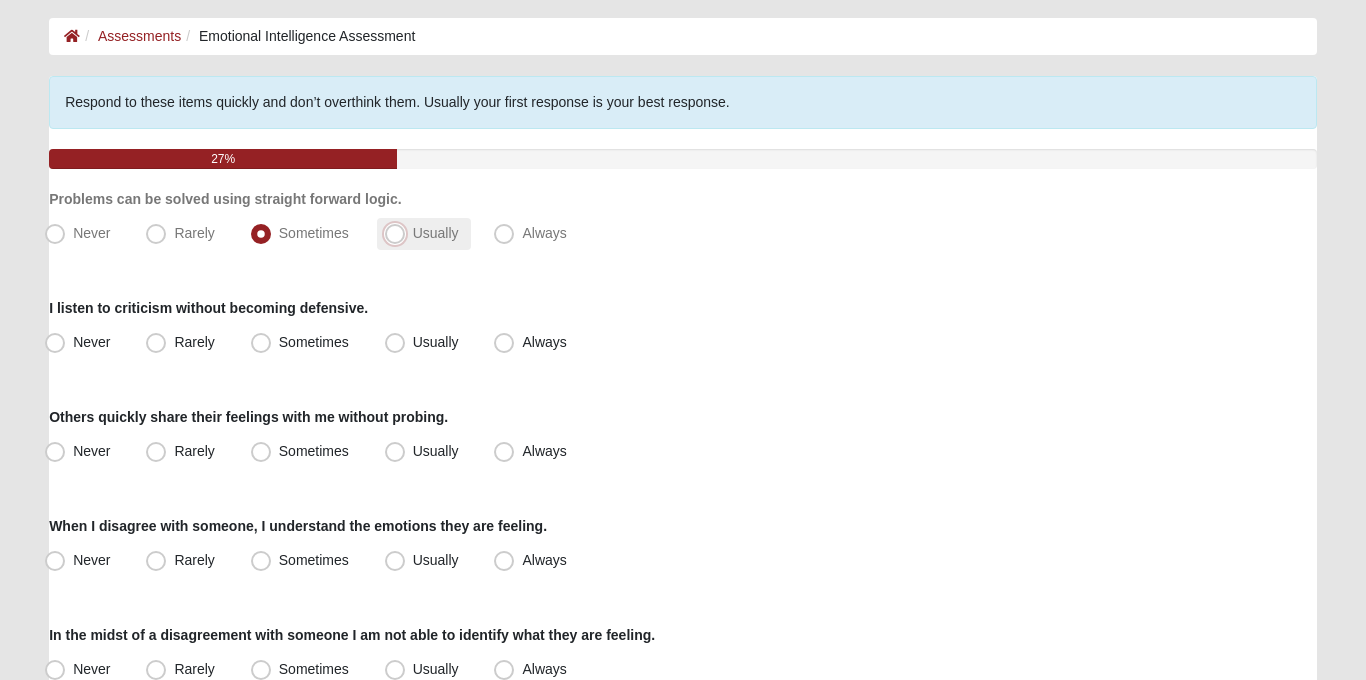 click on "Usually" at bounding box center [399, 233] 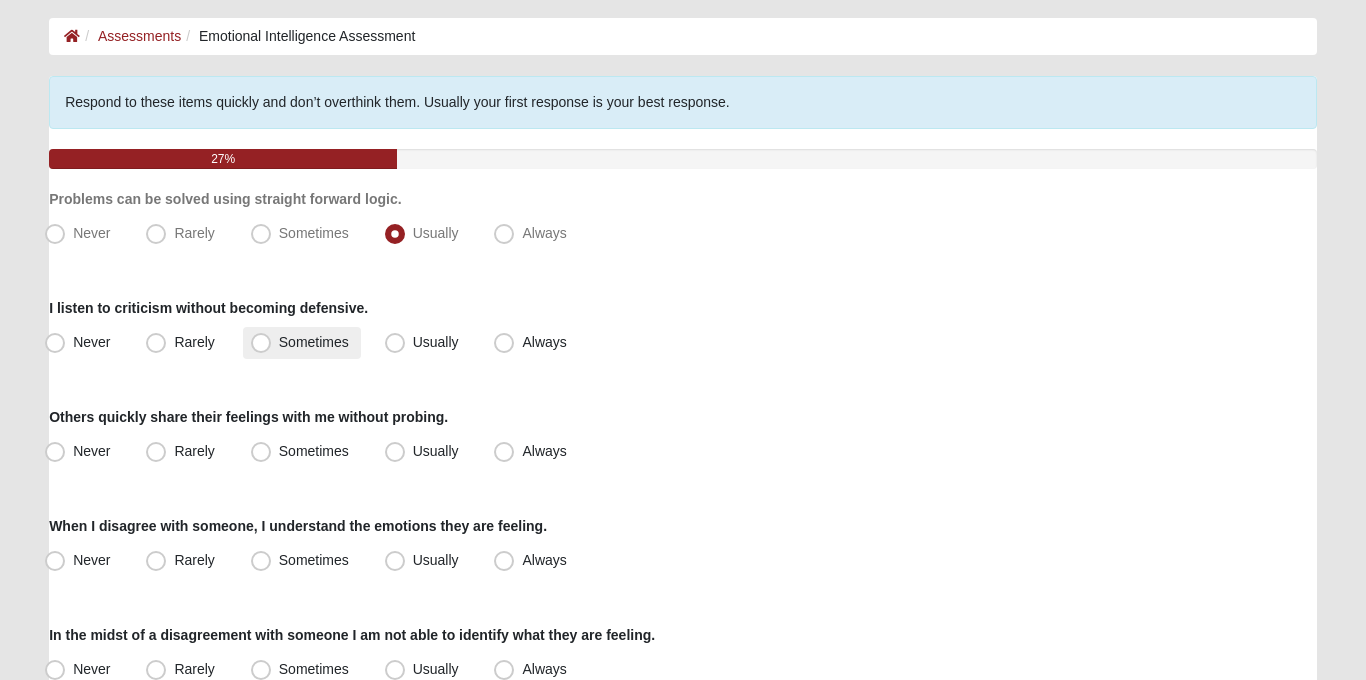 click on "Sometimes" at bounding box center (314, 342) 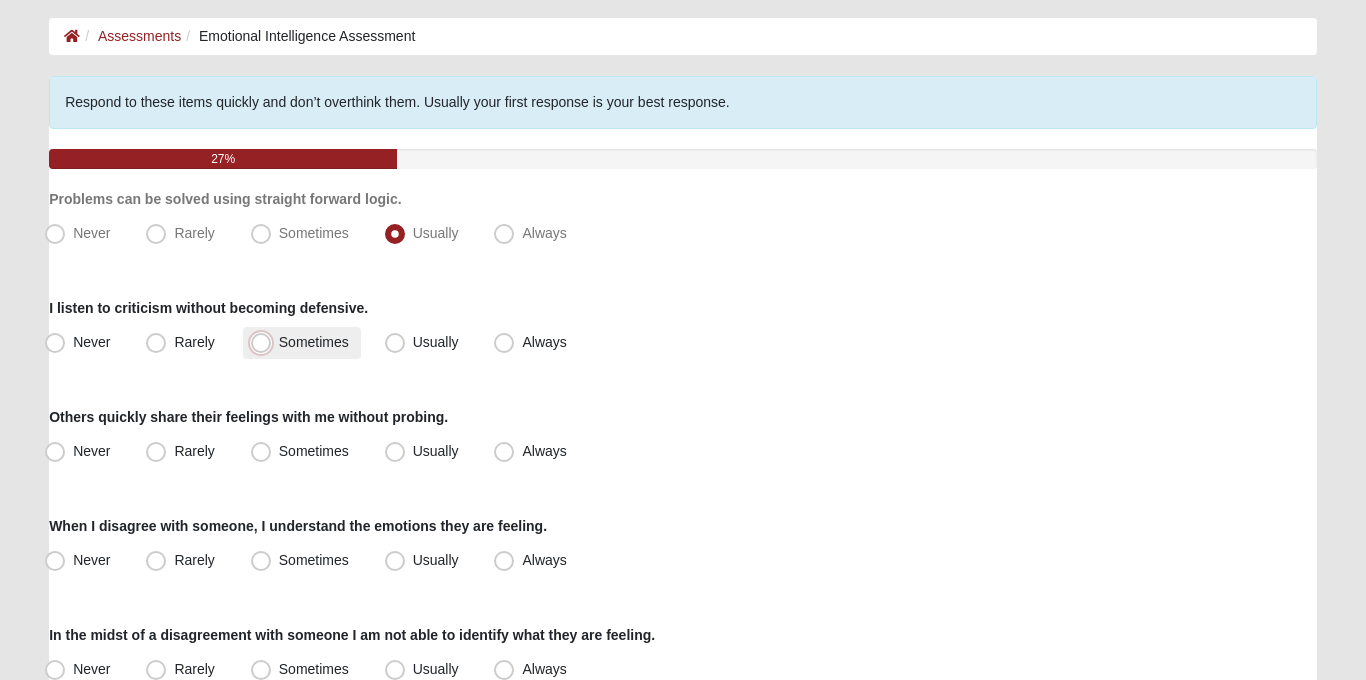 click on "Sometimes" at bounding box center [265, 342] 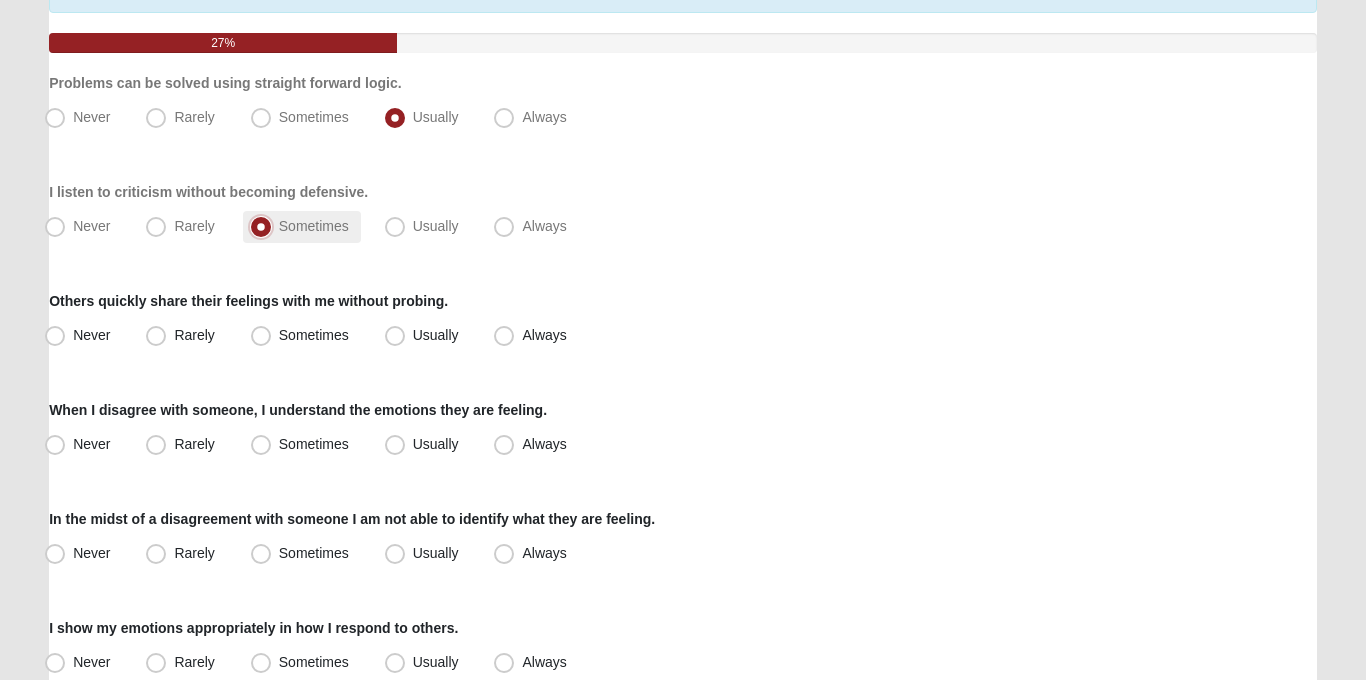 scroll, scrollTop: 206, scrollLeft: 0, axis: vertical 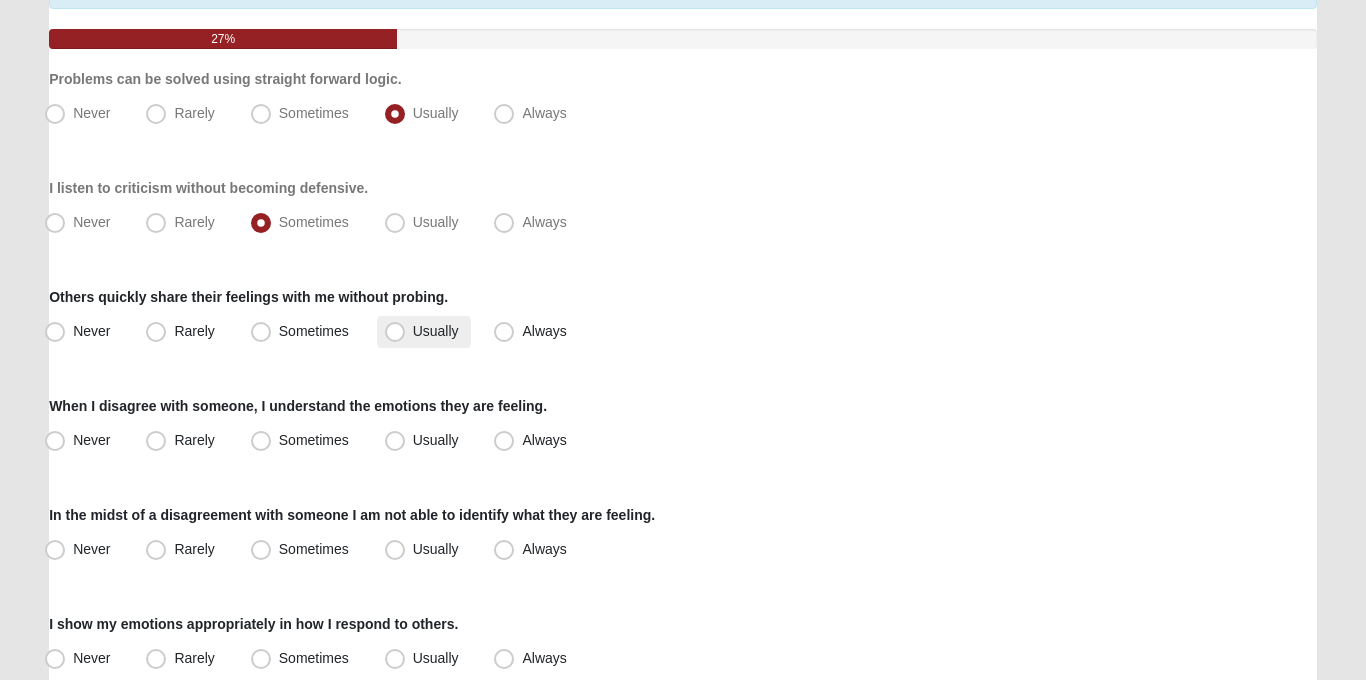 click on "Usually" at bounding box center [436, 331] 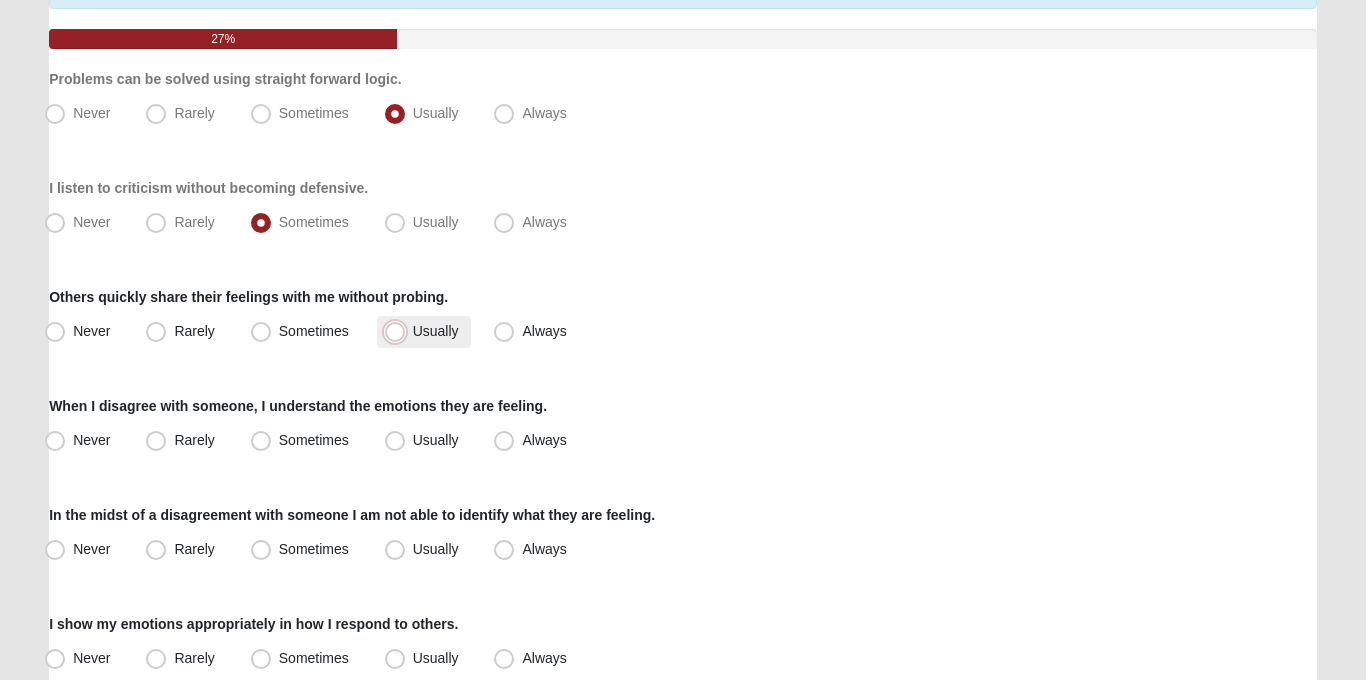 click on "Usually" at bounding box center [399, 331] 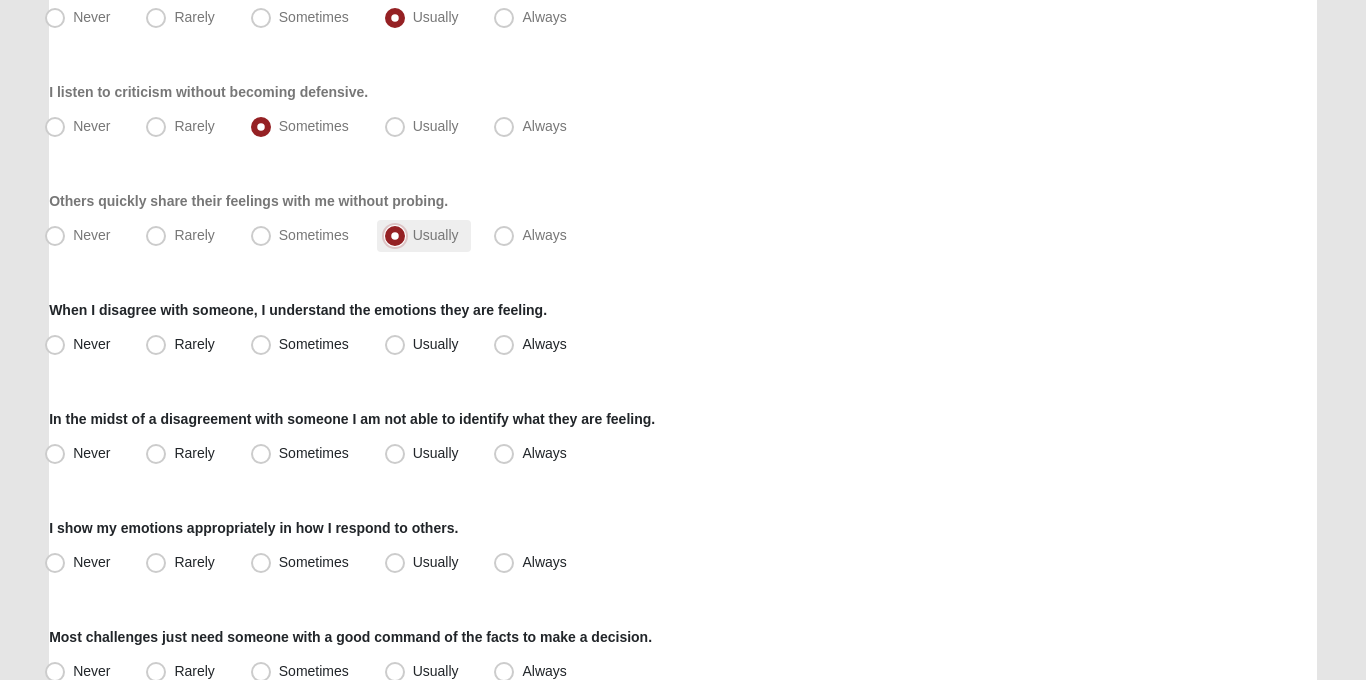 scroll, scrollTop: 303, scrollLeft: 0, axis: vertical 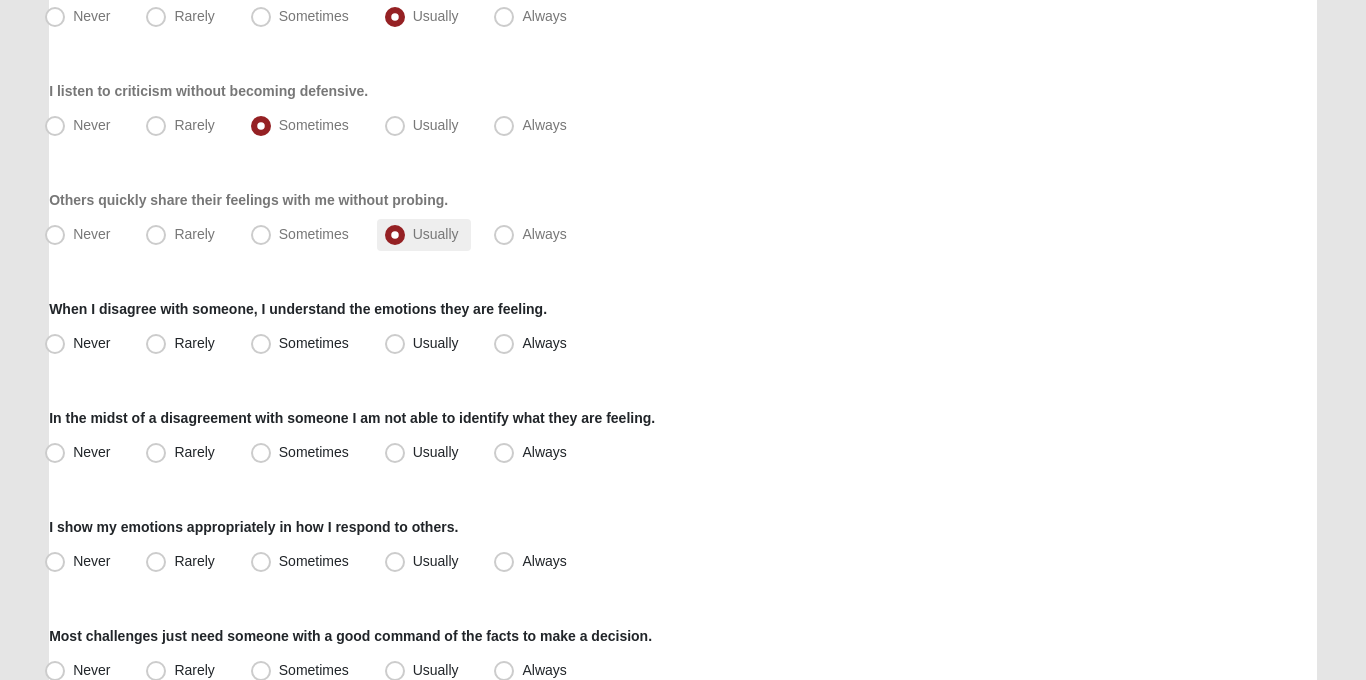 click on "Usually" at bounding box center (436, 343) 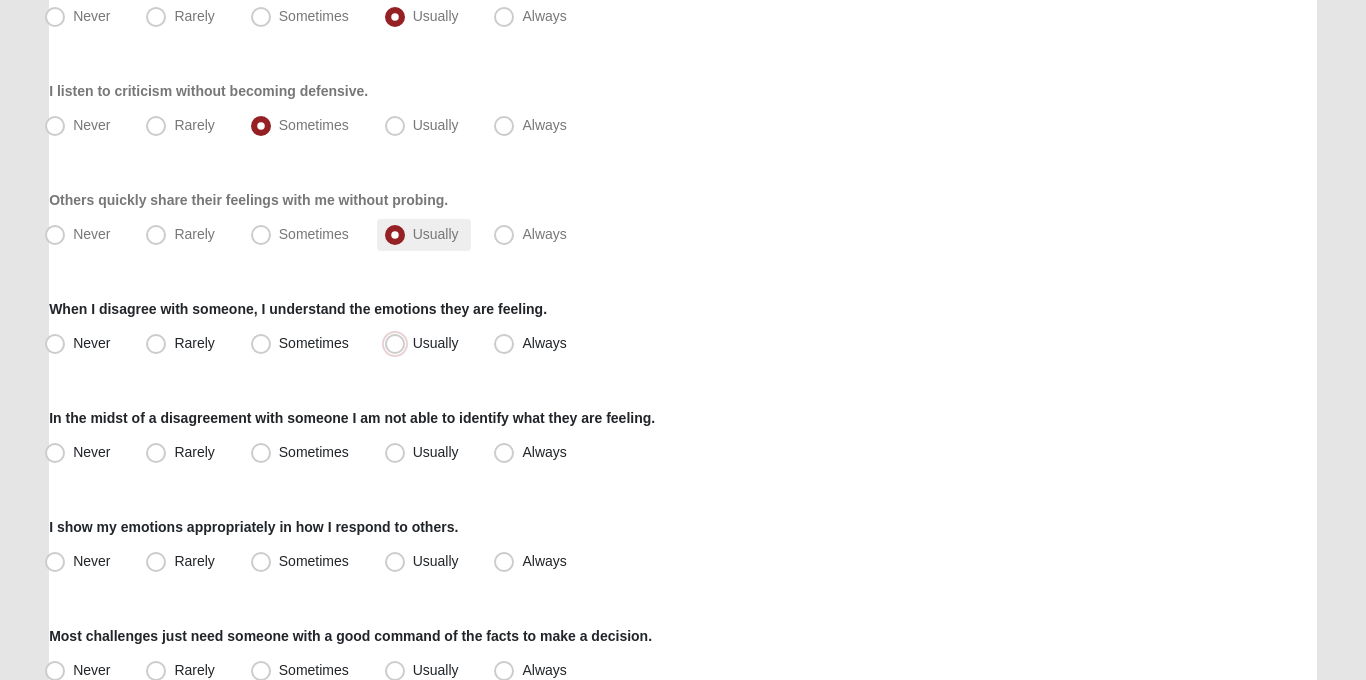 click on "Usually" at bounding box center (399, 343) 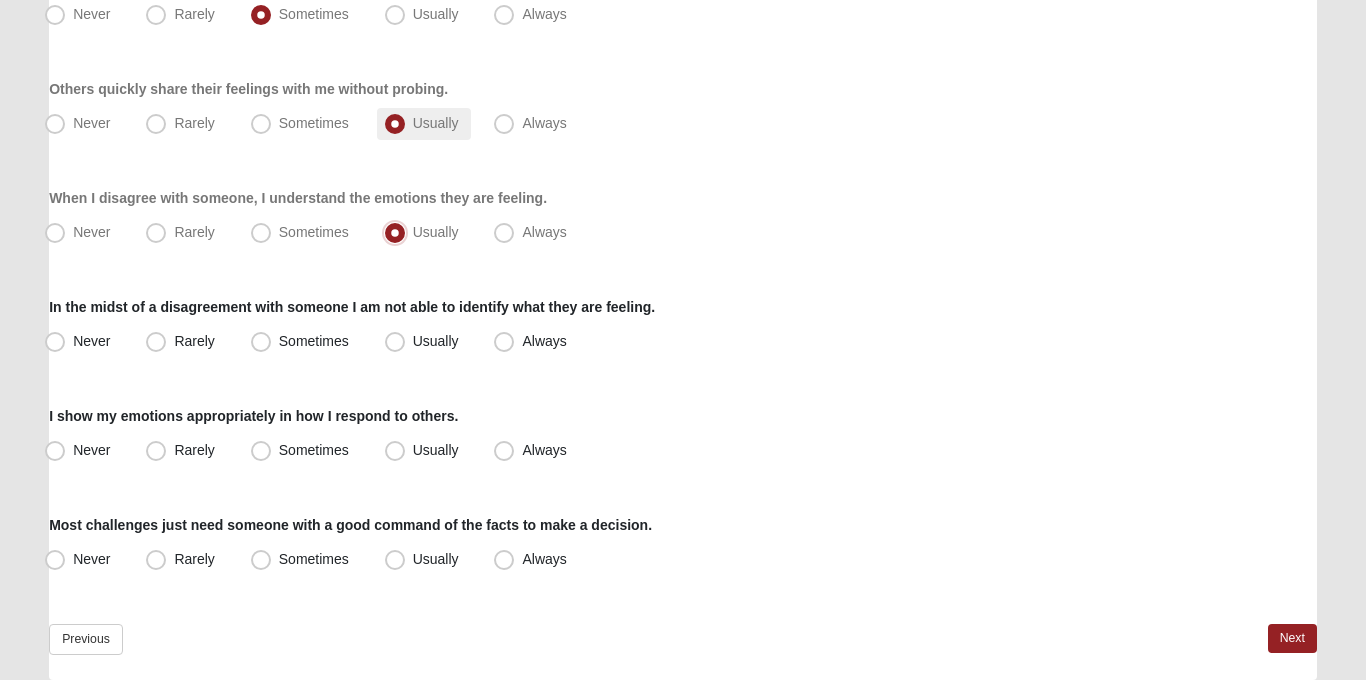 scroll, scrollTop: 416, scrollLeft: 0, axis: vertical 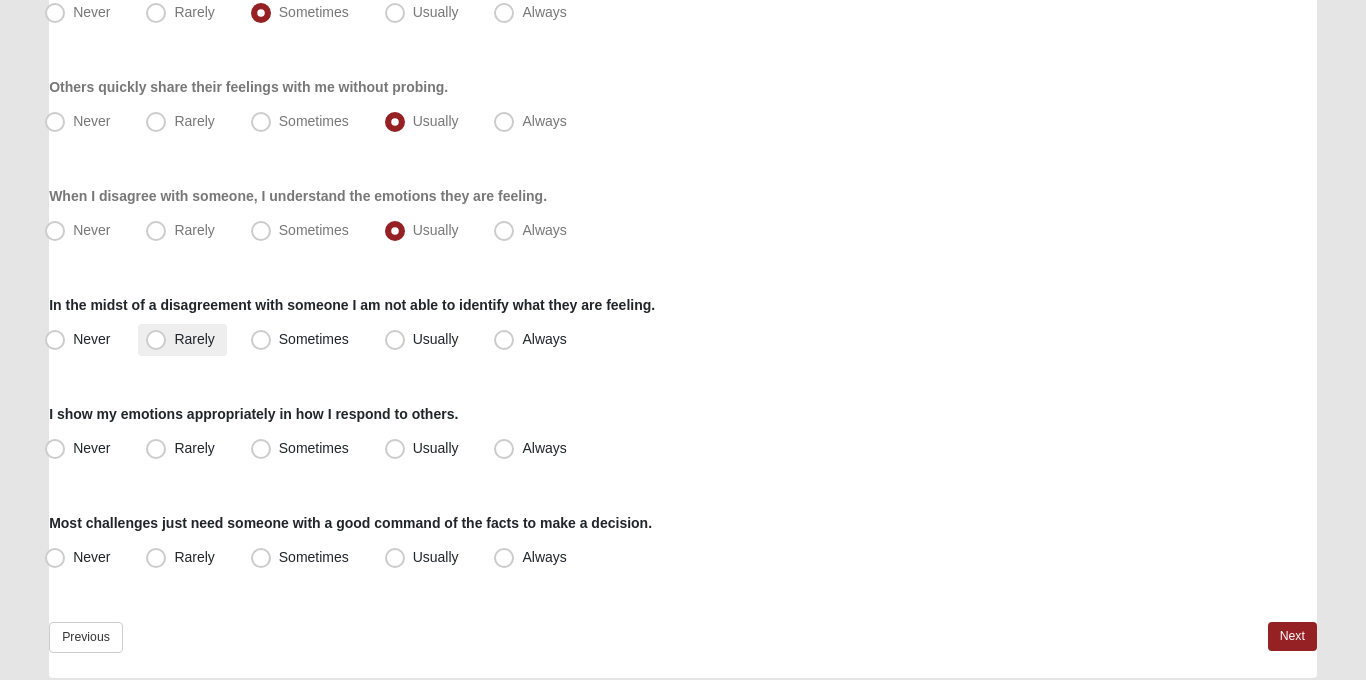 click on "Rarely" at bounding box center (194, 339) 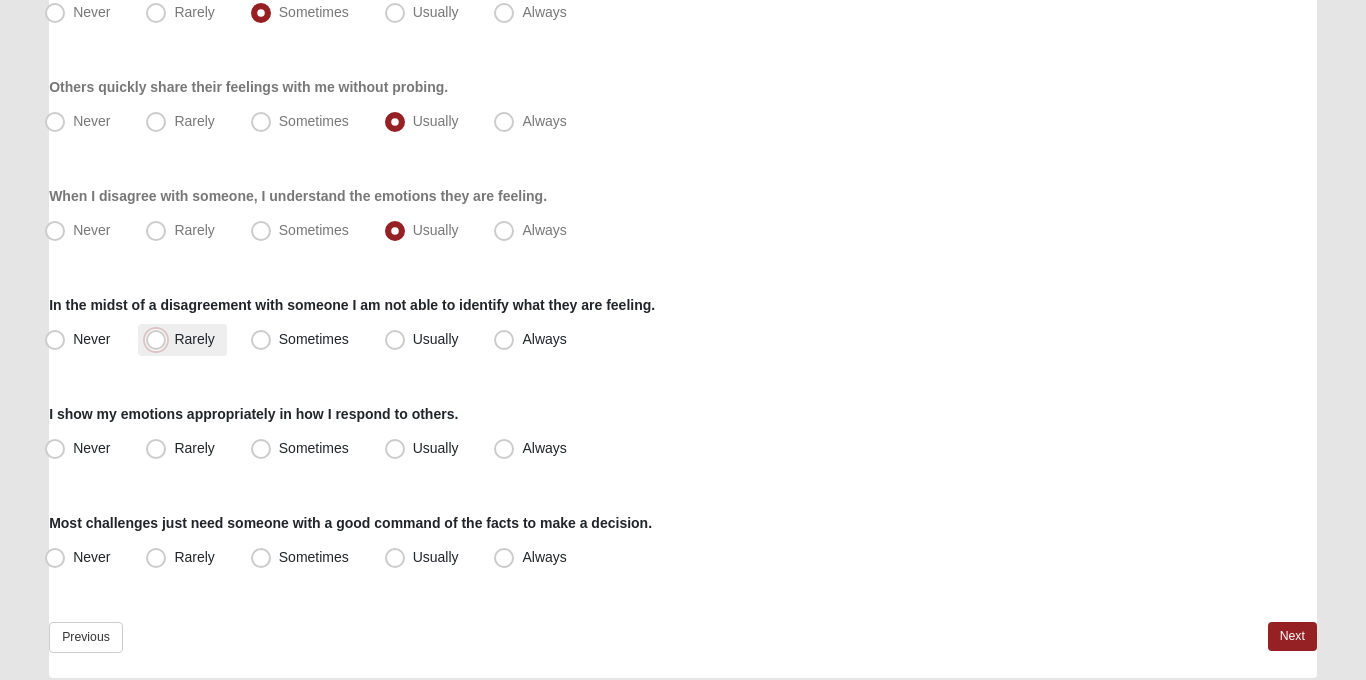 click on "Rarely" at bounding box center (160, 339) 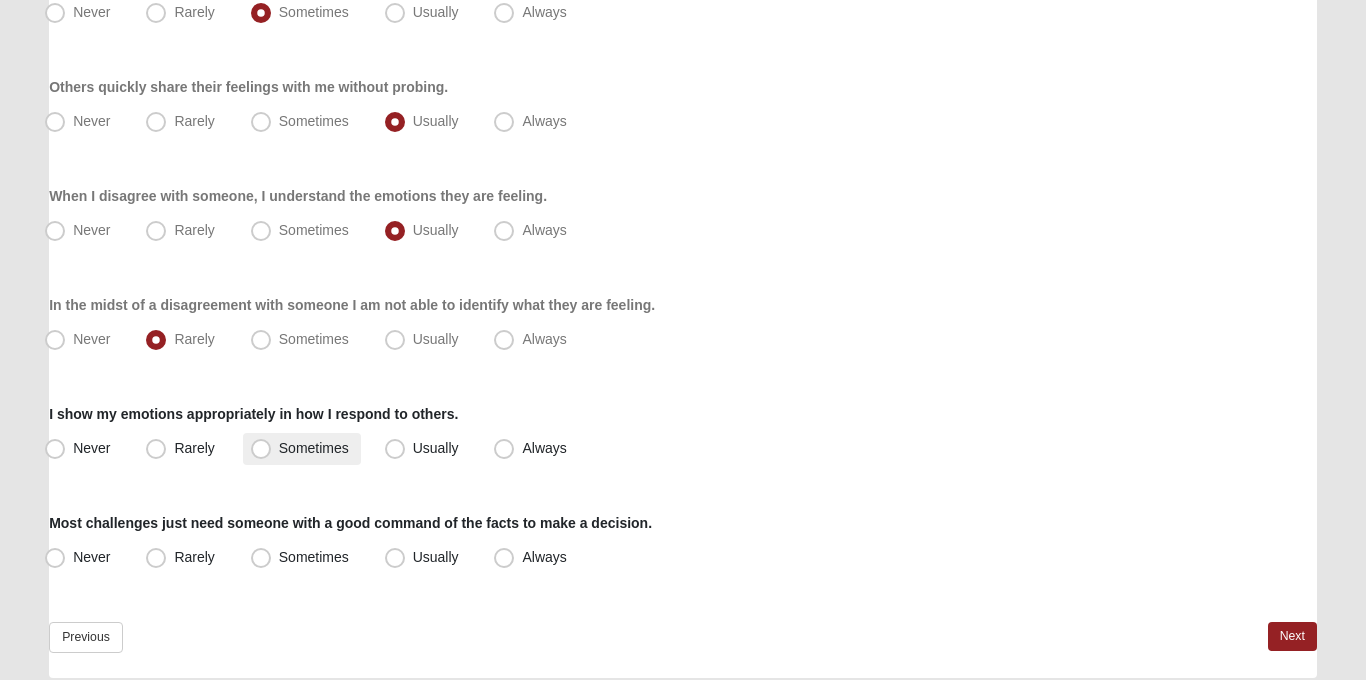 click on "Sometimes" at bounding box center (302, 449) 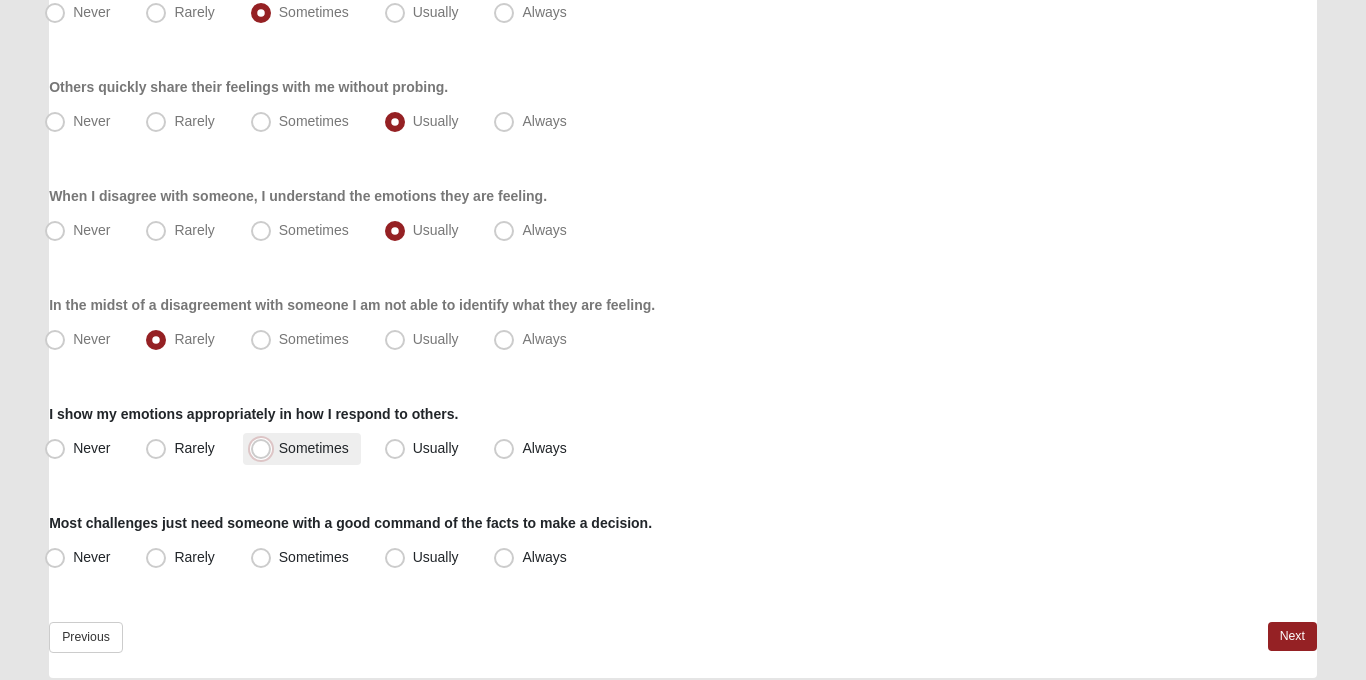 click on "Sometimes" at bounding box center (265, 448) 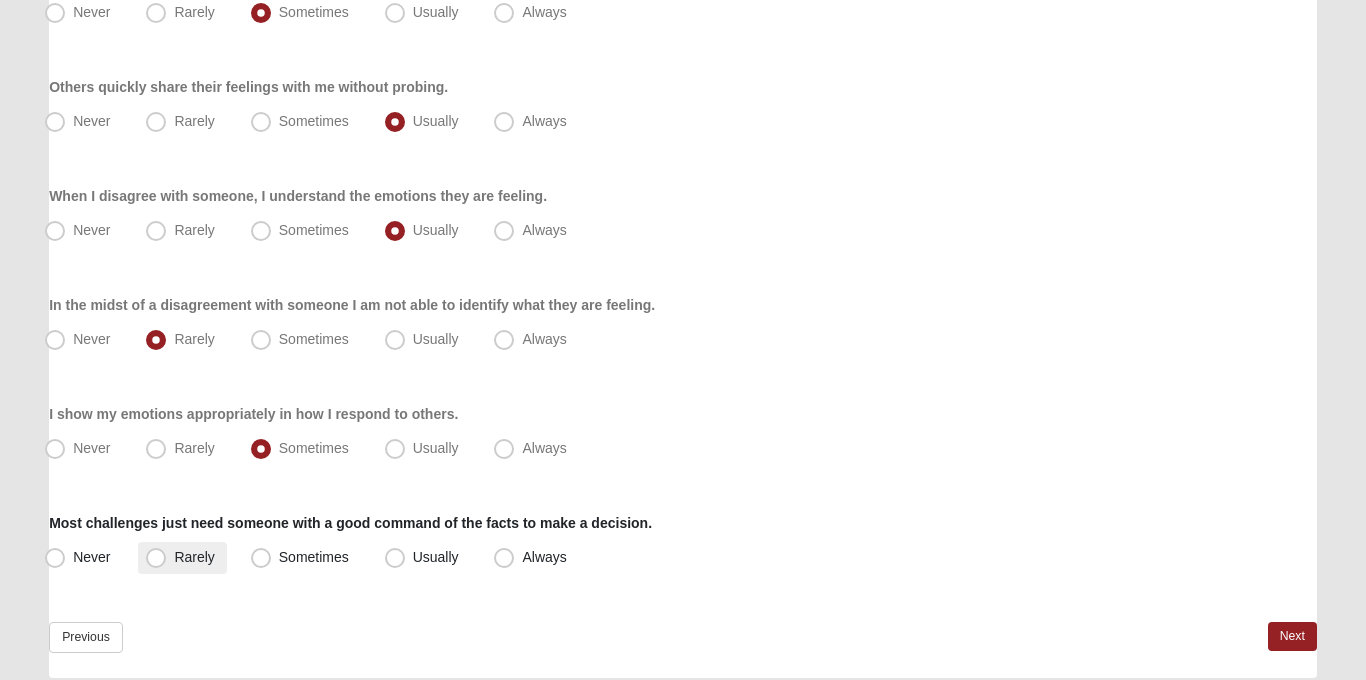 click on "Rarely" at bounding box center [182, 558] 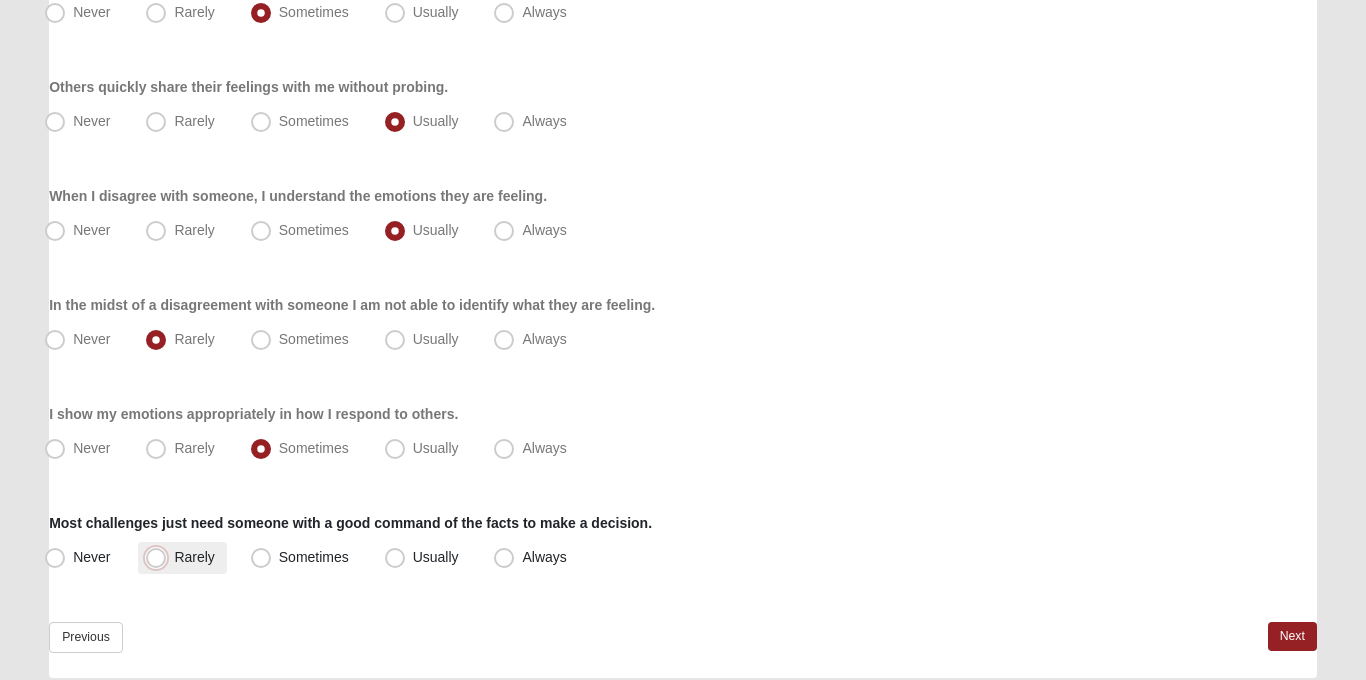 click on "Rarely" at bounding box center [160, 557] 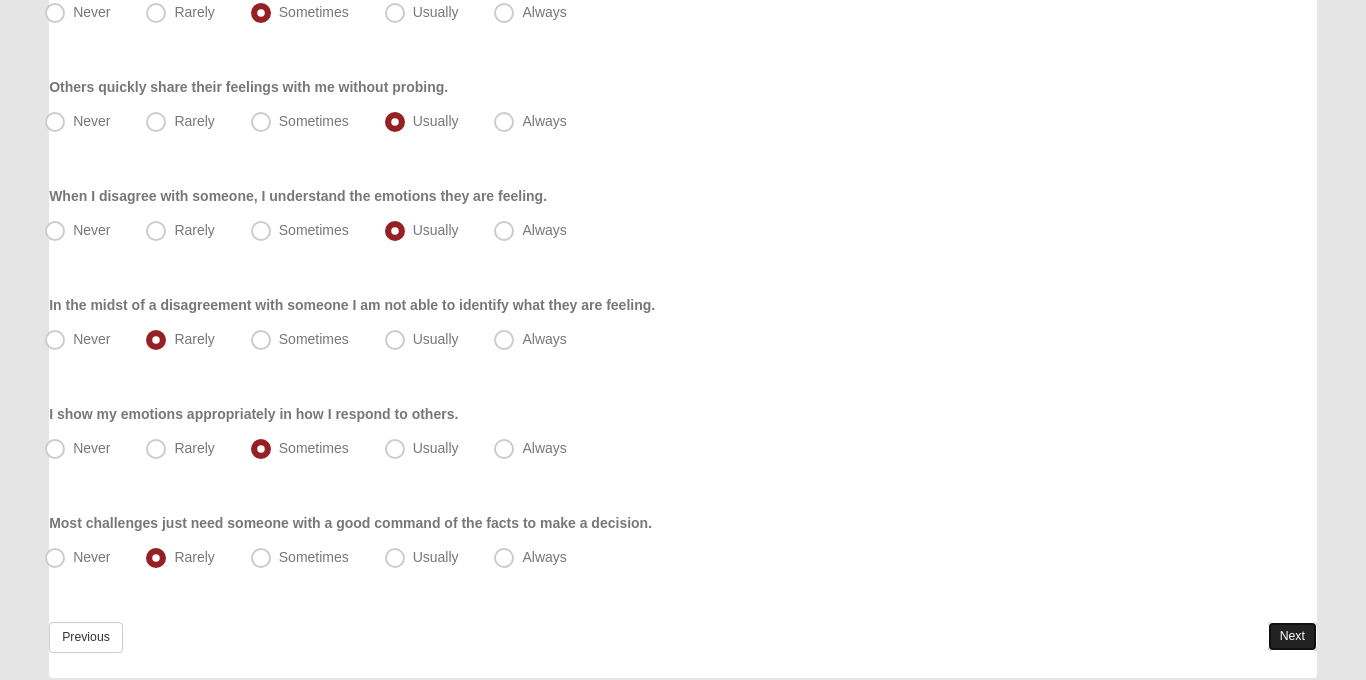 click on "Next" at bounding box center (1292, 636) 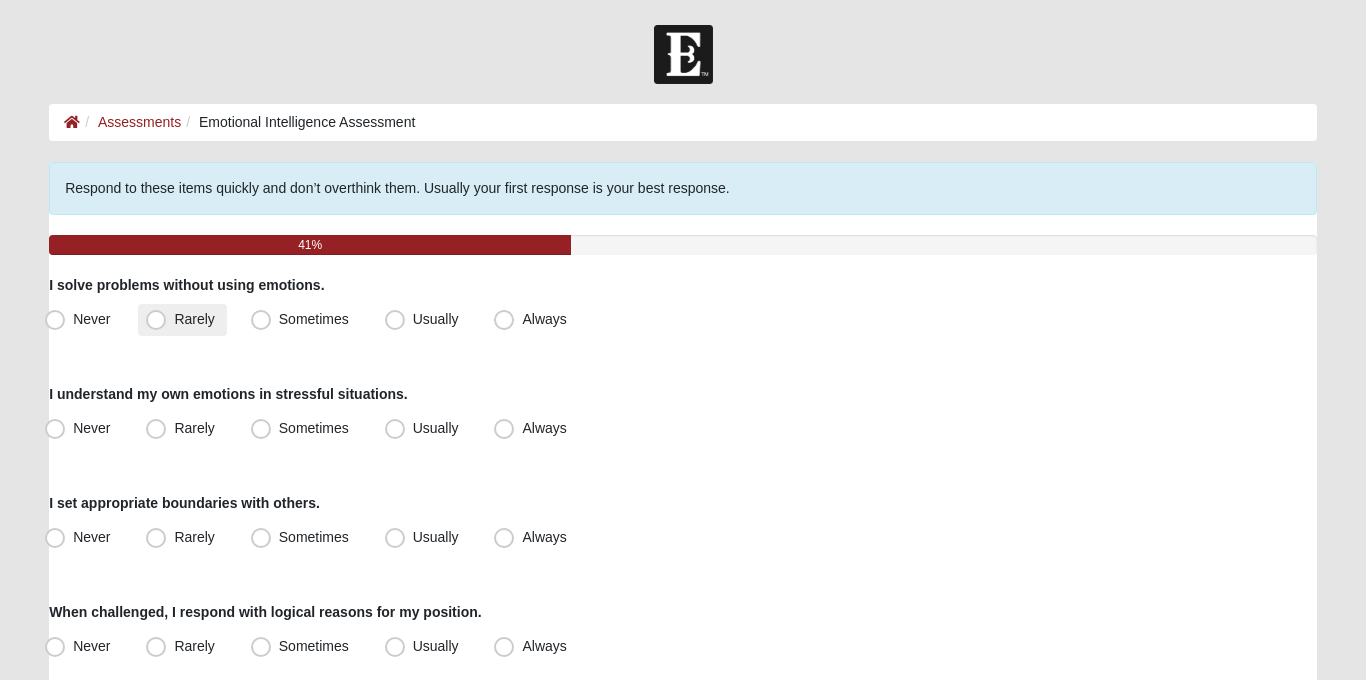 click on "Rarely" at bounding box center [182, 320] 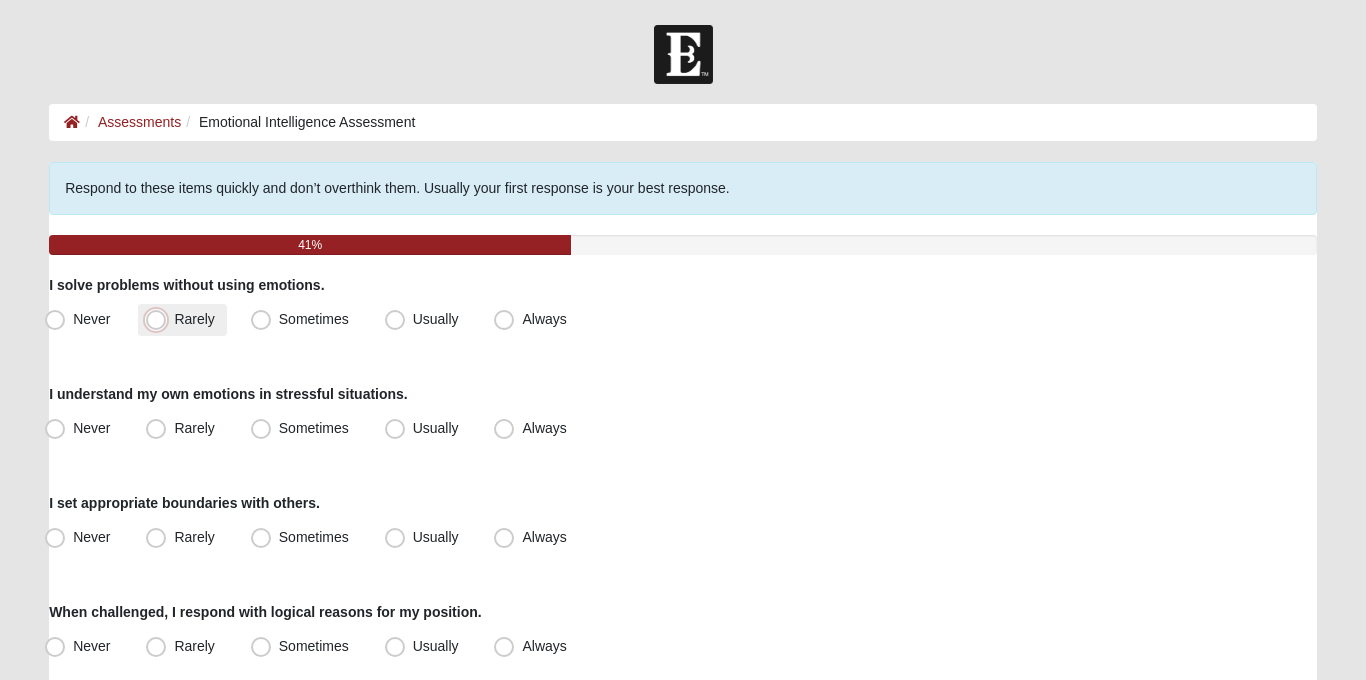 click on "Rarely" at bounding box center [160, 319] 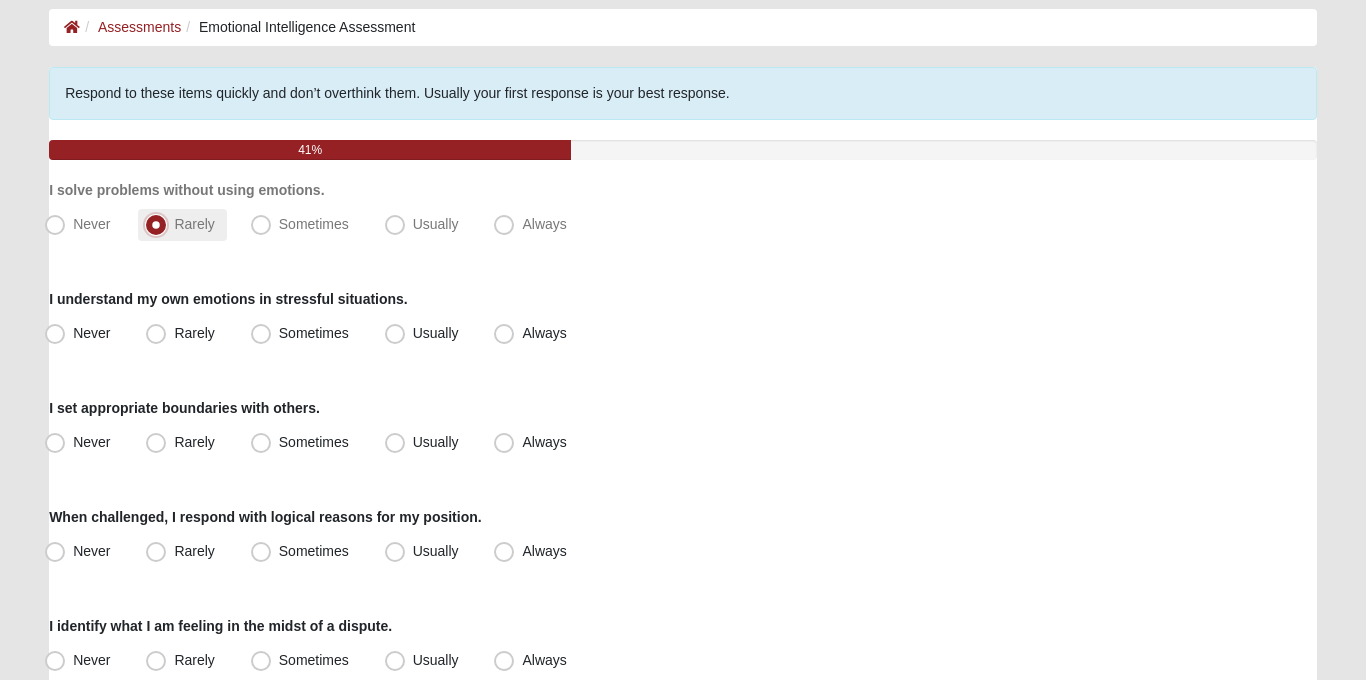 scroll, scrollTop: 97, scrollLeft: 0, axis: vertical 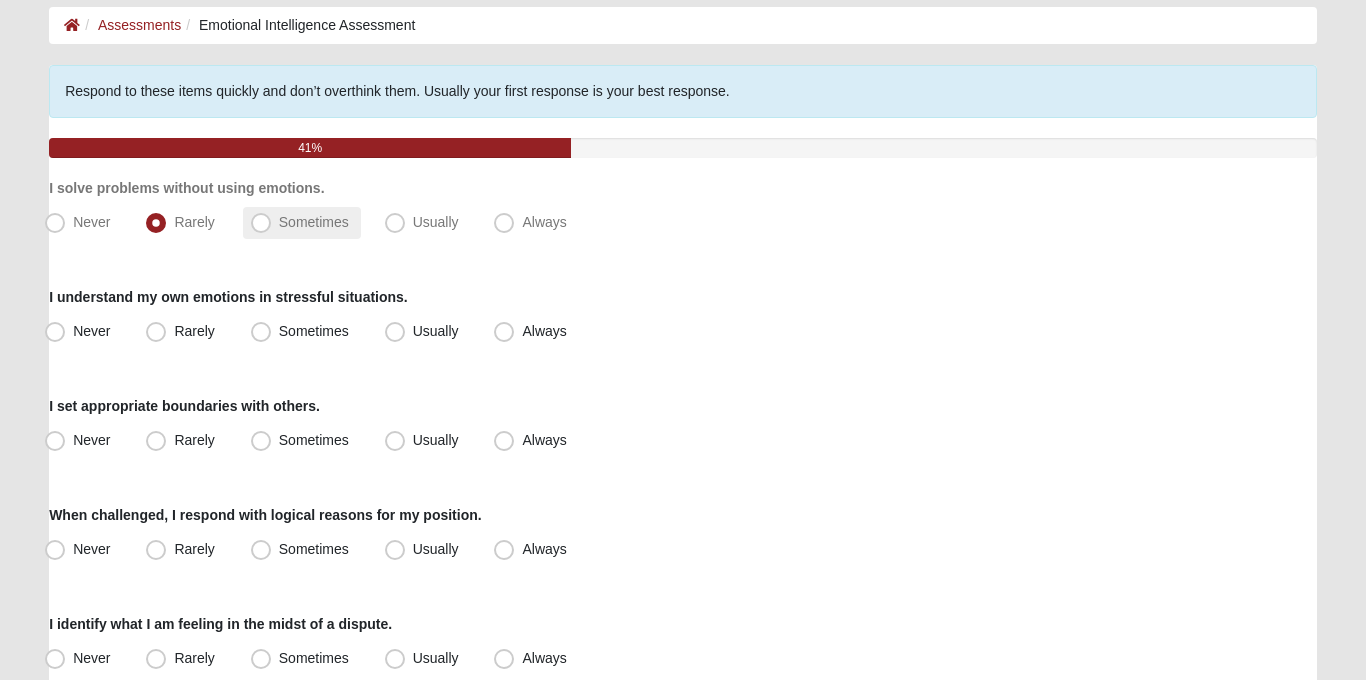 click on "Sometimes" at bounding box center (302, 223) 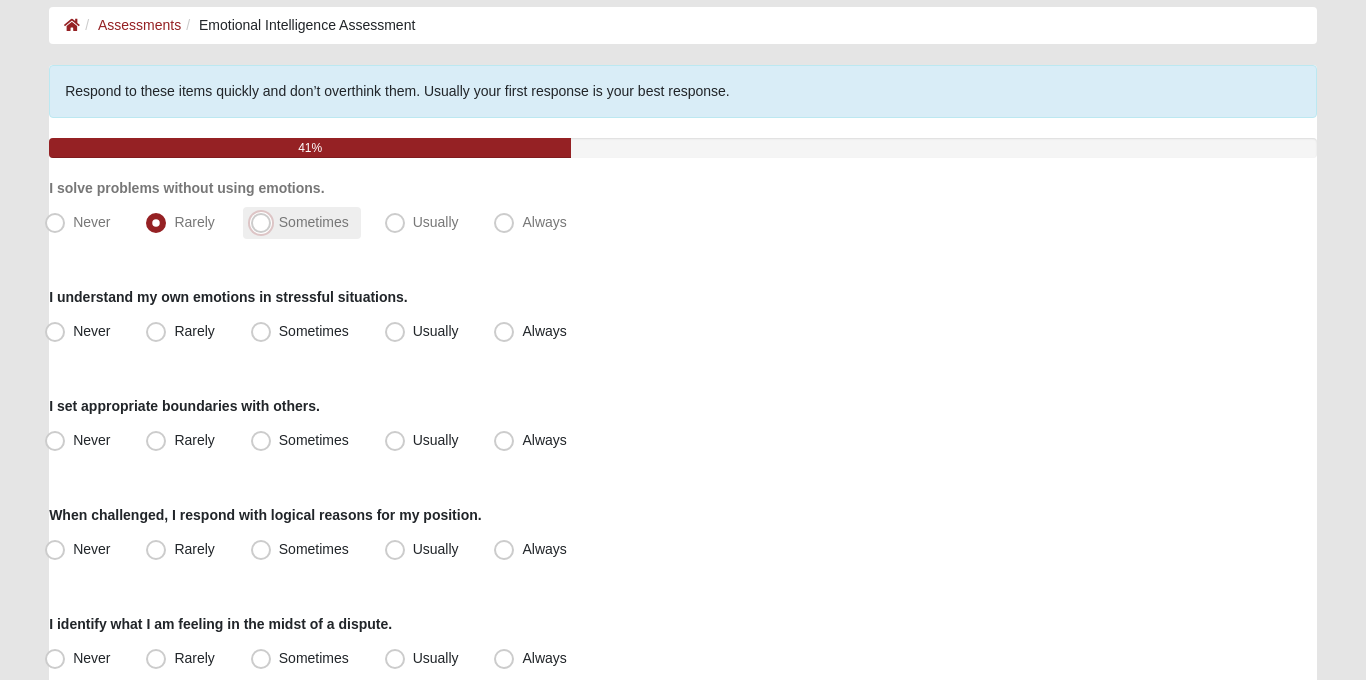 click on "Sometimes" at bounding box center [265, 222] 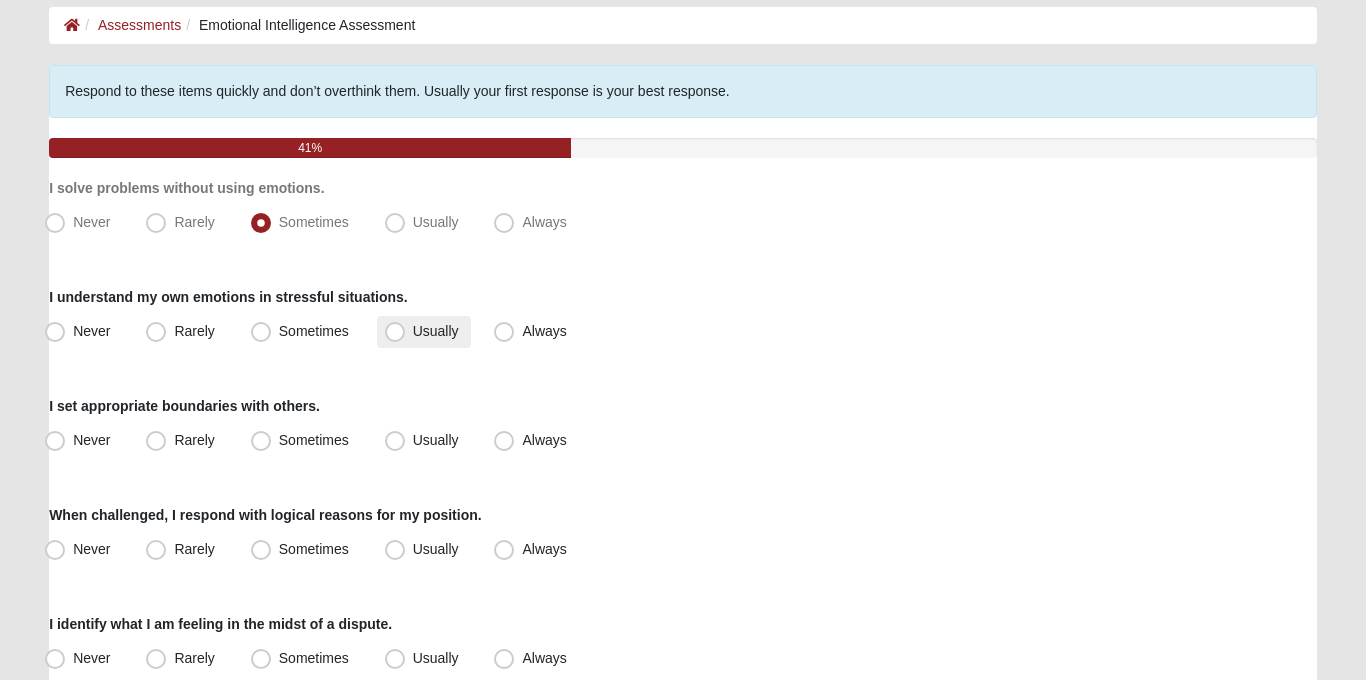 click on "Usually" at bounding box center (424, 332) 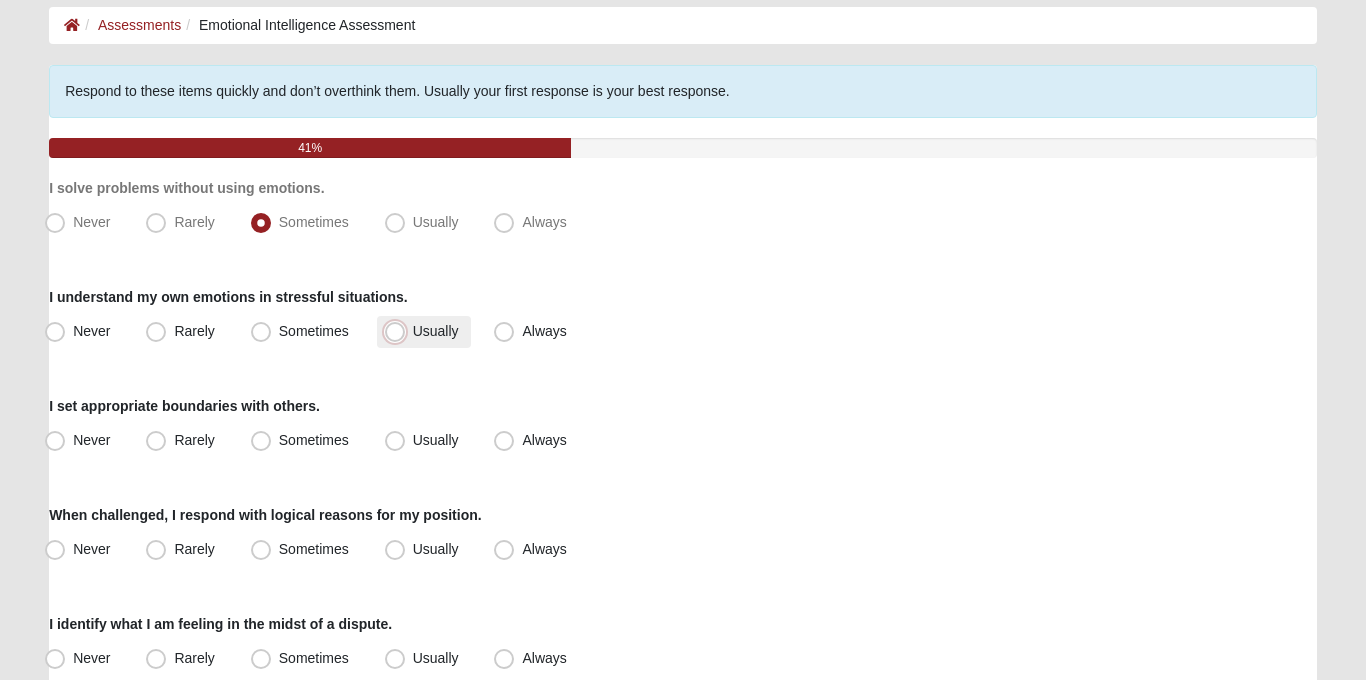 click on "Usually" at bounding box center [399, 331] 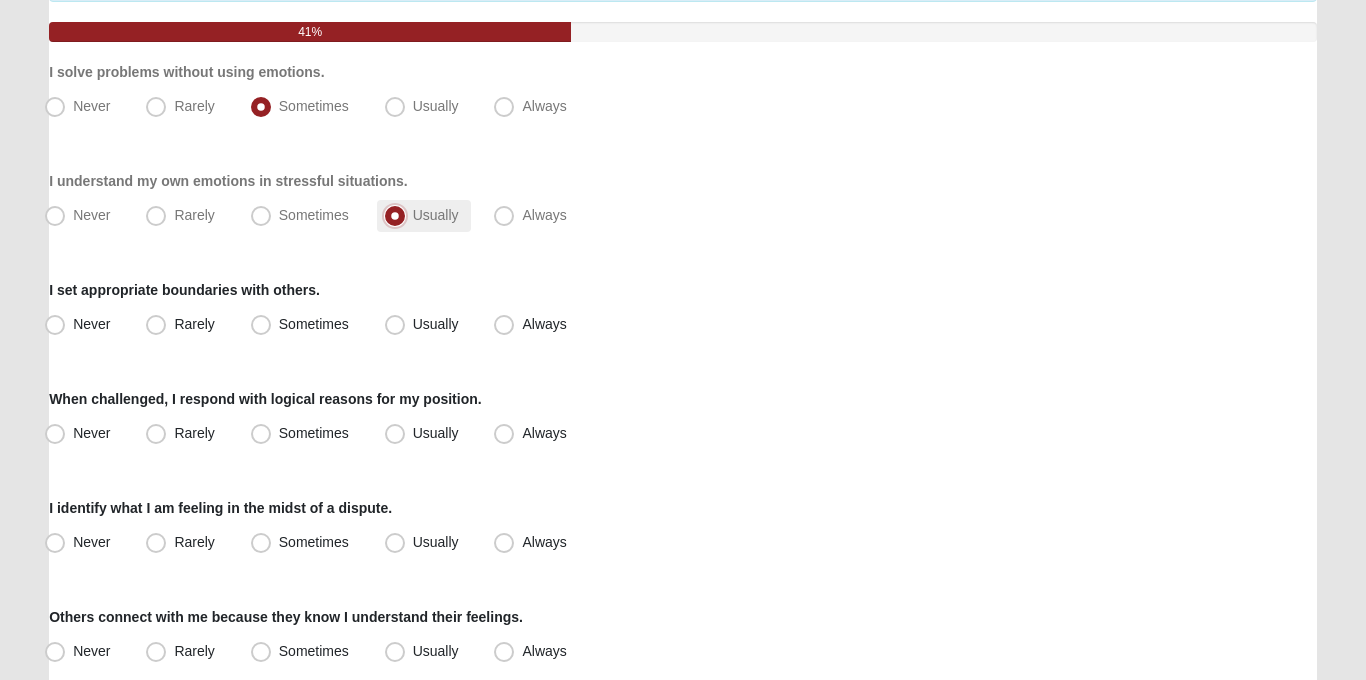 scroll, scrollTop: 216, scrollLeft: 0, axis: vertical 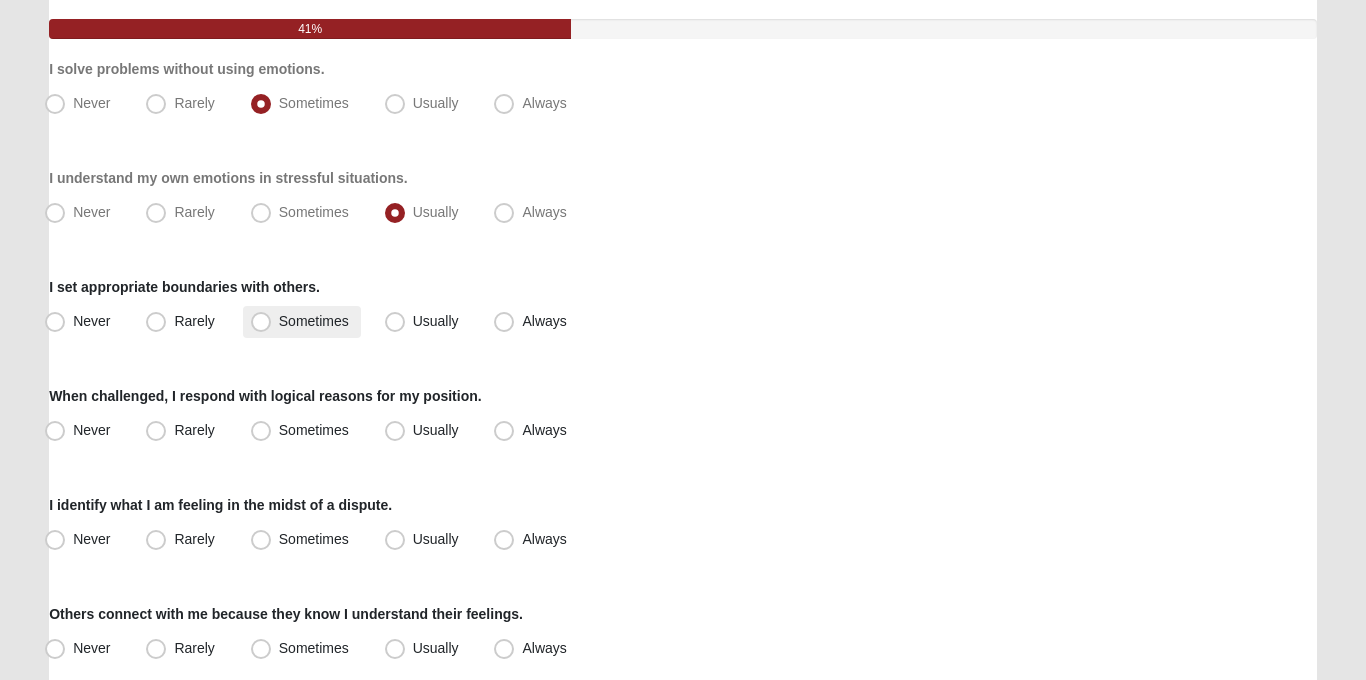 click on "Sometimes" at bounding box center (302, 322) 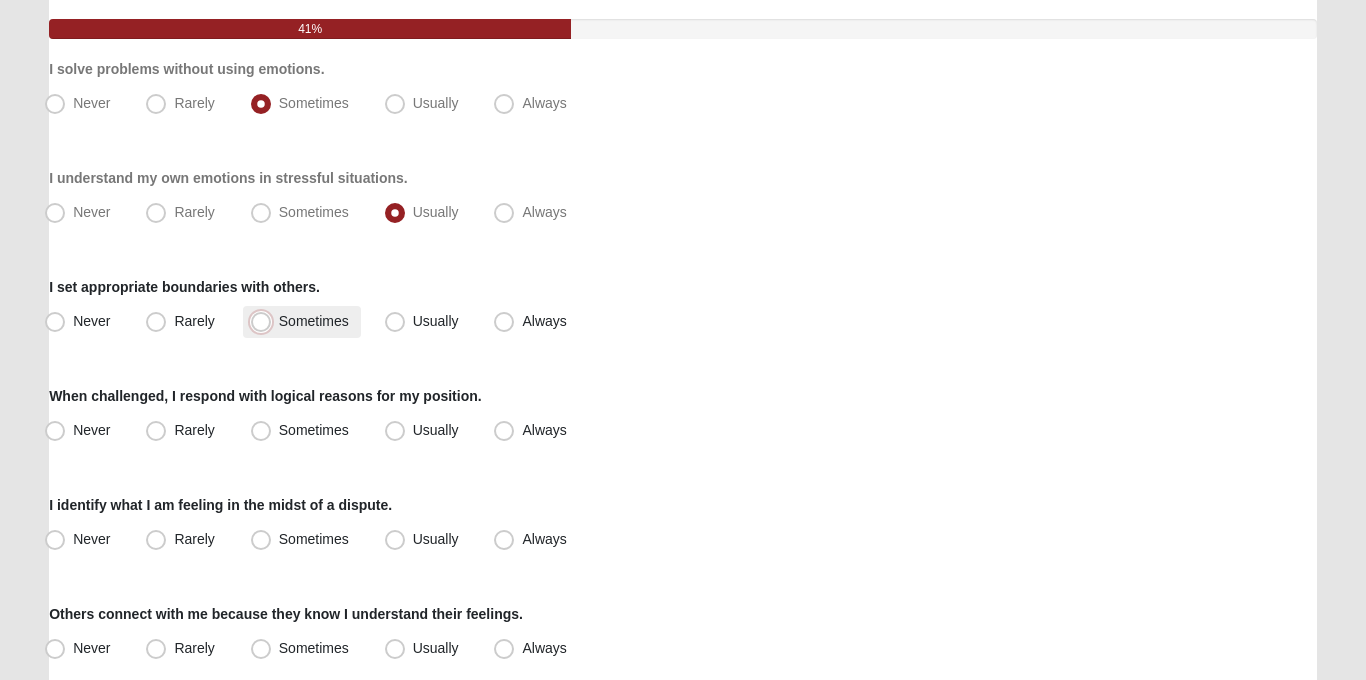 click on "Sometimes" at bounding box center (265, 321) 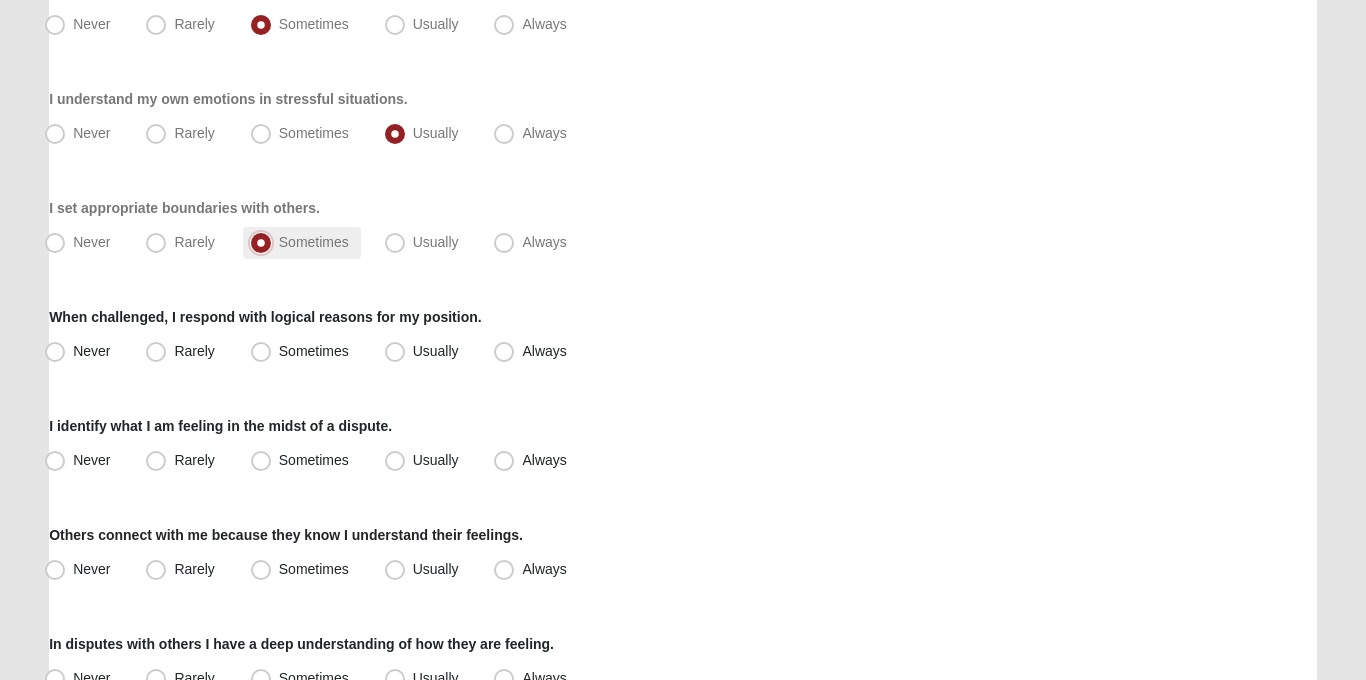 scroll, scrollTop: 315, scrollLeft: 0, axis: vertical 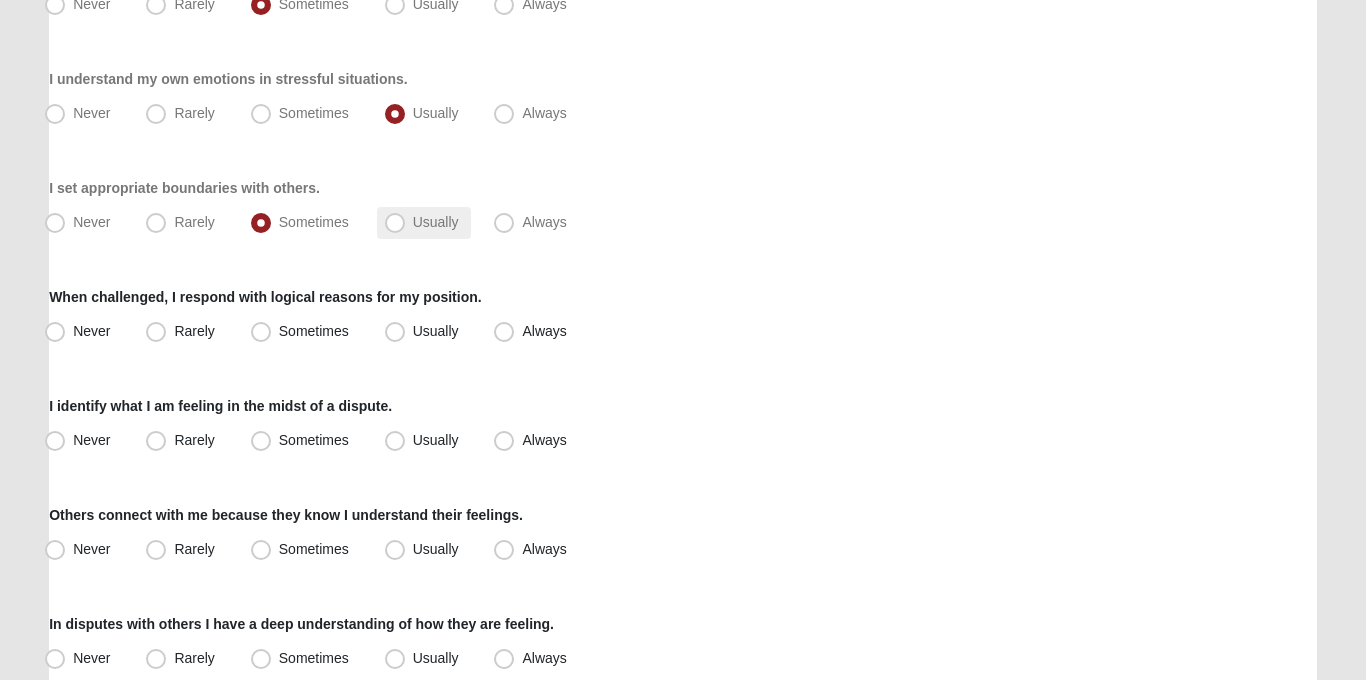 click on "Usually" at bounding box center (436, 222) 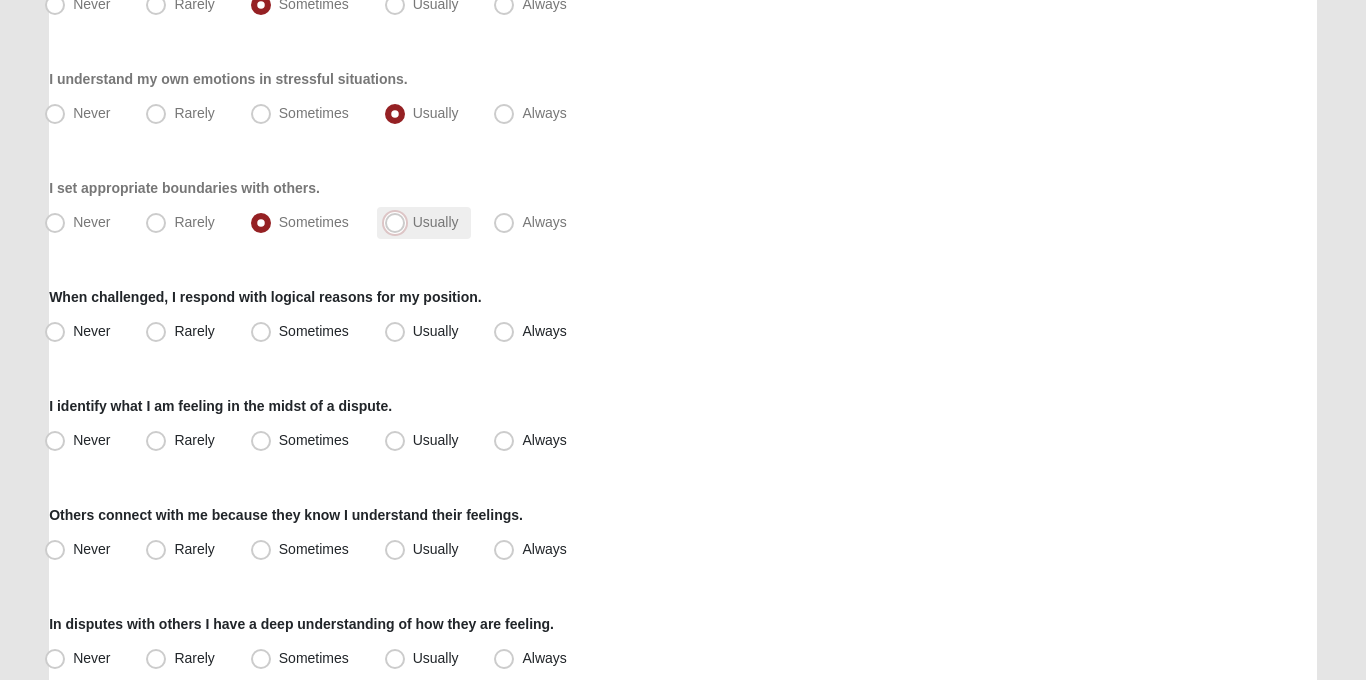 click on "Usually" at bounding box center (399, 222) 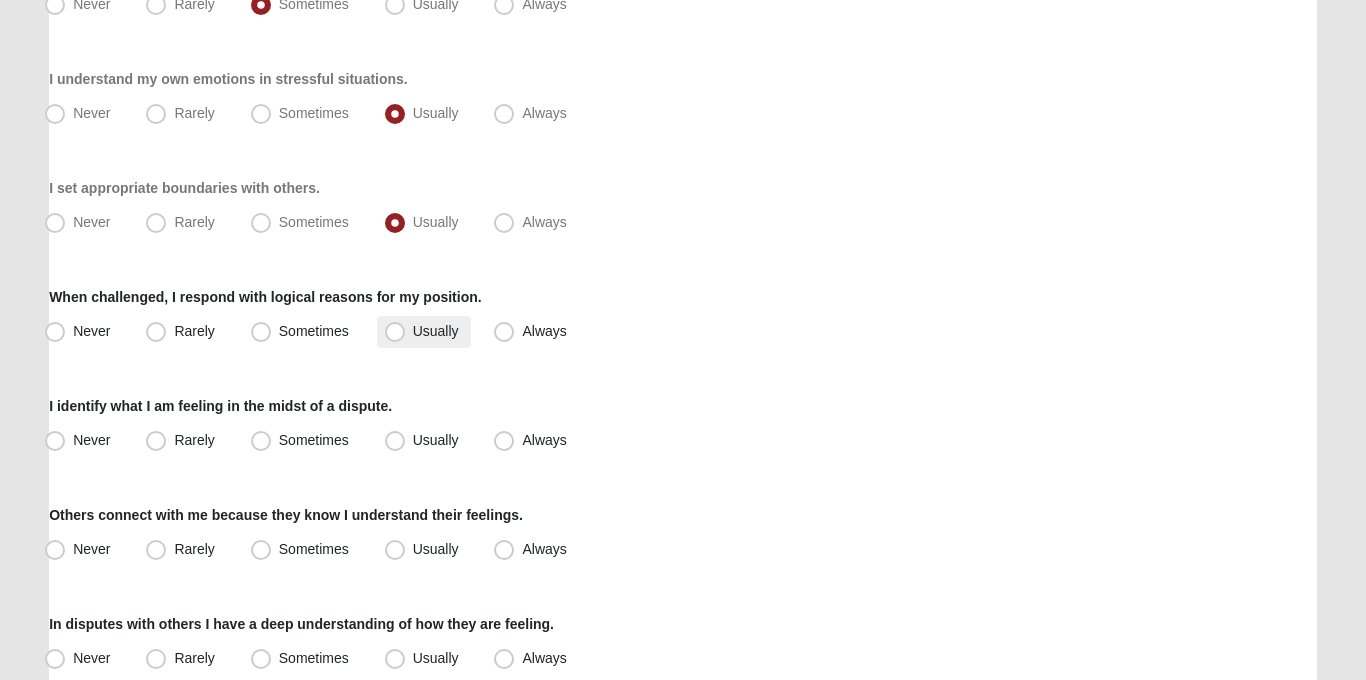 click on "Usually" at bounding box center (424, 332) 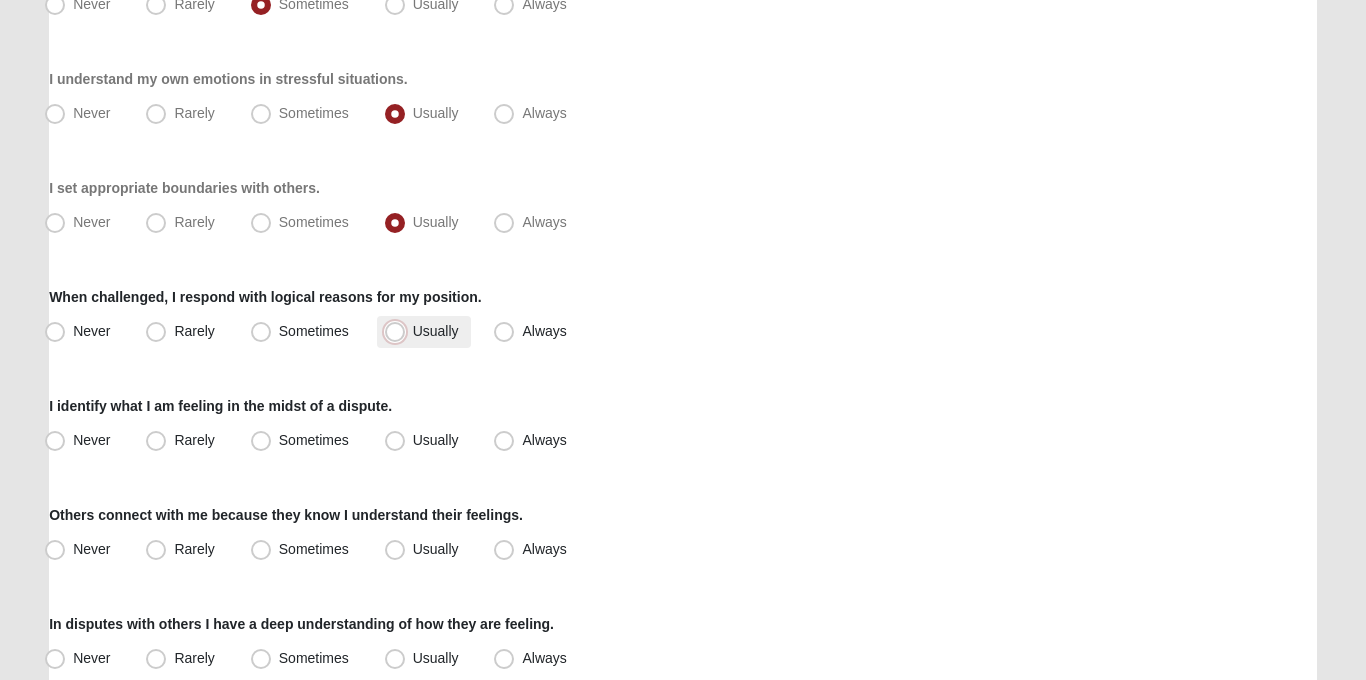 click on "Usually" at bounding box center (399, 331) 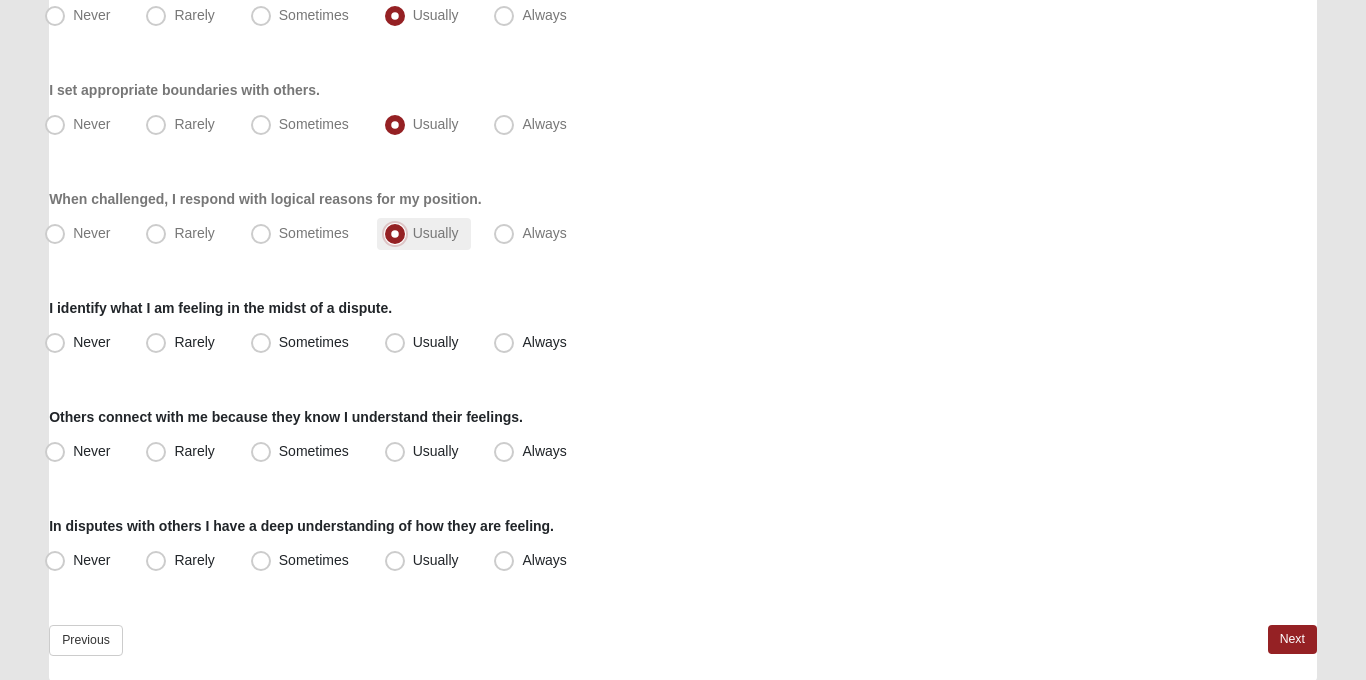 scroll, scrollTop: 415, scrollLeft: 0, axis: vertical 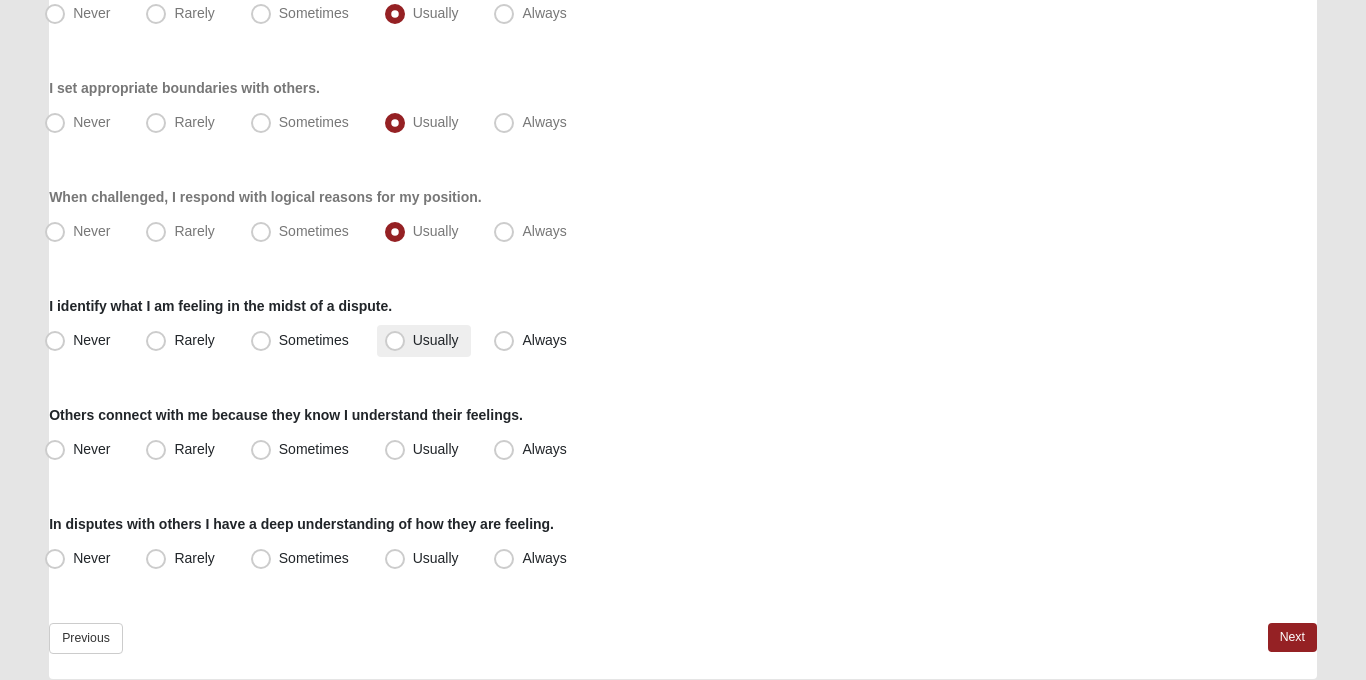 click on "Usually" at bounding box center [424, 341] 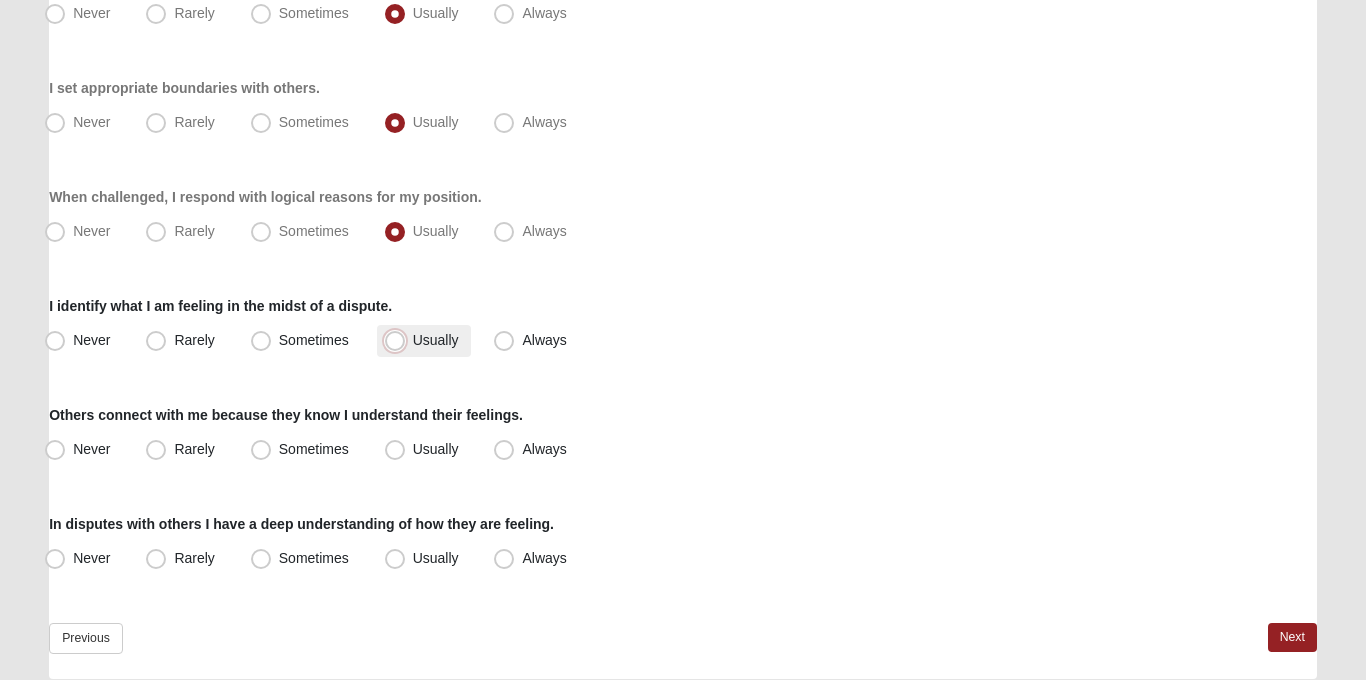 click on "Usually" at bounding box center (399, 340) 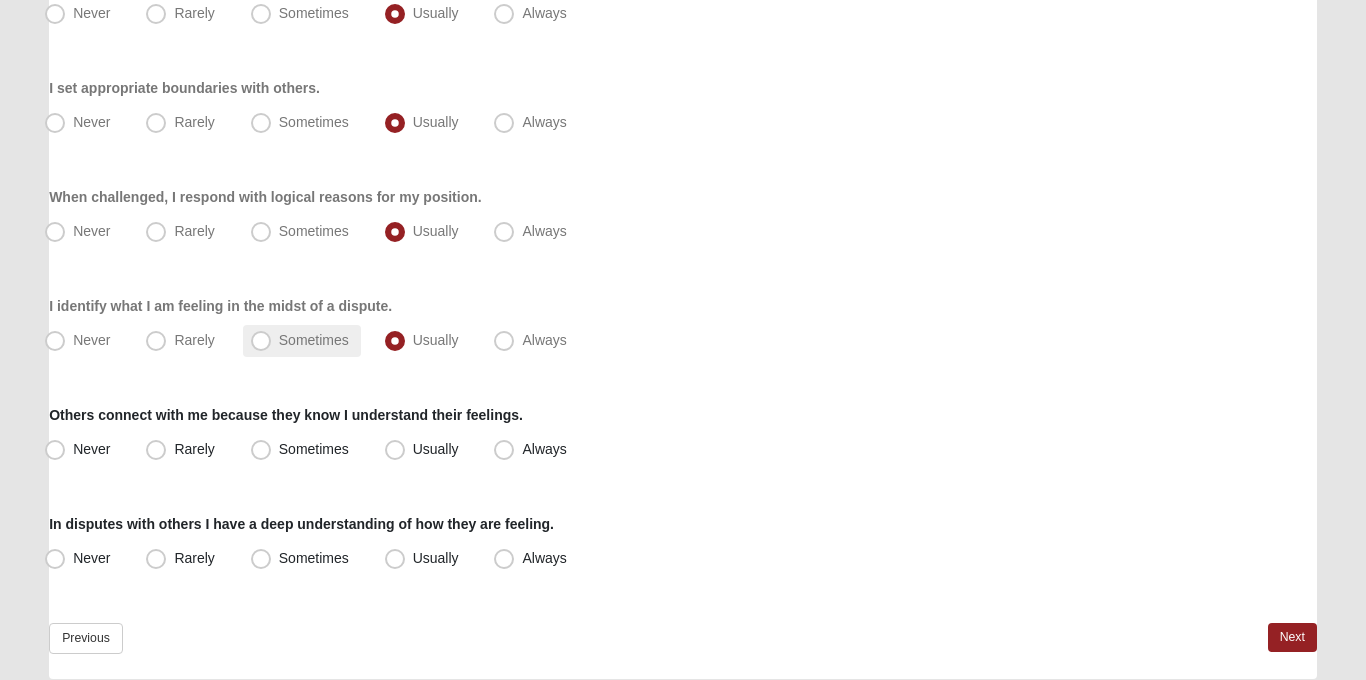 click on "Sometimes" at bounding box center (302, 341) 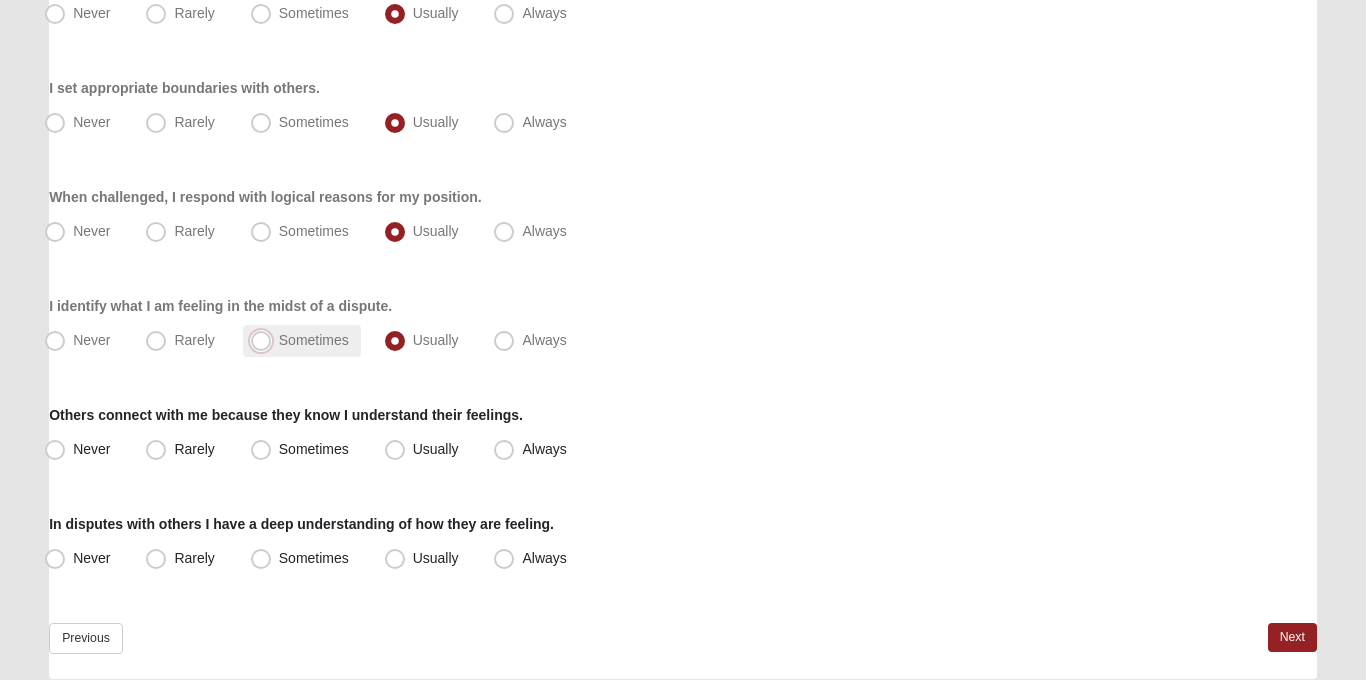 click on "Sometimes" at bounding box center (265, 340) 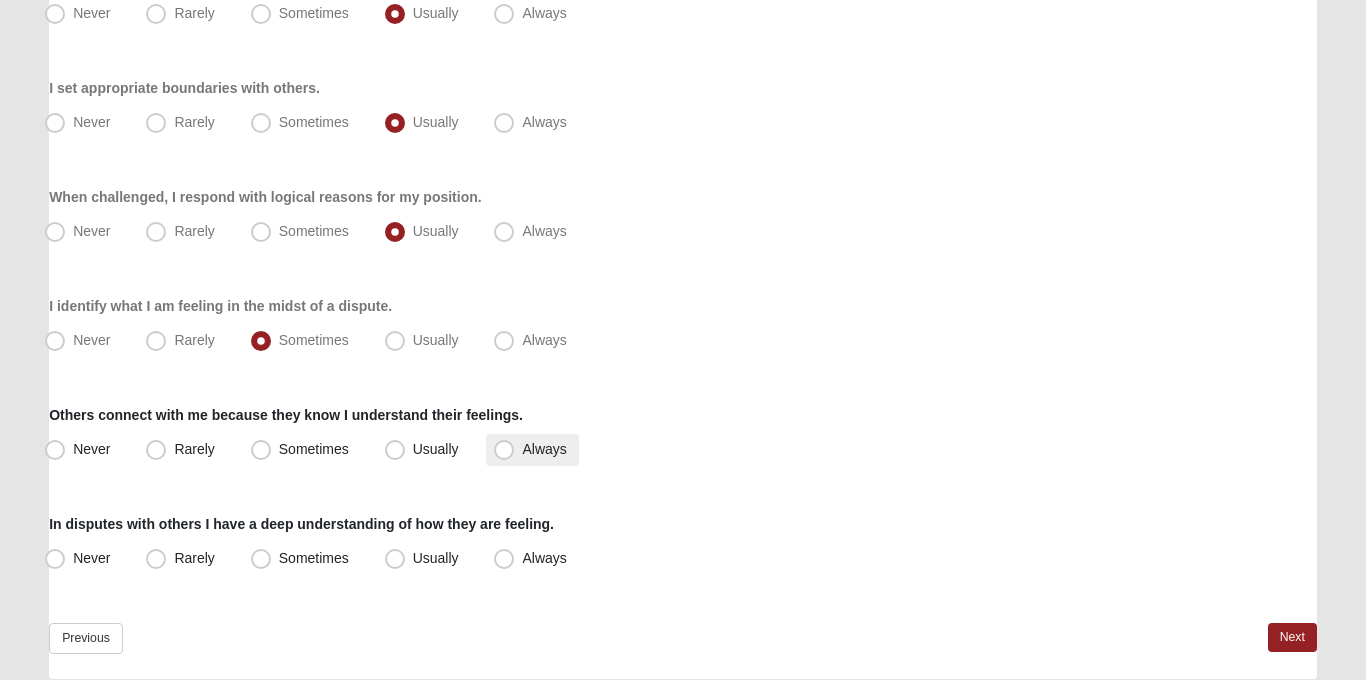 click on "Always" at bounding box center [544, 449] 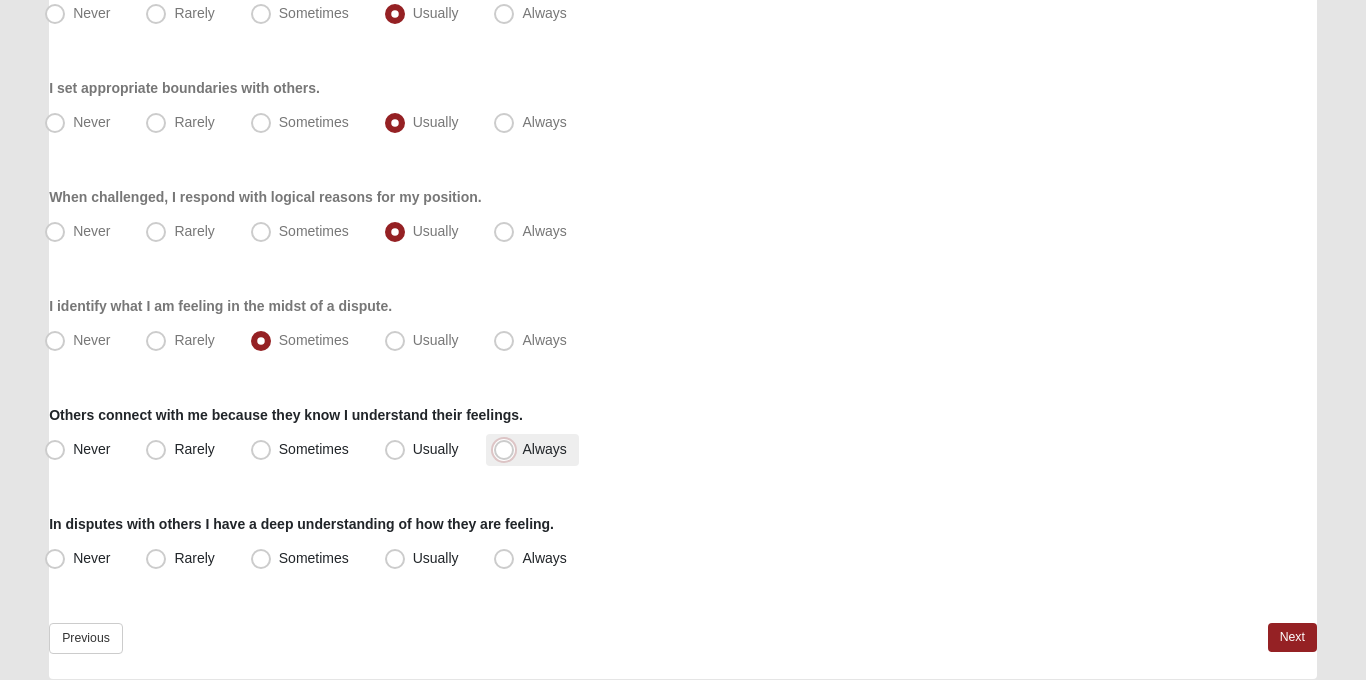 click on "Always" at bounding box center (508, 449) 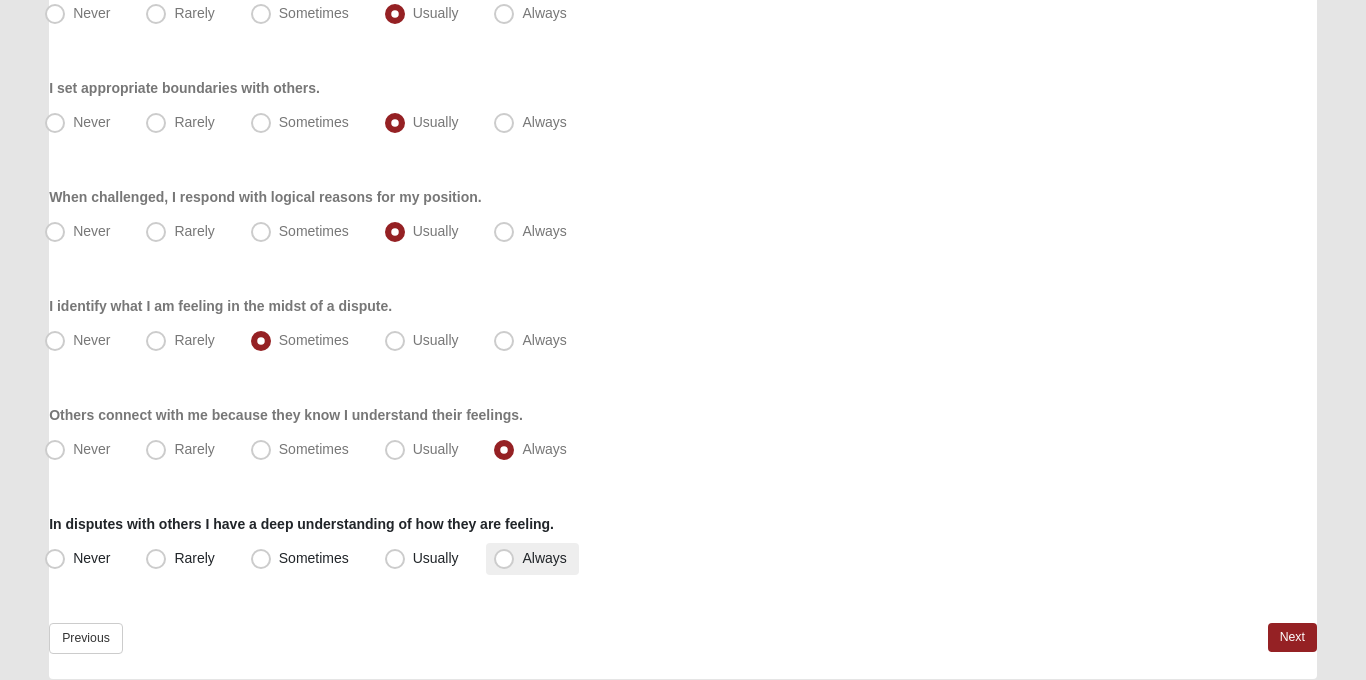 click on "Always" at bounding box center [544, 558] 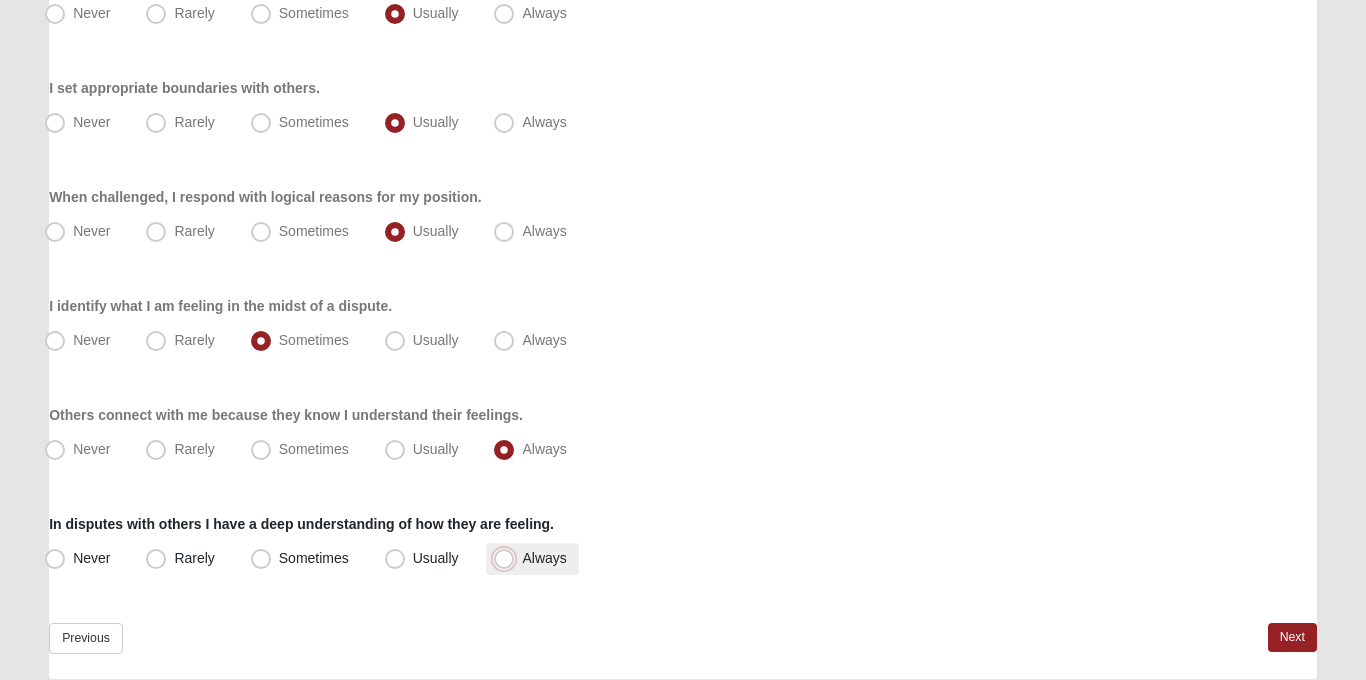 click on "Always" at bounding box center (508, 558) 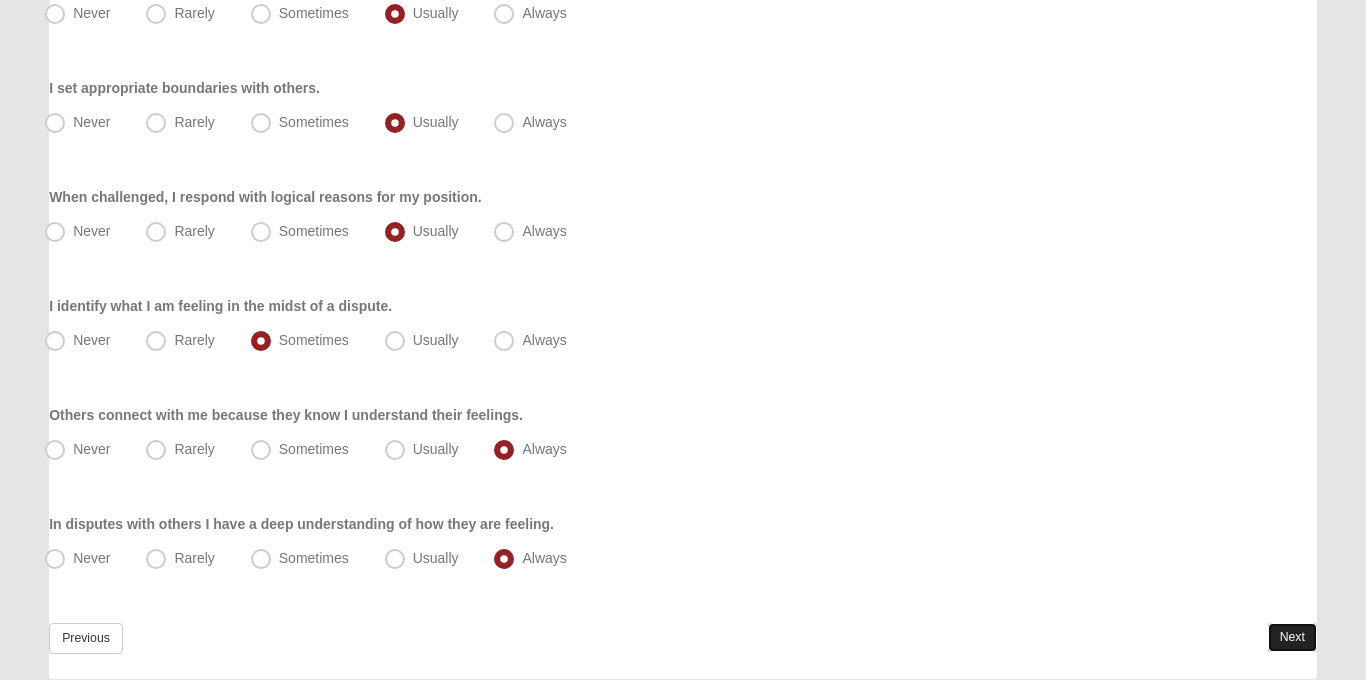 click on "Next" at bounding box center (1292, 637) 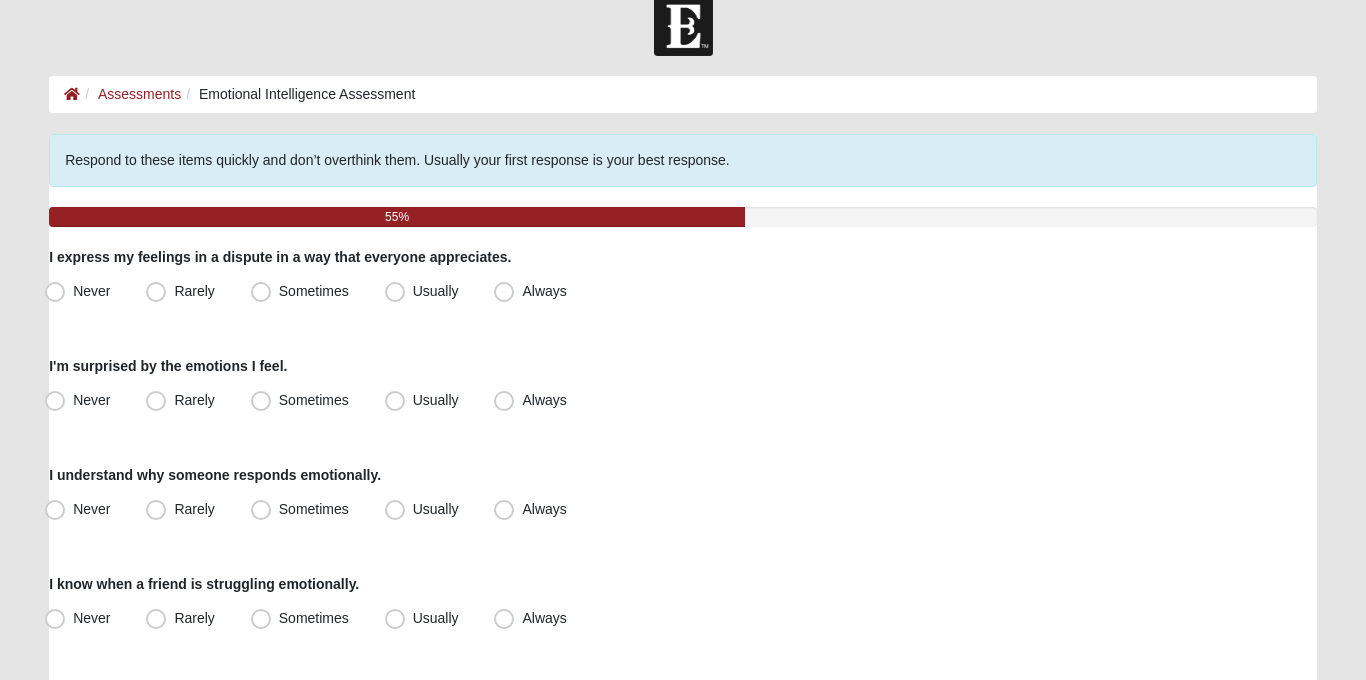 scroll, scrollTop: 52, scrollLeft: 0, axis: vertical 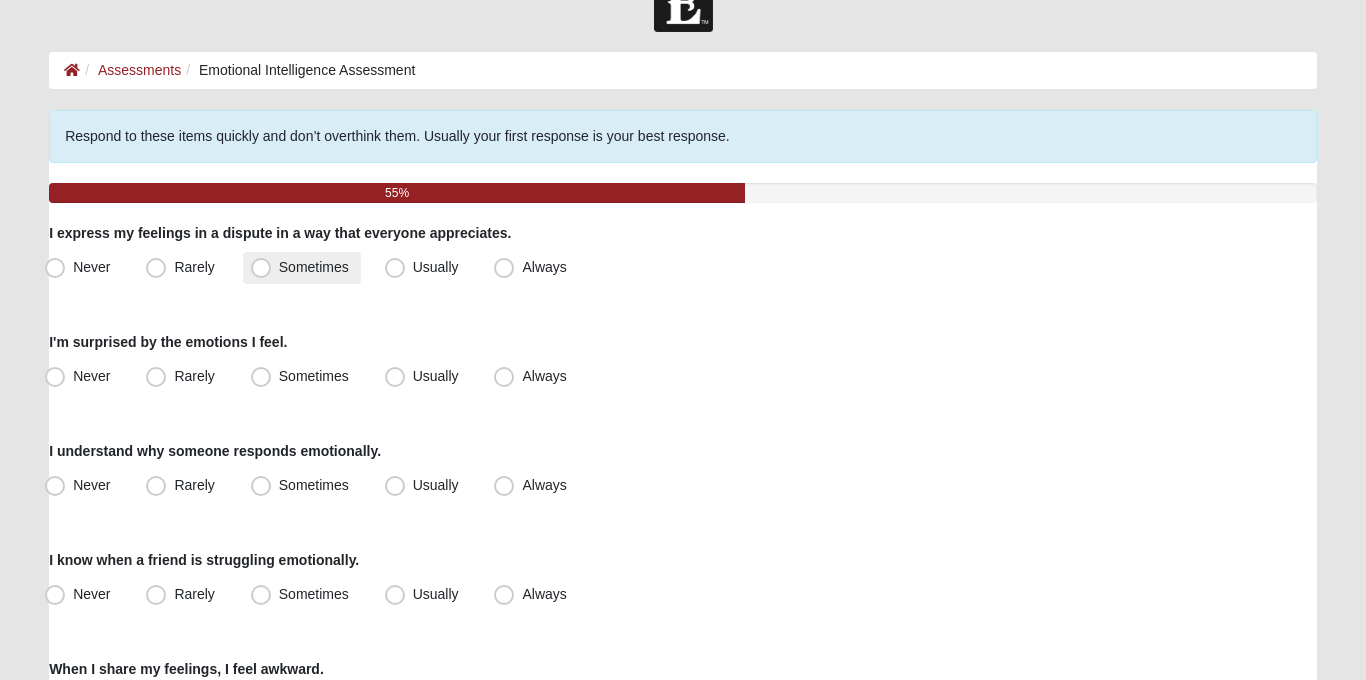 click on "Sometimes" at bounding box center [302, 268] 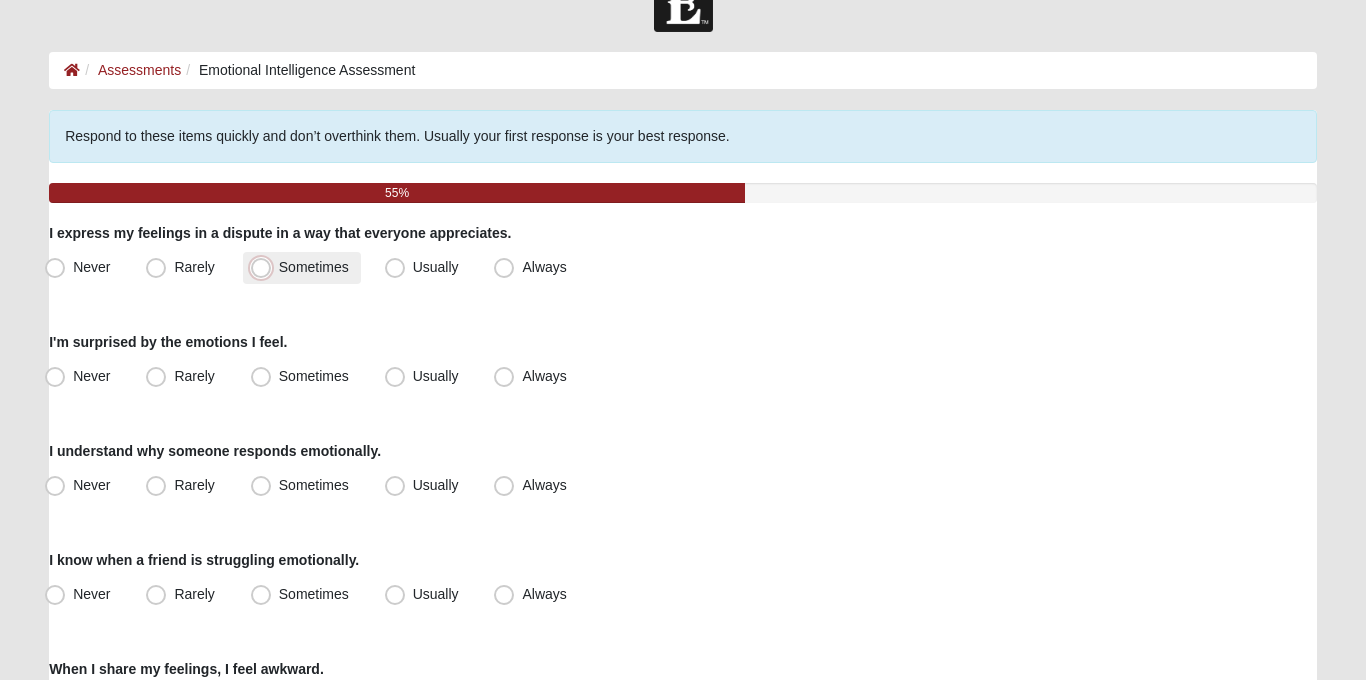 click on "Sometimes" at bounding box center [265, 267] 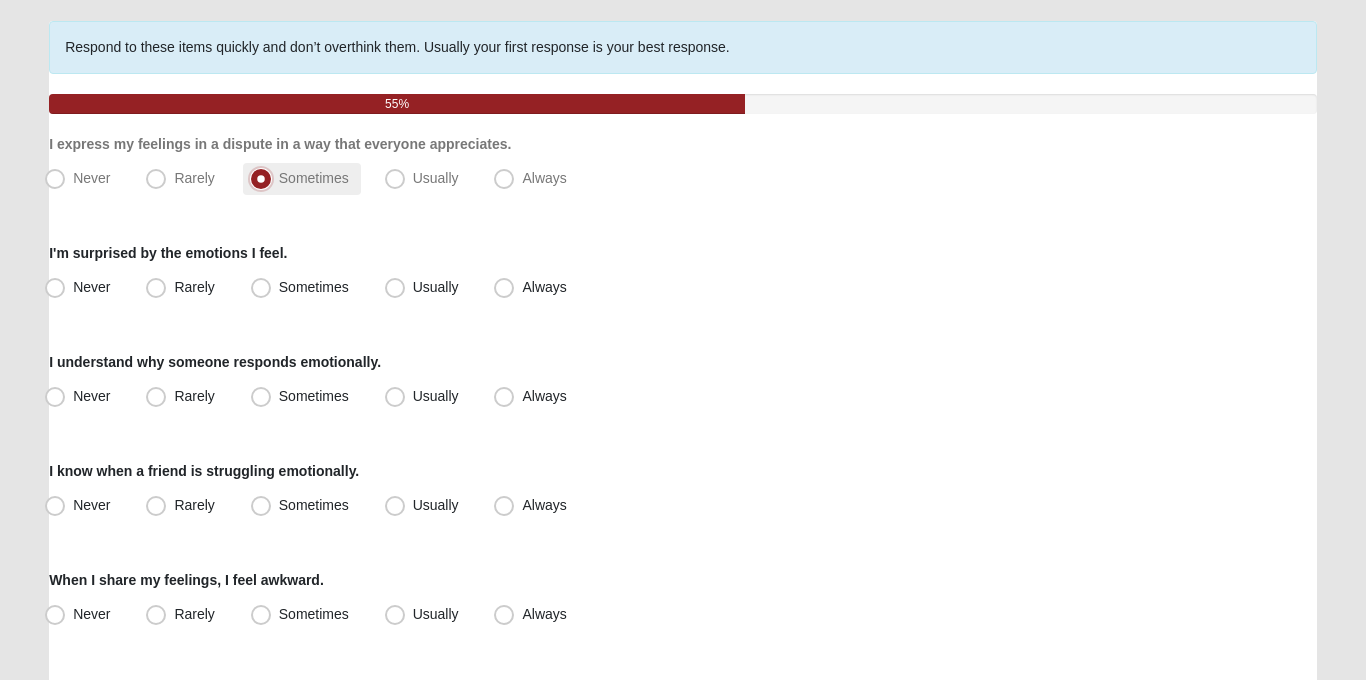 scroll, scrollTop: 146, scrollLeft: 0, axis: vertical 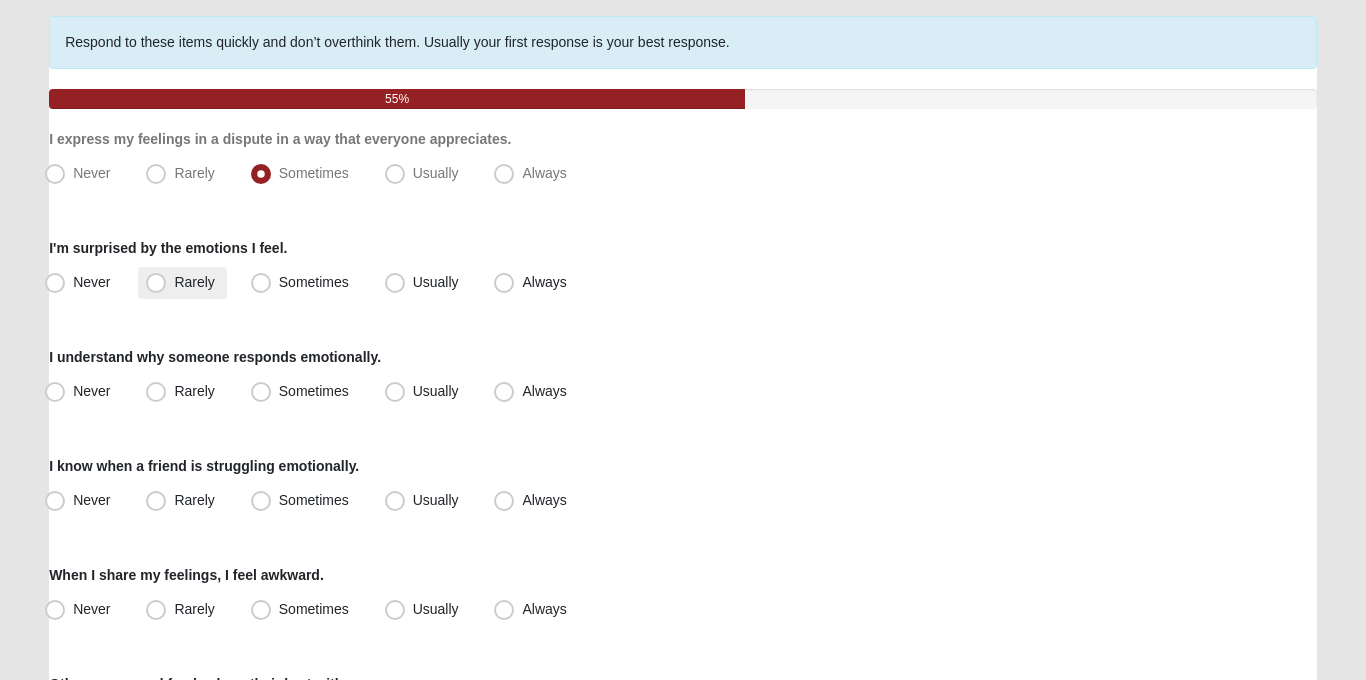 click on "Rarely" at bounding box center (182, 283) 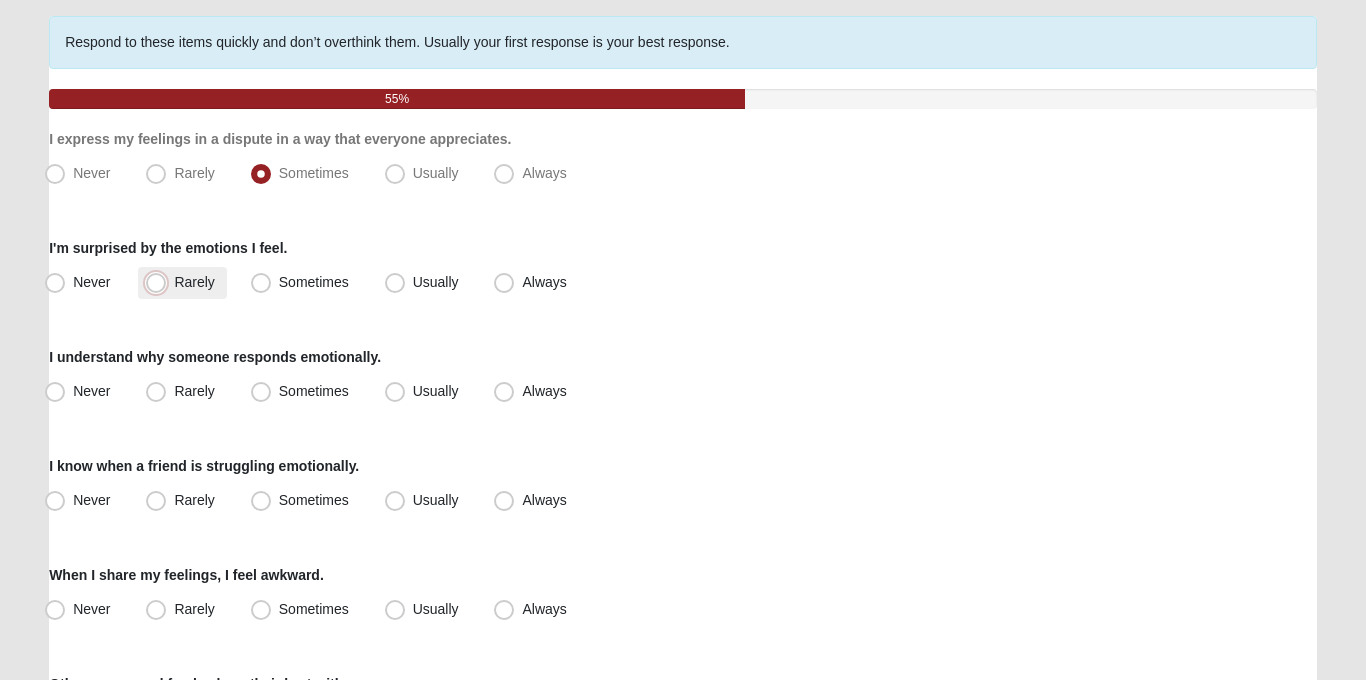 click on "Rarely" at bounding box center (160, 282) 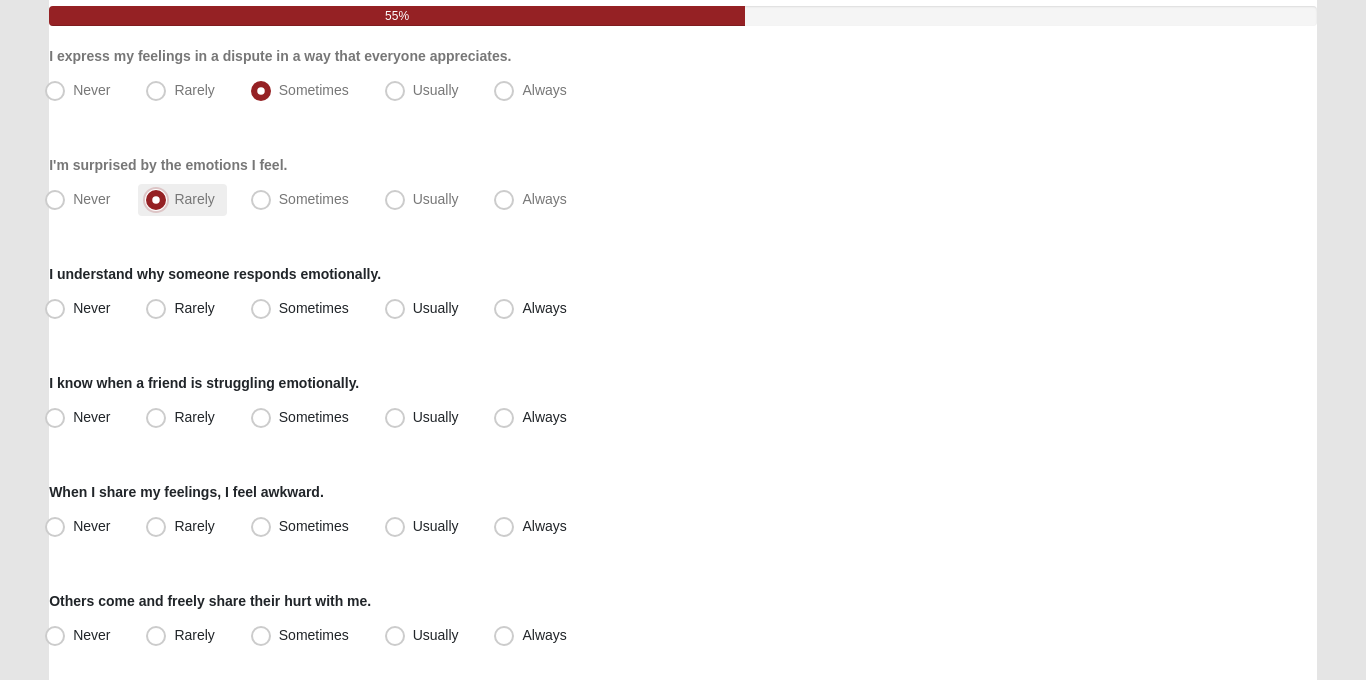 scroll, scrollTop: 232, scrollLeft: 0, axis: vertical 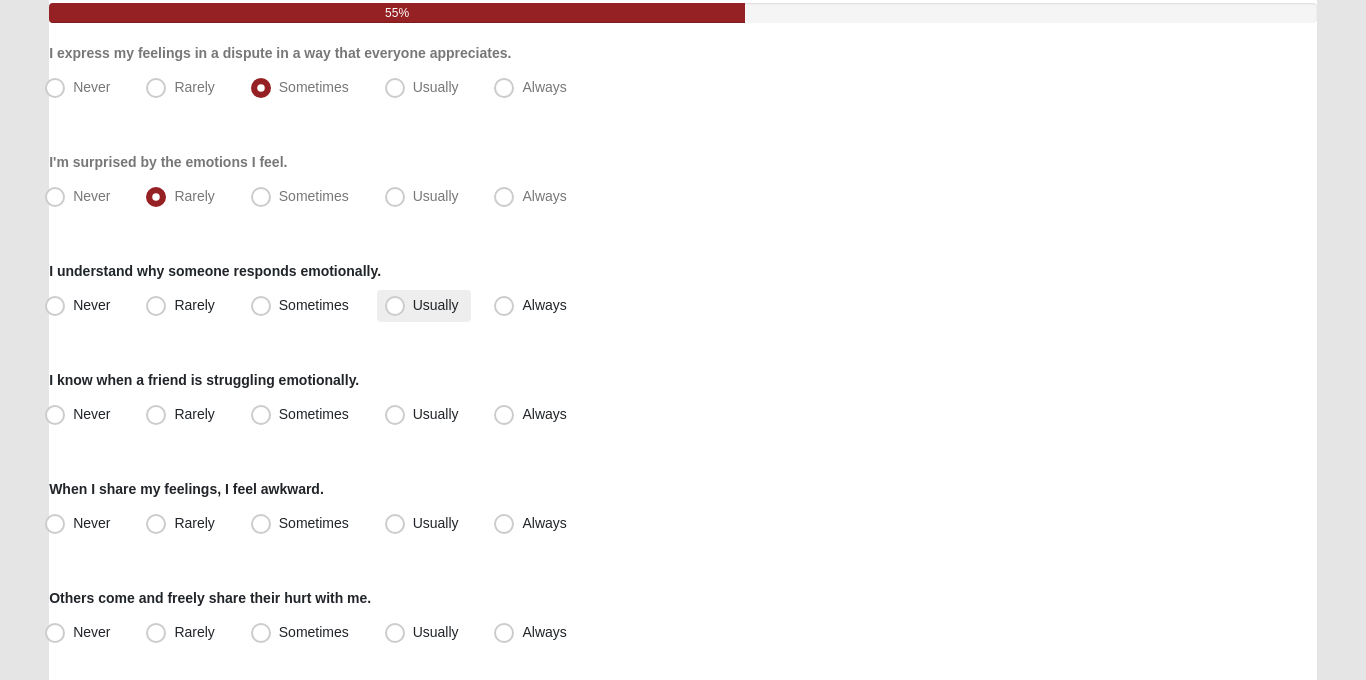 click on "Usually" at bounding box center [436, 305] 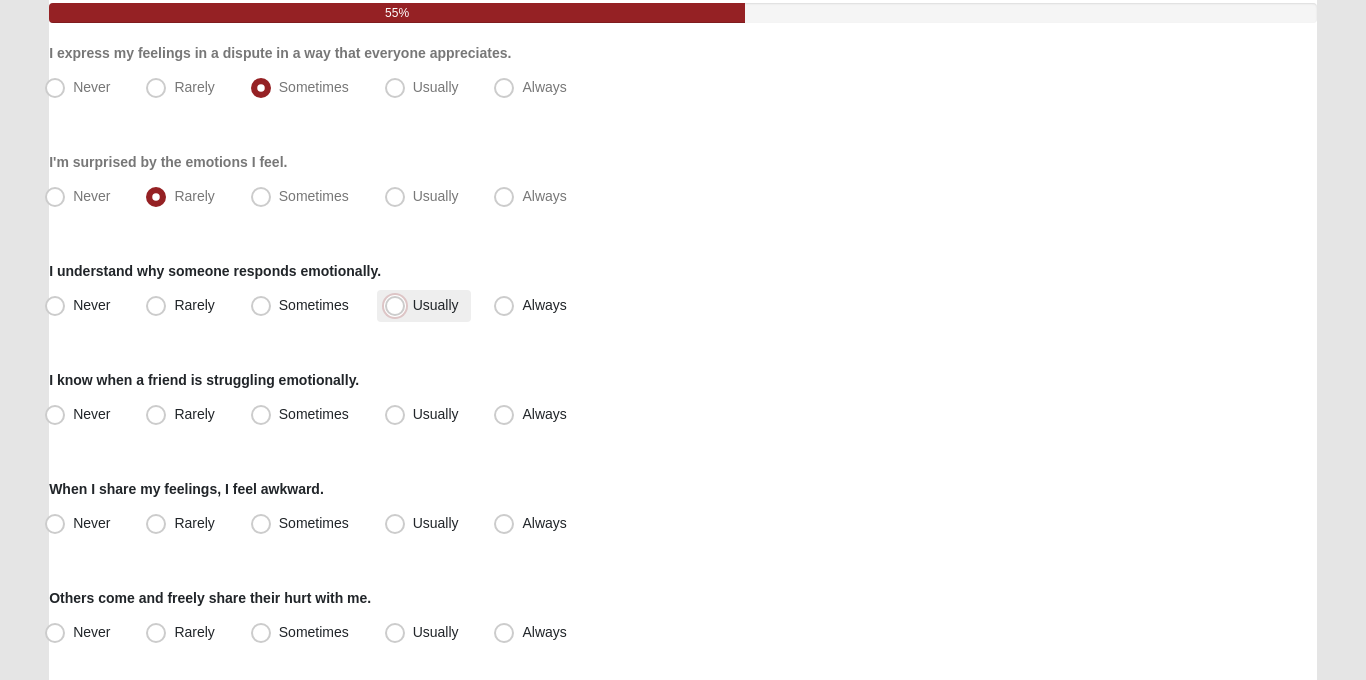 click on "Usually" at bounding box center (399, 305) 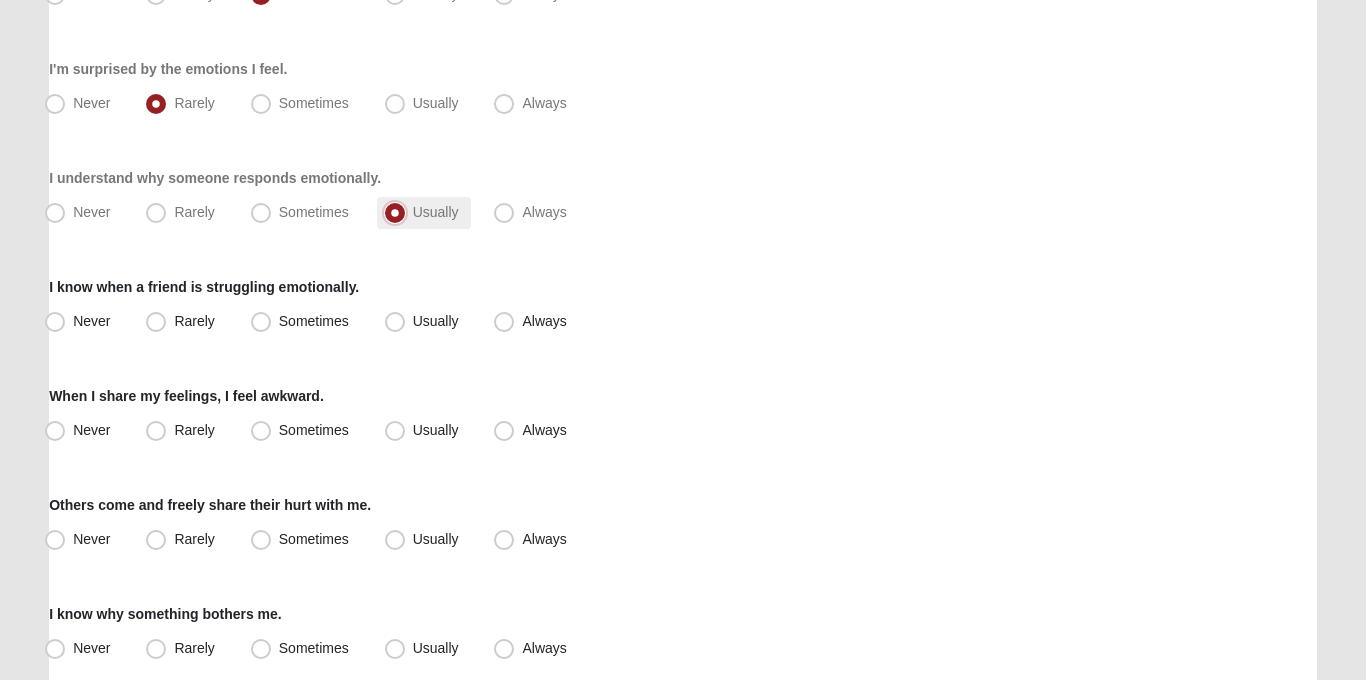 scroll, scrollTop: 330, scrollLeft: 0, axis: vertical 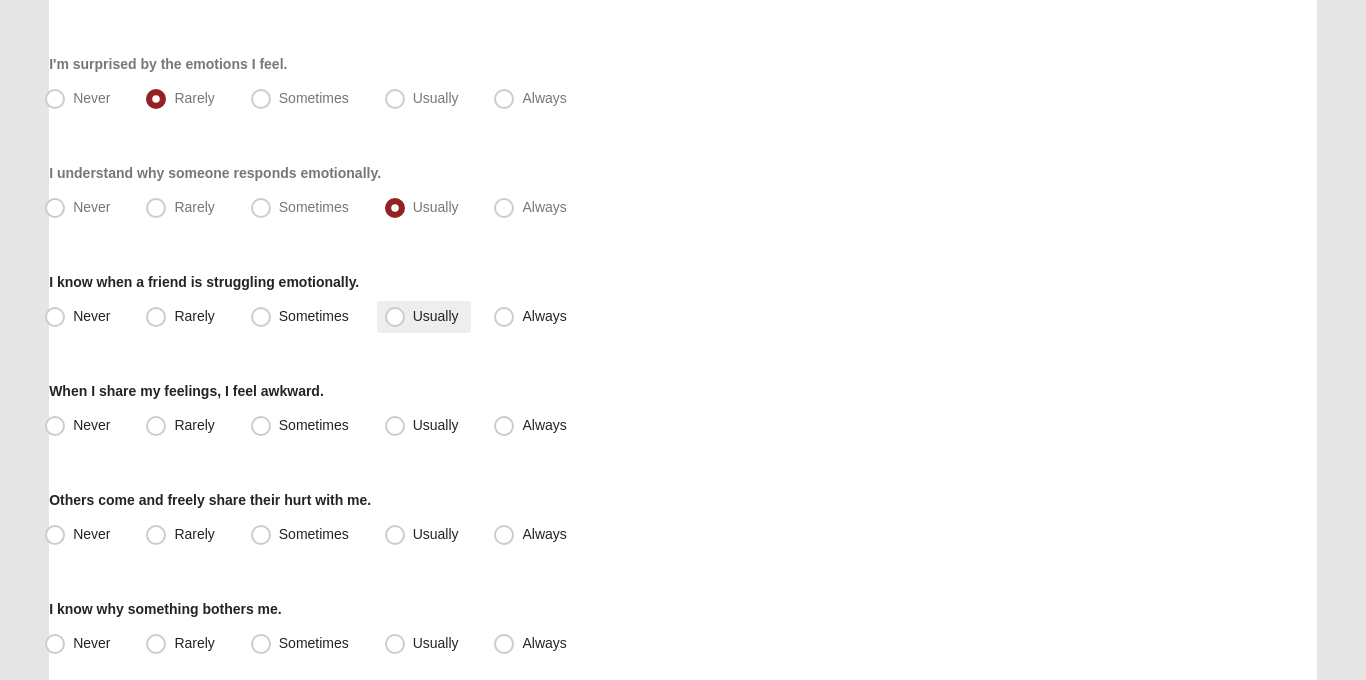 click on "Usually" at bounding box center [436, 316] 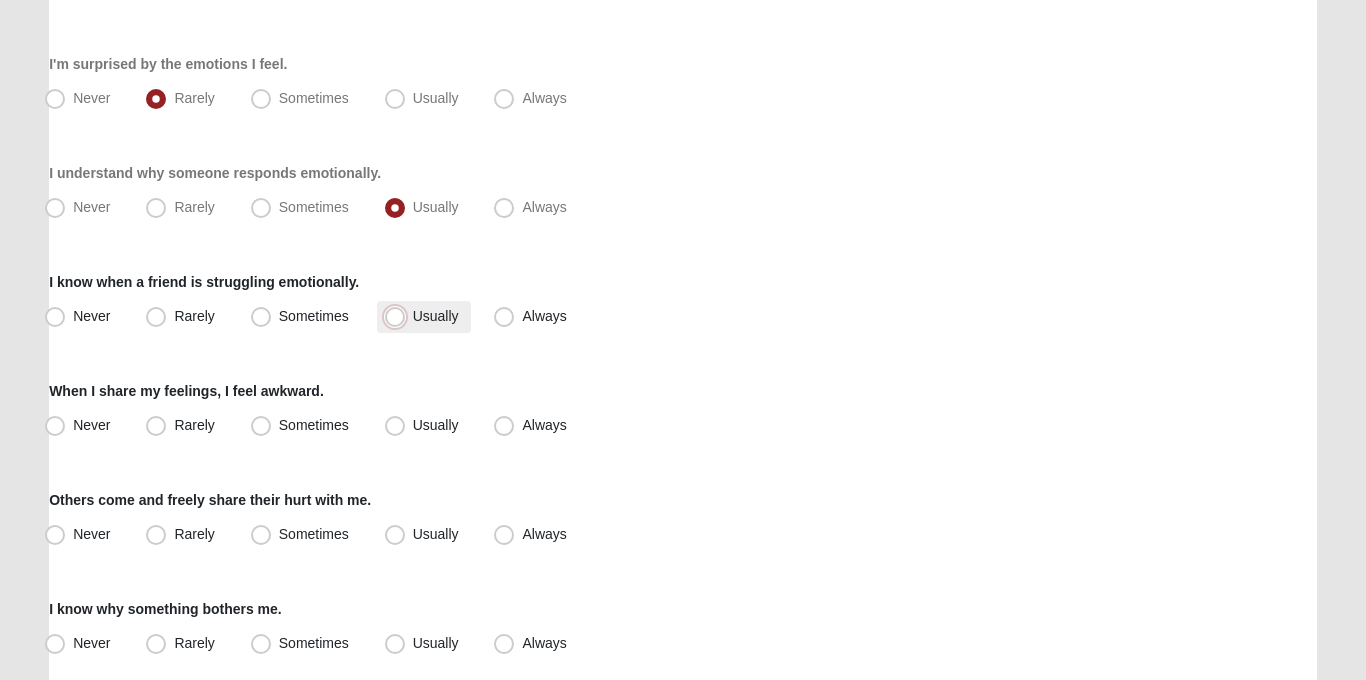 click on "Usually" at bounding box center (399, 316) 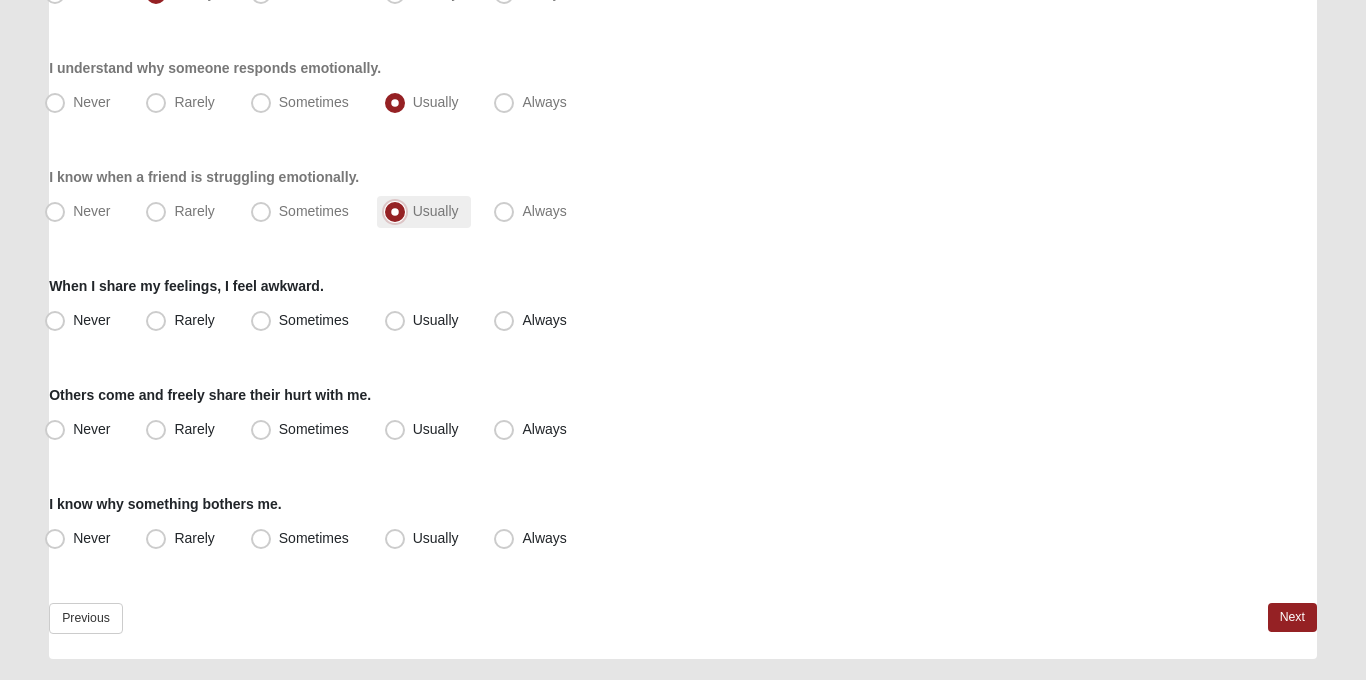 scroll, scrollTop: 439, scrollLeft: 0, axis: vertical 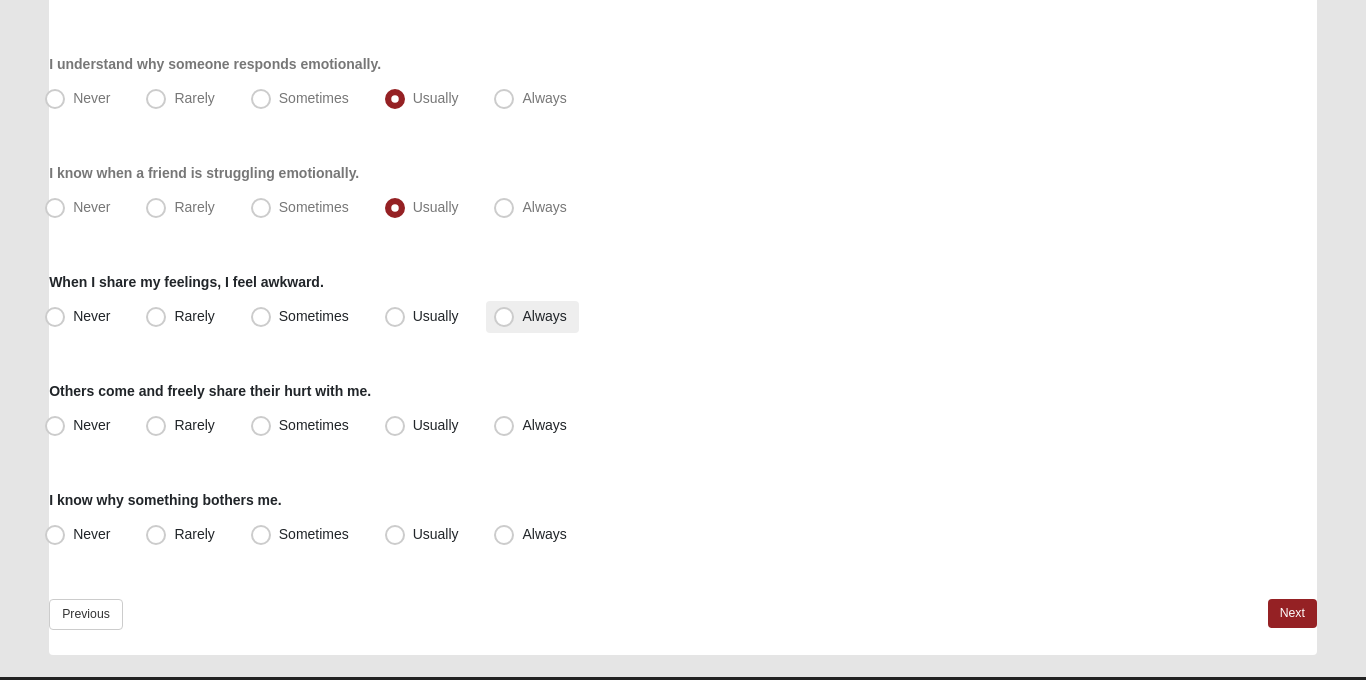 click on "Always" at bounding box center (544, 316) 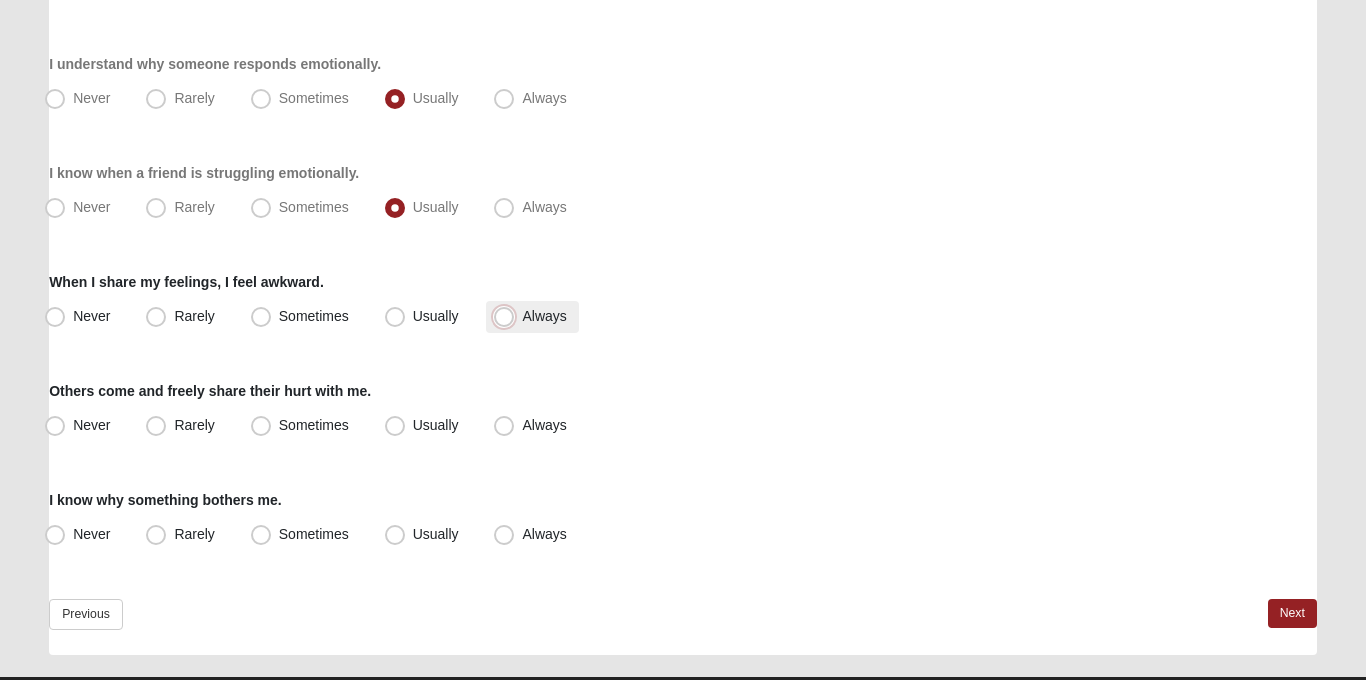 click on "Always" at bounding box center (508, 316) 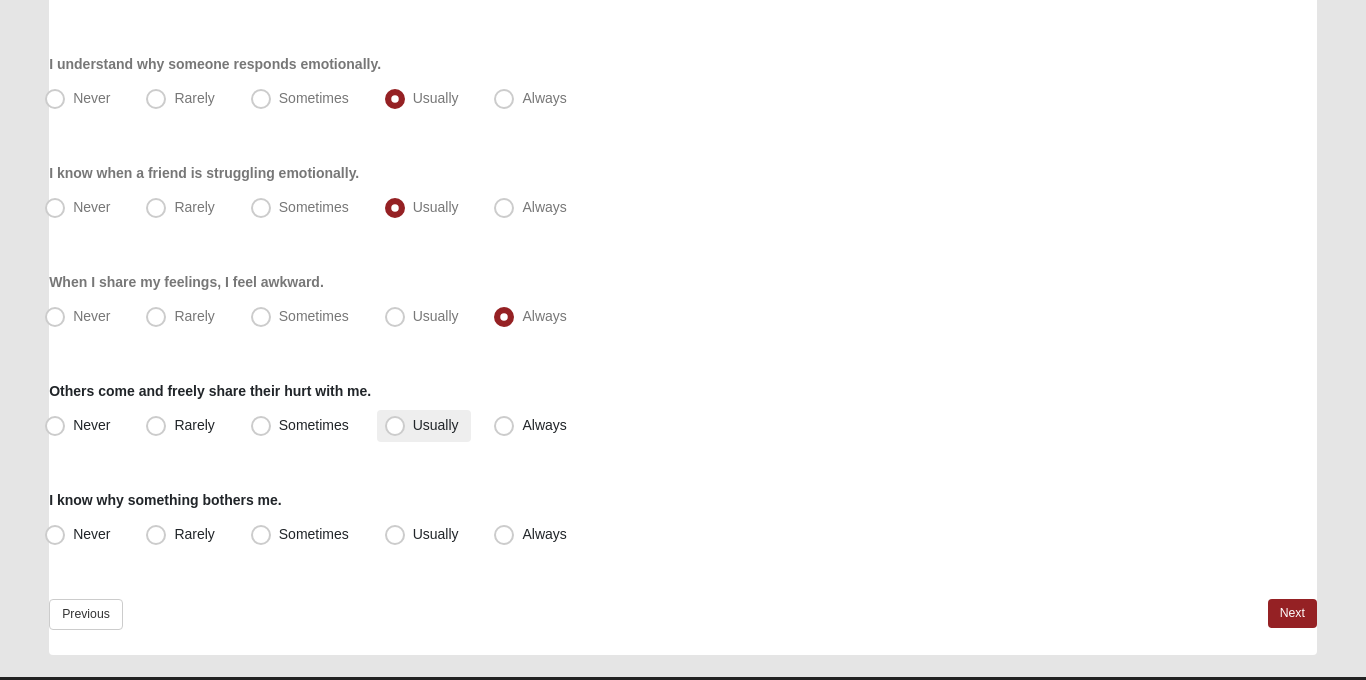 click on "Usually" at bounding box center (436, 425) 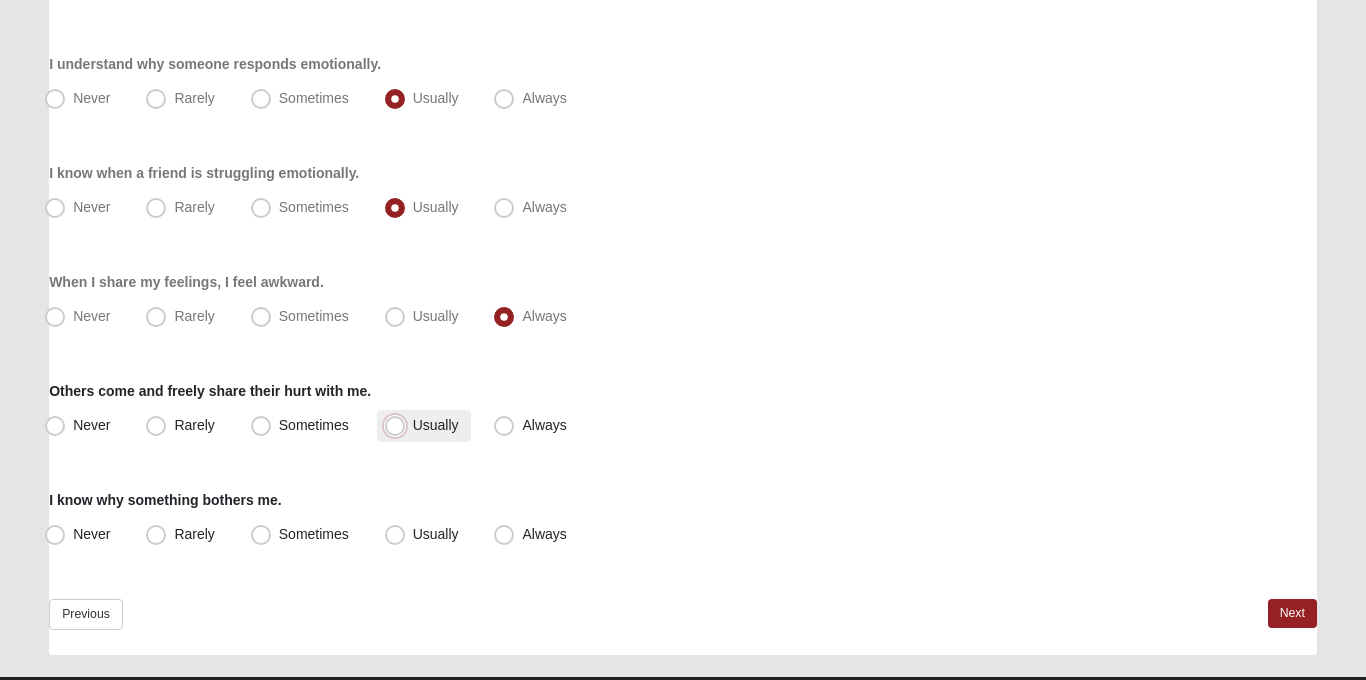 click on "Usually" at bounding box center [399, 425] 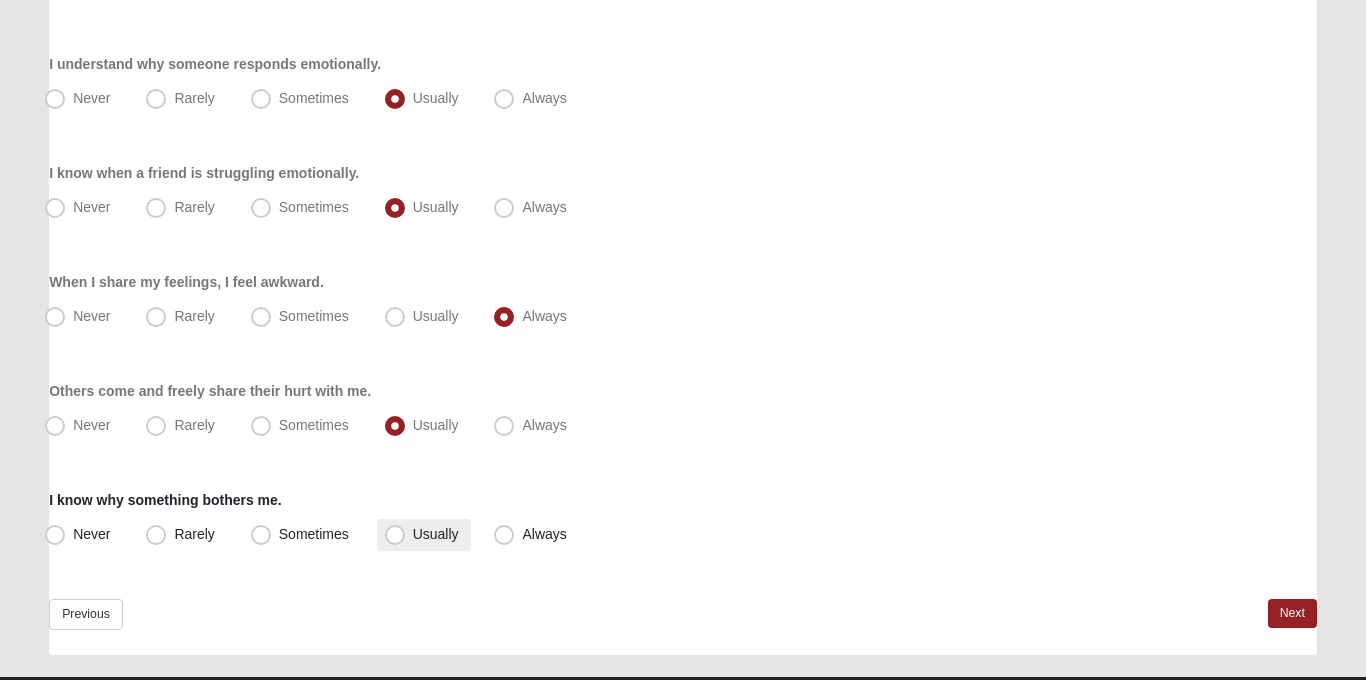 click on "Usually" at bounding box center (424, 535) 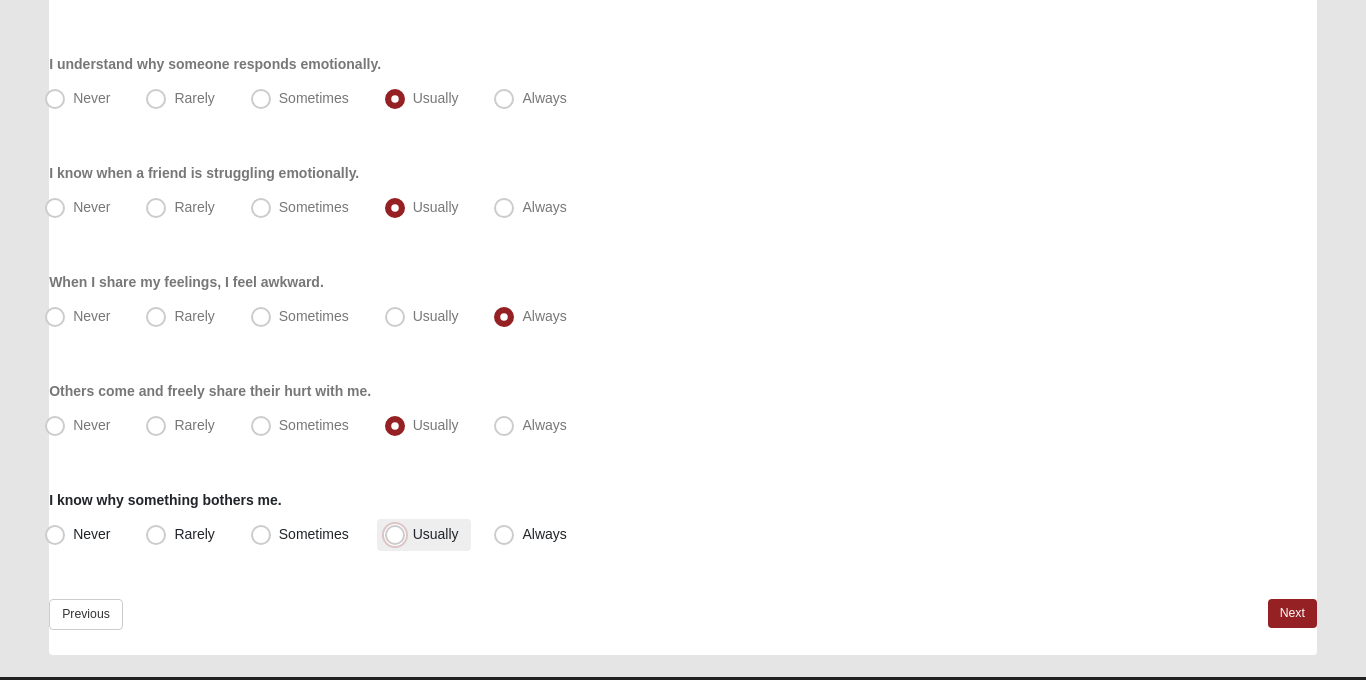 click on "Usually" at bounding box center [399, 534] 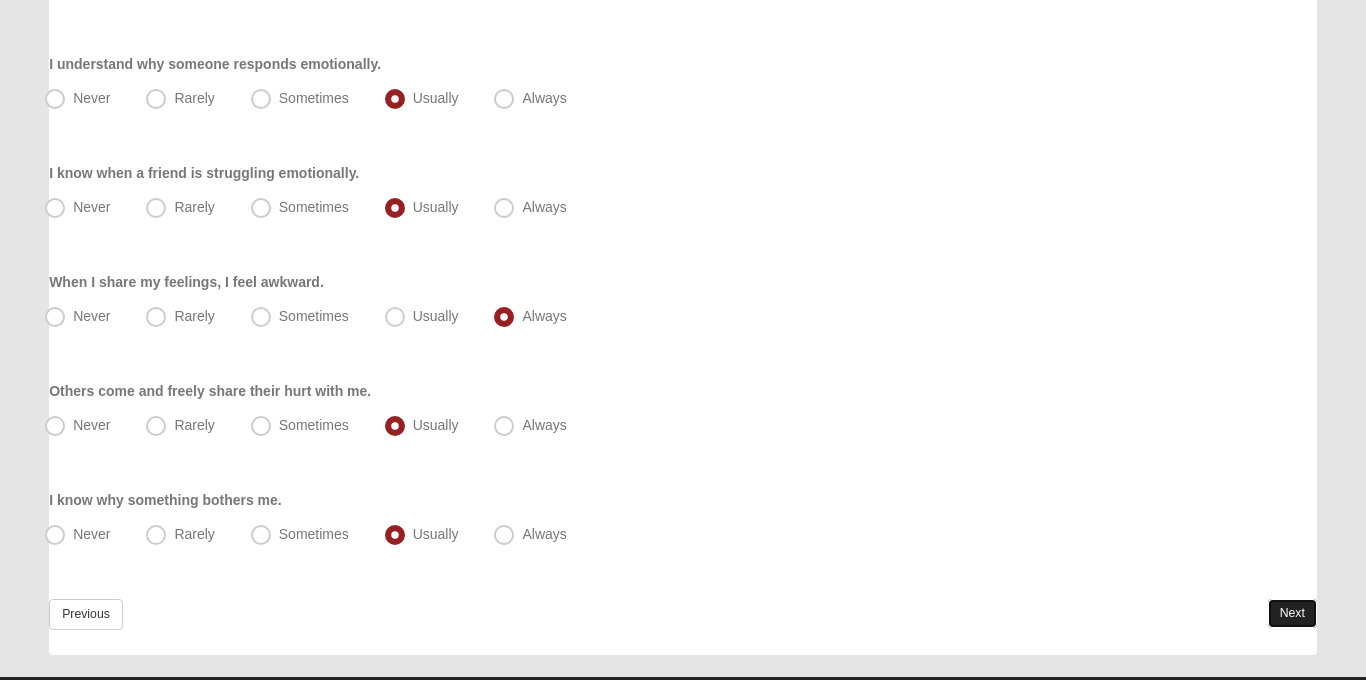 click on "Next" at bounding box center [1292, 613] 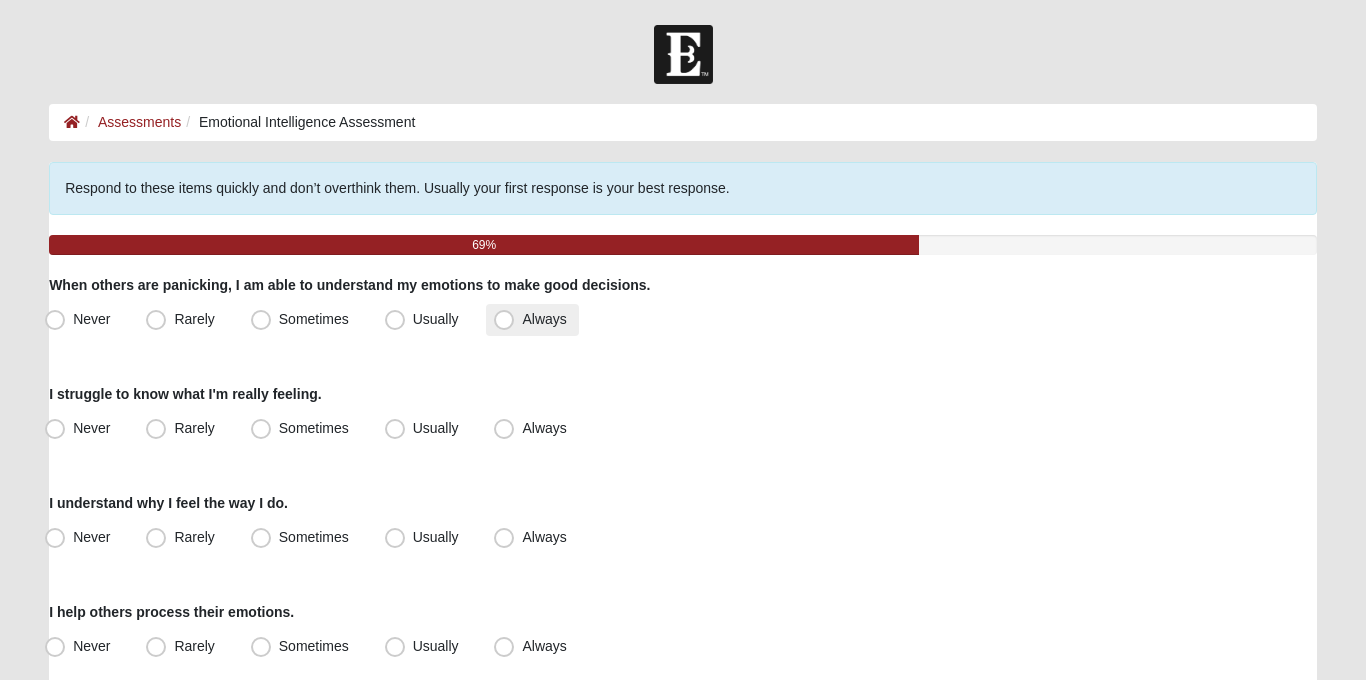 click on "Always" at bounding box center (544, 319) 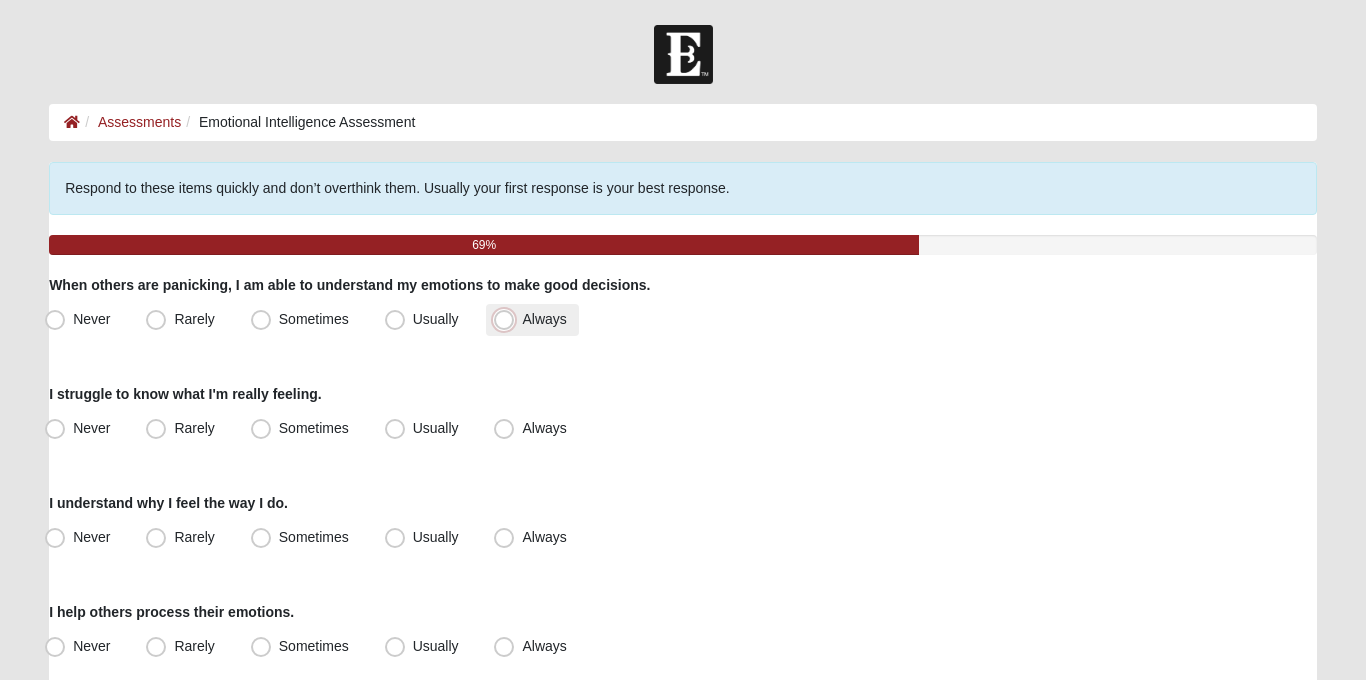 click on "Always" at bounding box center (508, 319) 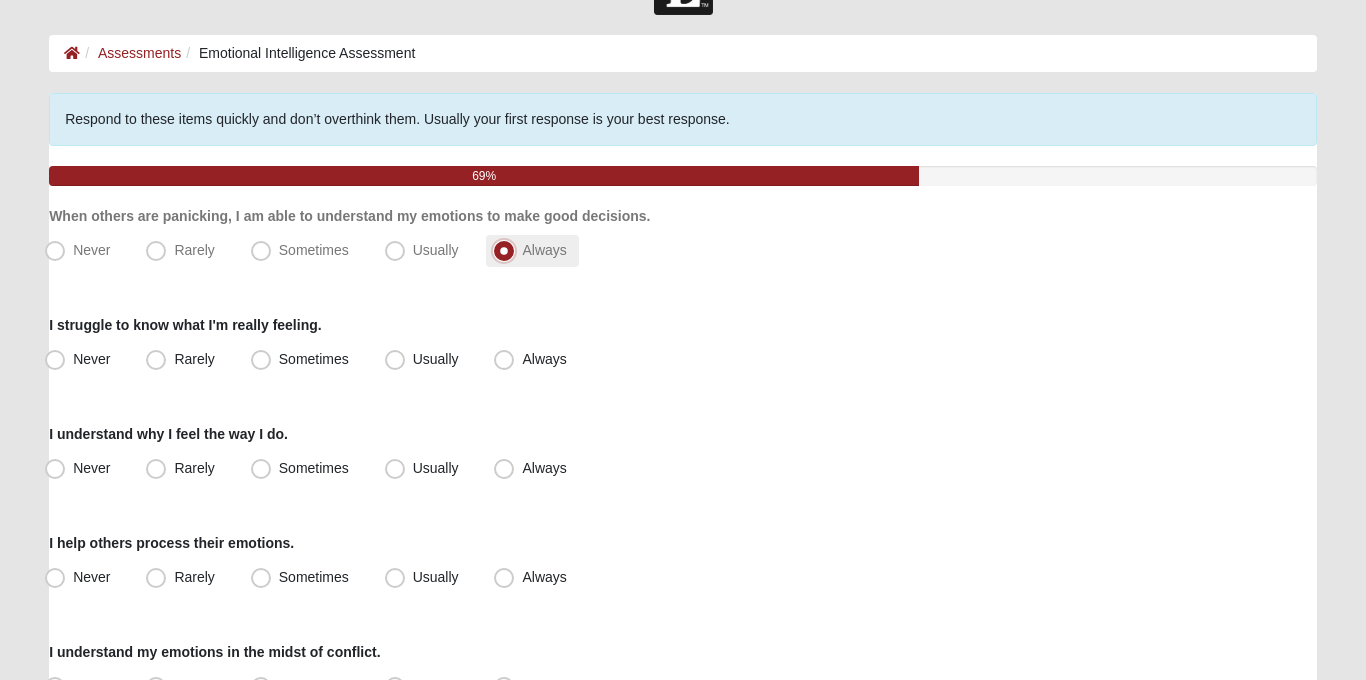 scroll, scrollTop: 97, scrollLeft: 0, axis: vertical 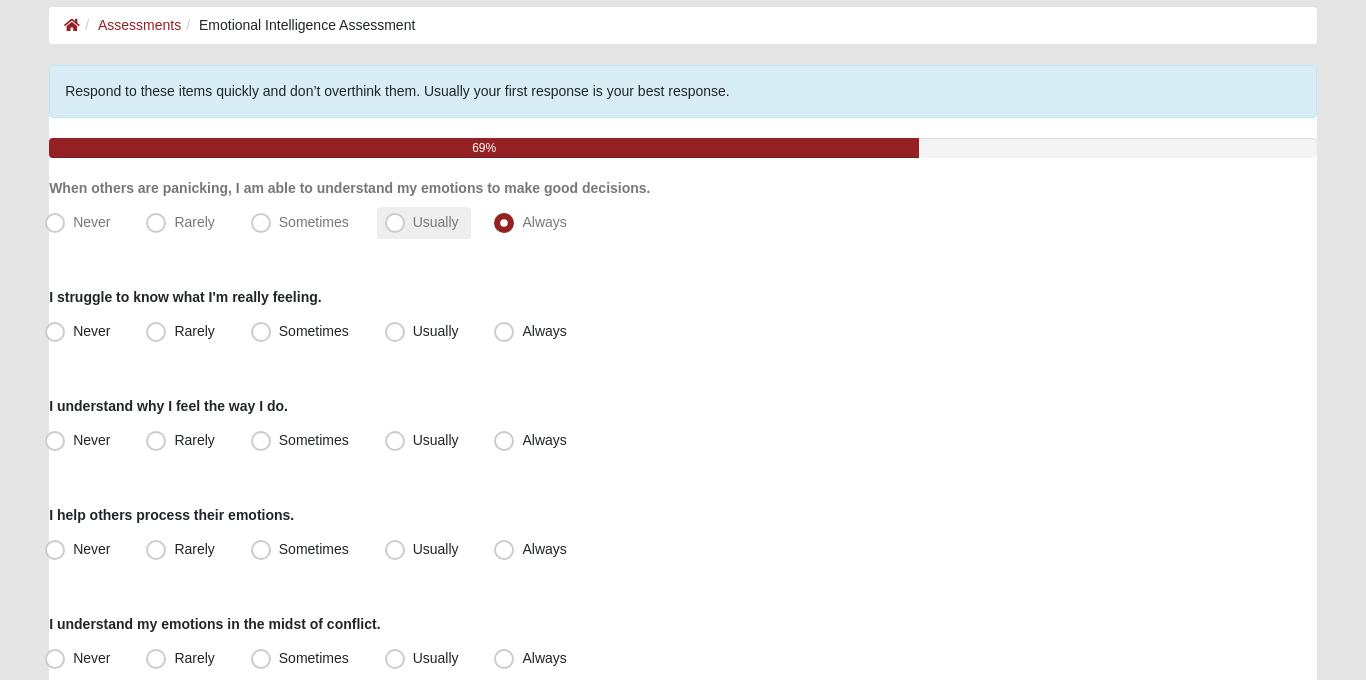 click on "Usually" at bounding box center (424, 223) 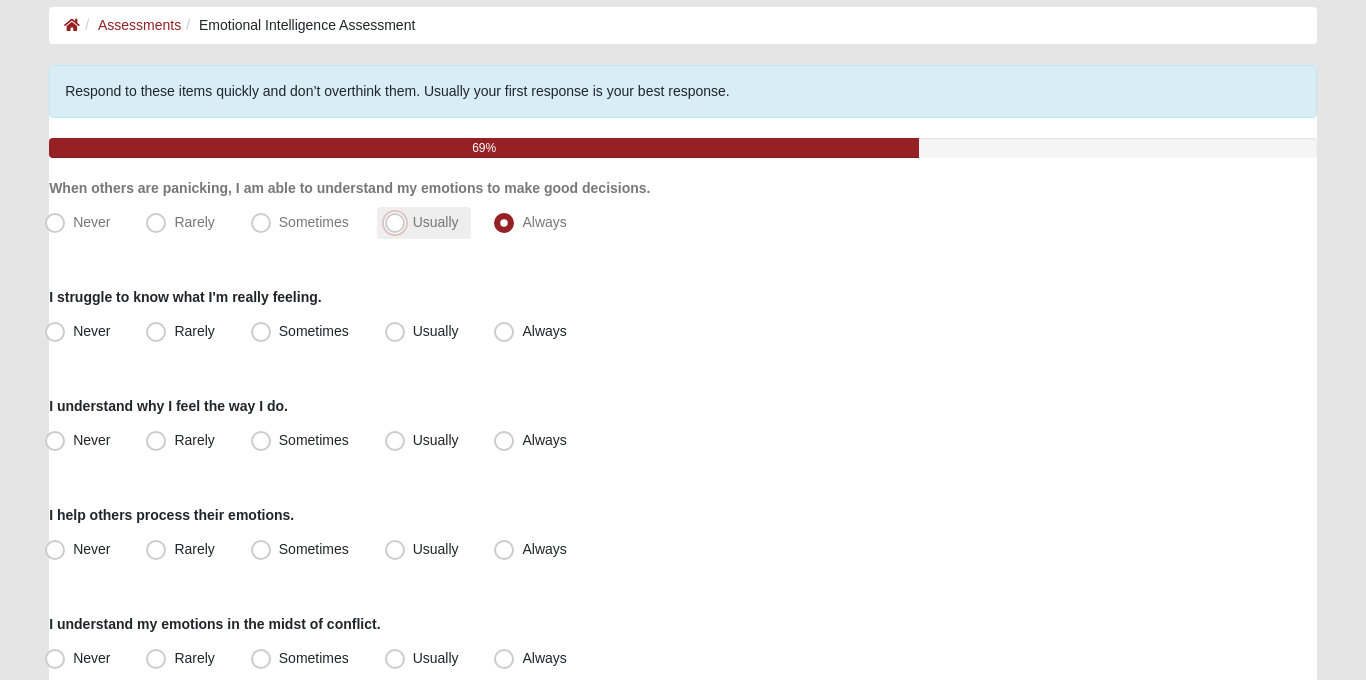 click on "Usually" at bounding box center [399, 222] 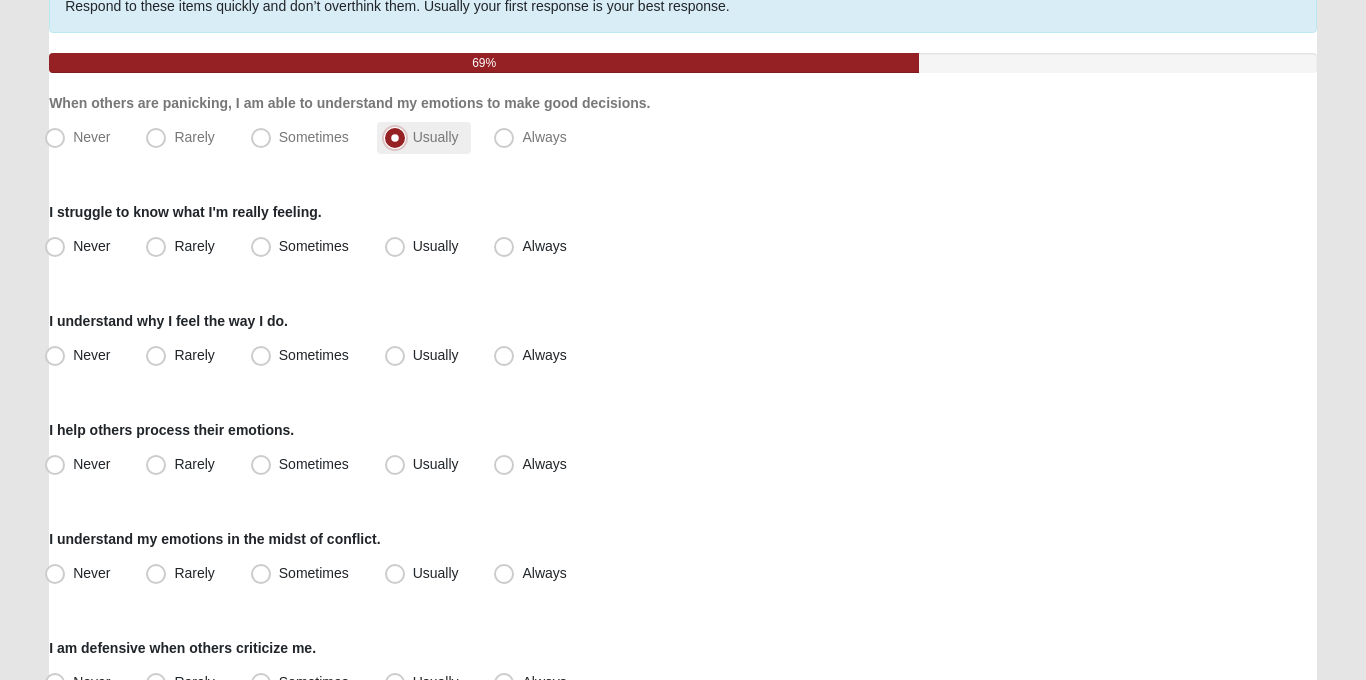 scroll, scrollTop: 183, scrollLeft: 0, axis: vertical 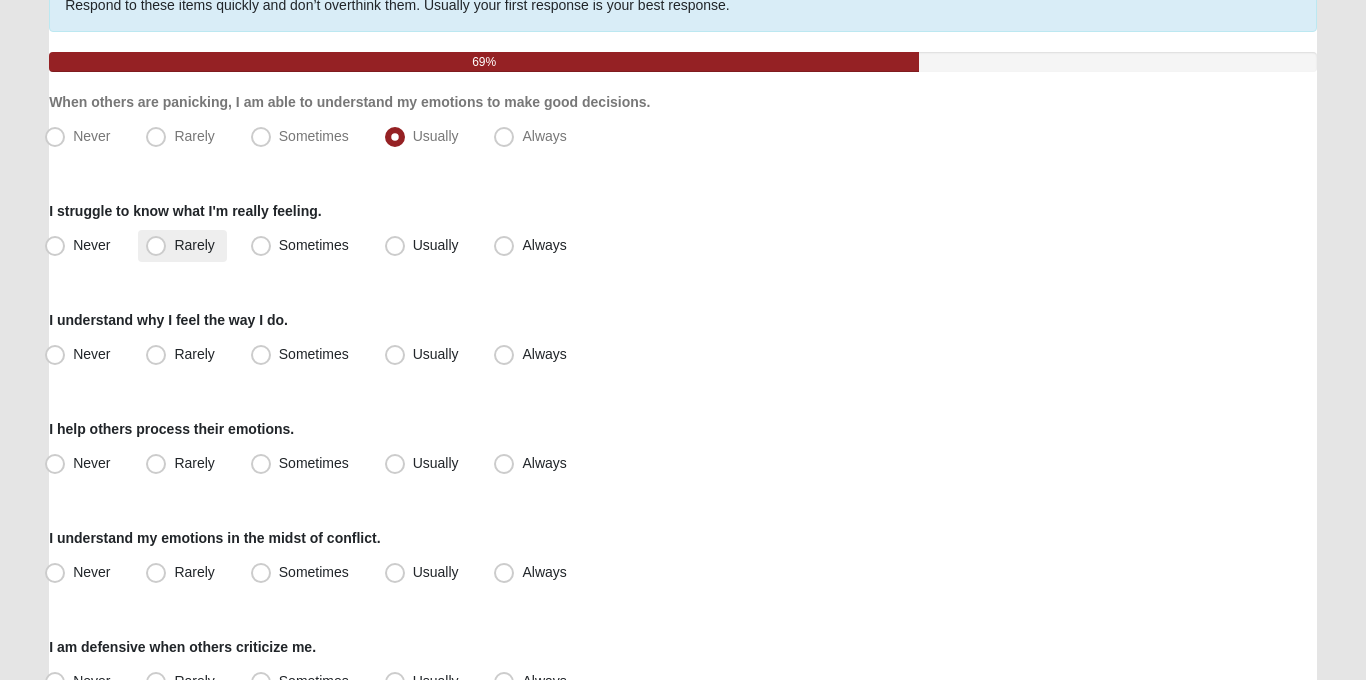 click on "Rarely" at bounding box center [194, 245] 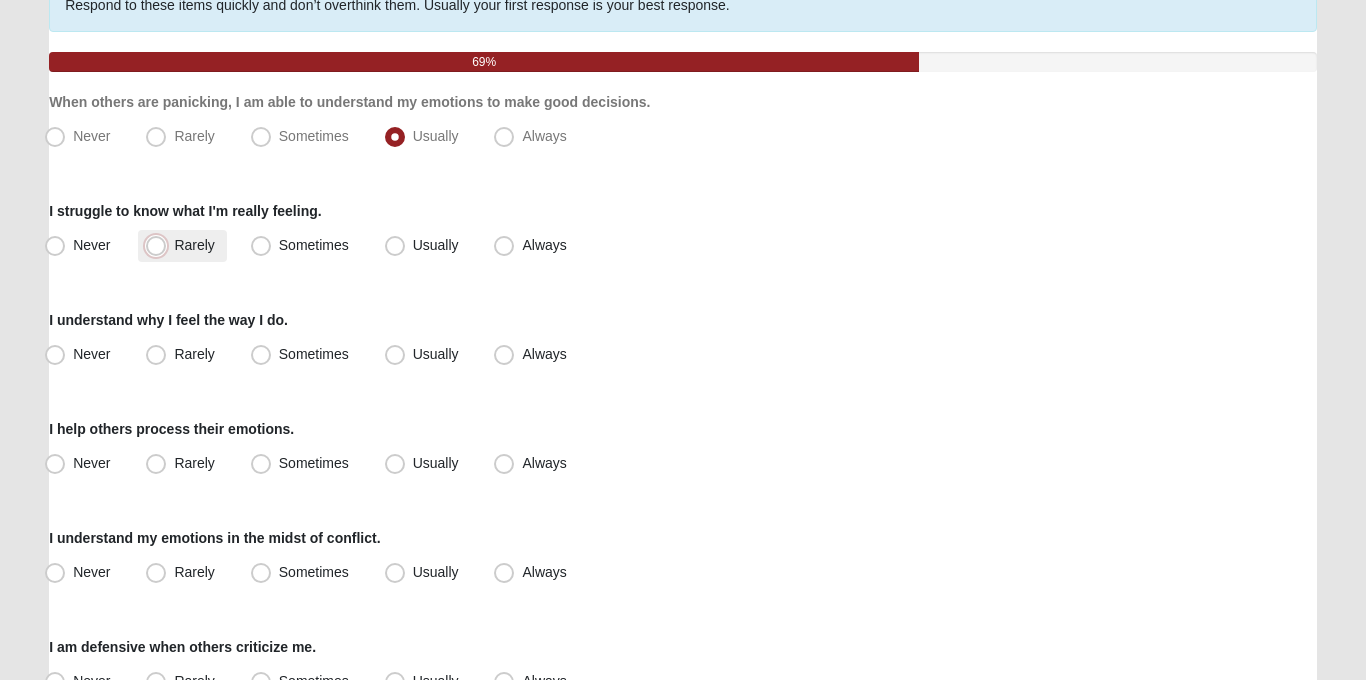 click on "Rarely" at bounding box center (160, 245) 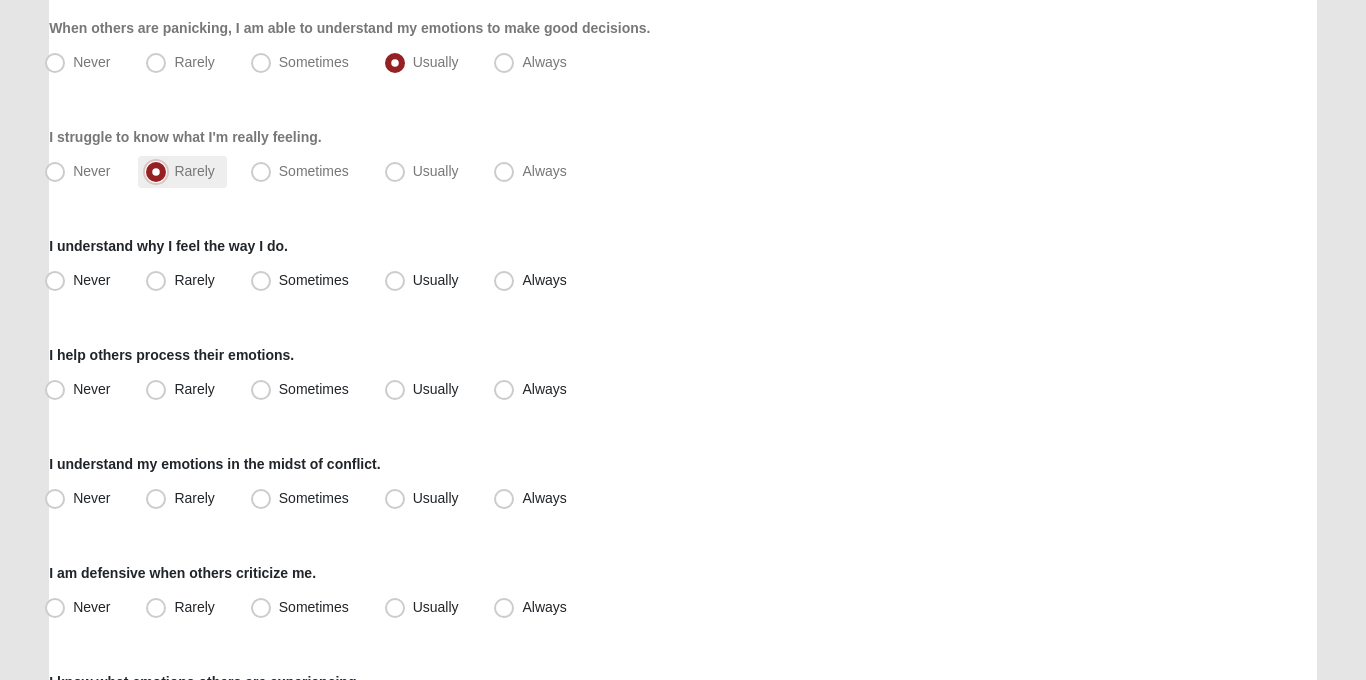 scroll, scrollTop: 258, scrollLeft: 0, axis: vertical 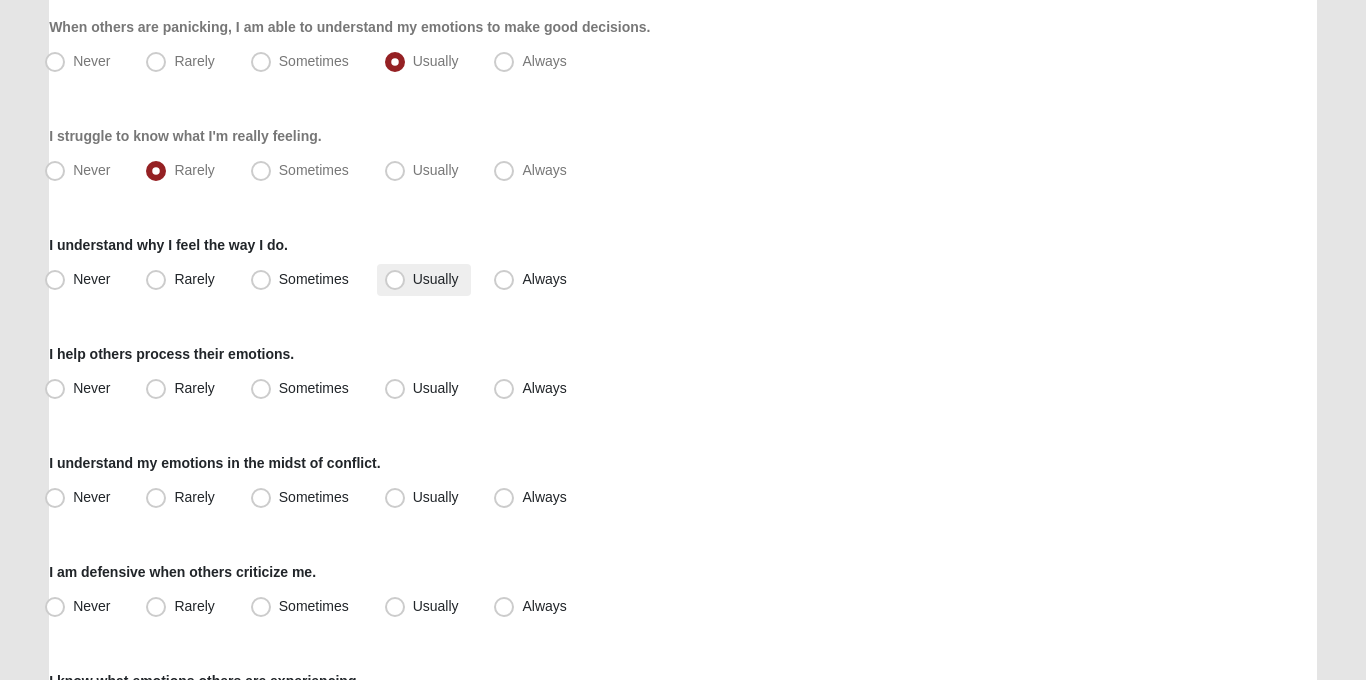 click on "Usually" at bounding box center [424, 280] 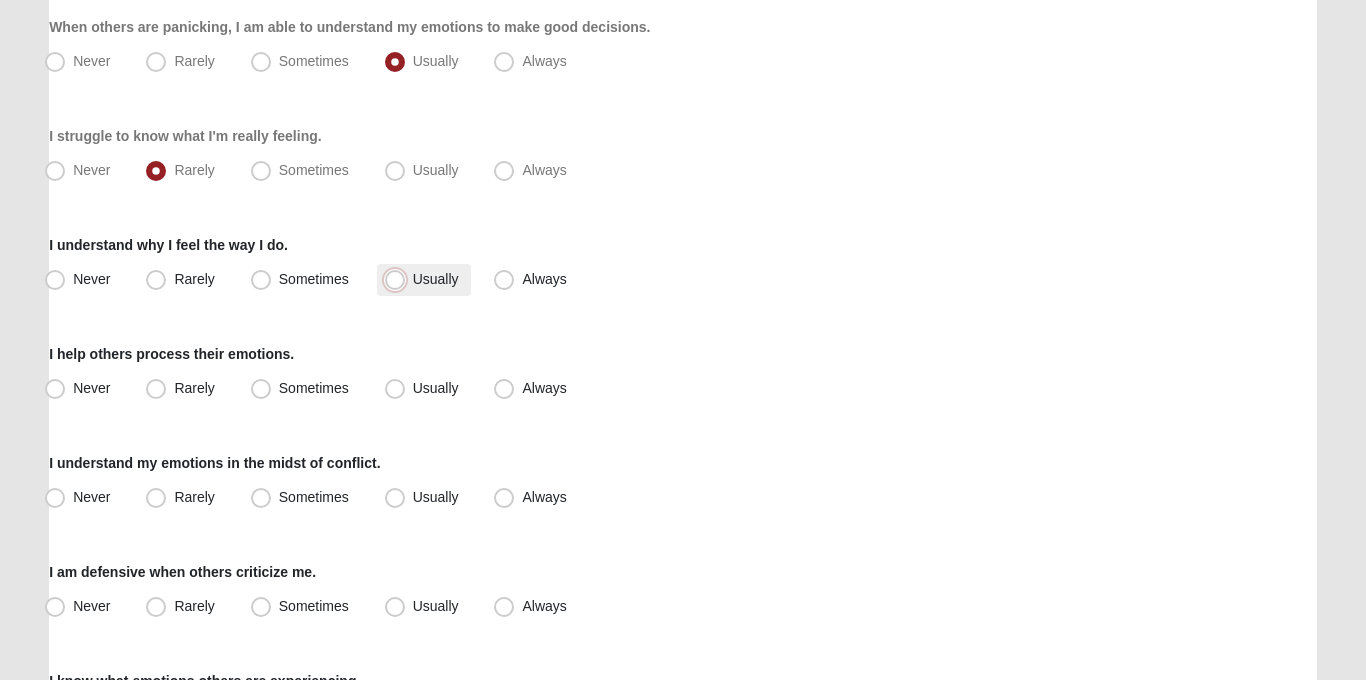 click on "Usually" at bounding box center [399, 279] 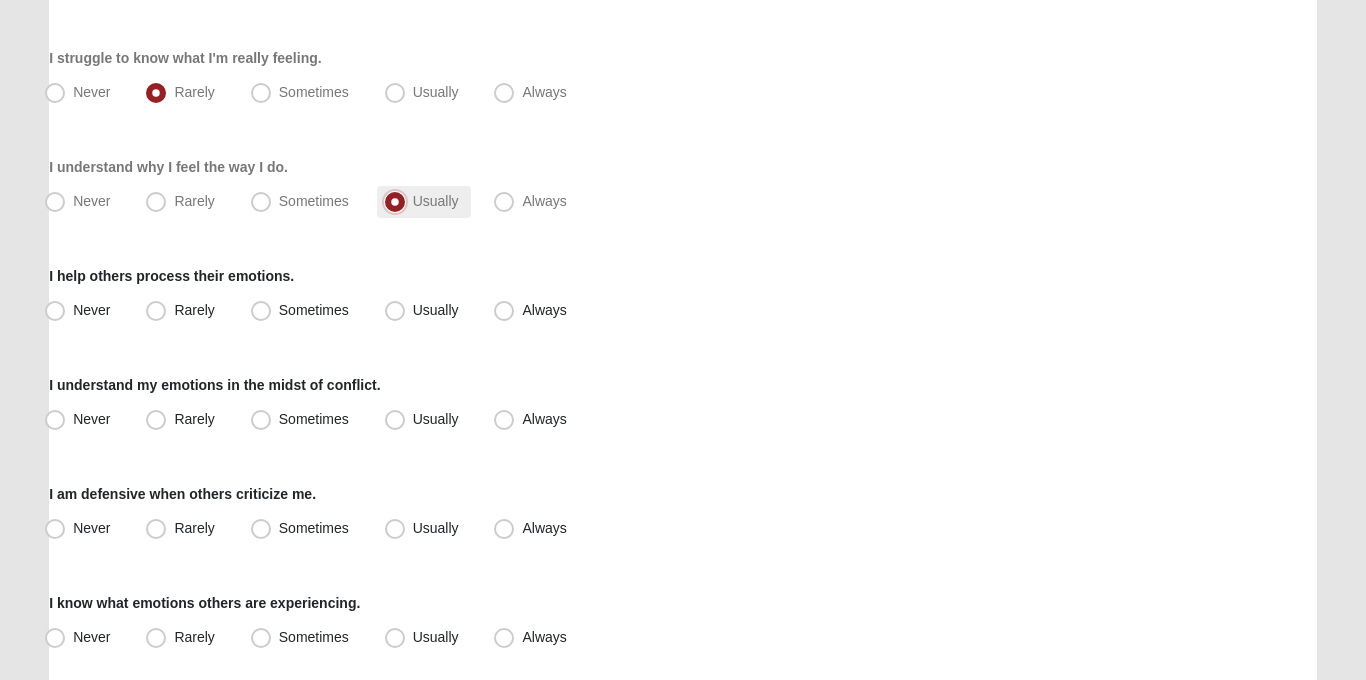 scroll, scrollTop: 384, scrollLeft: 0, axis: vertical 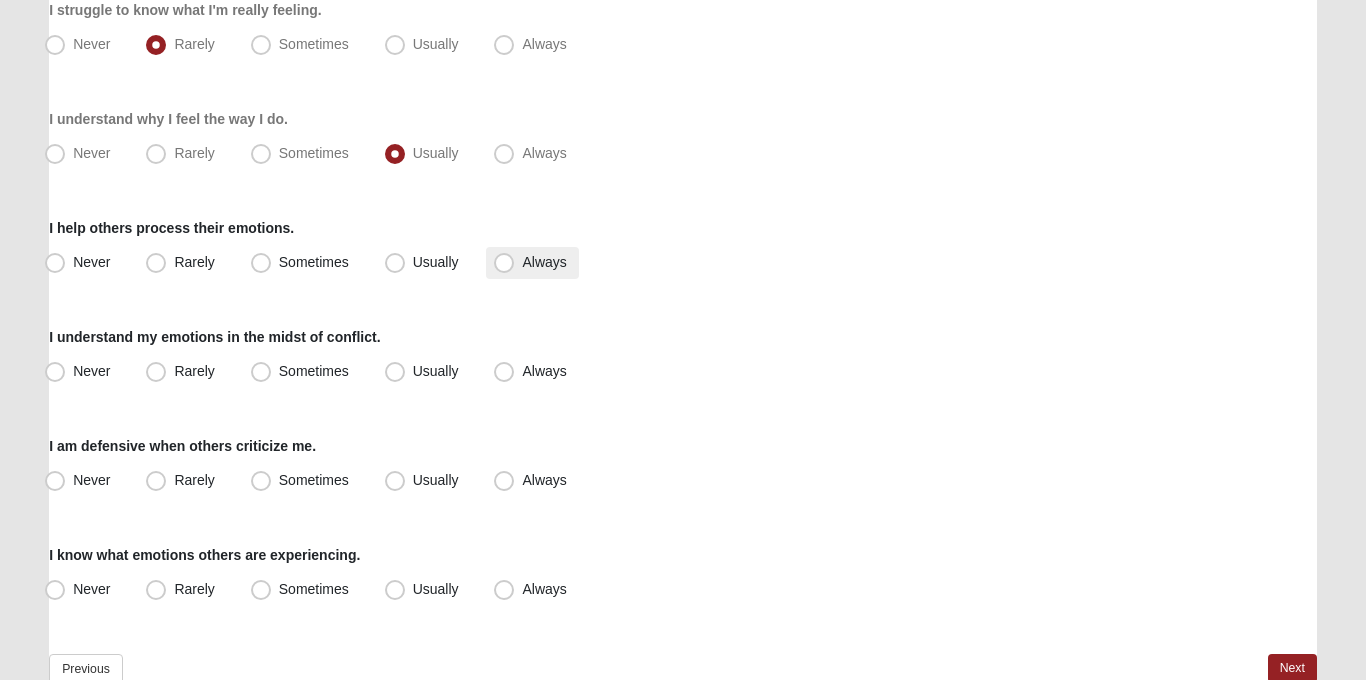 click on "Always" at bounding box center [544, 262] 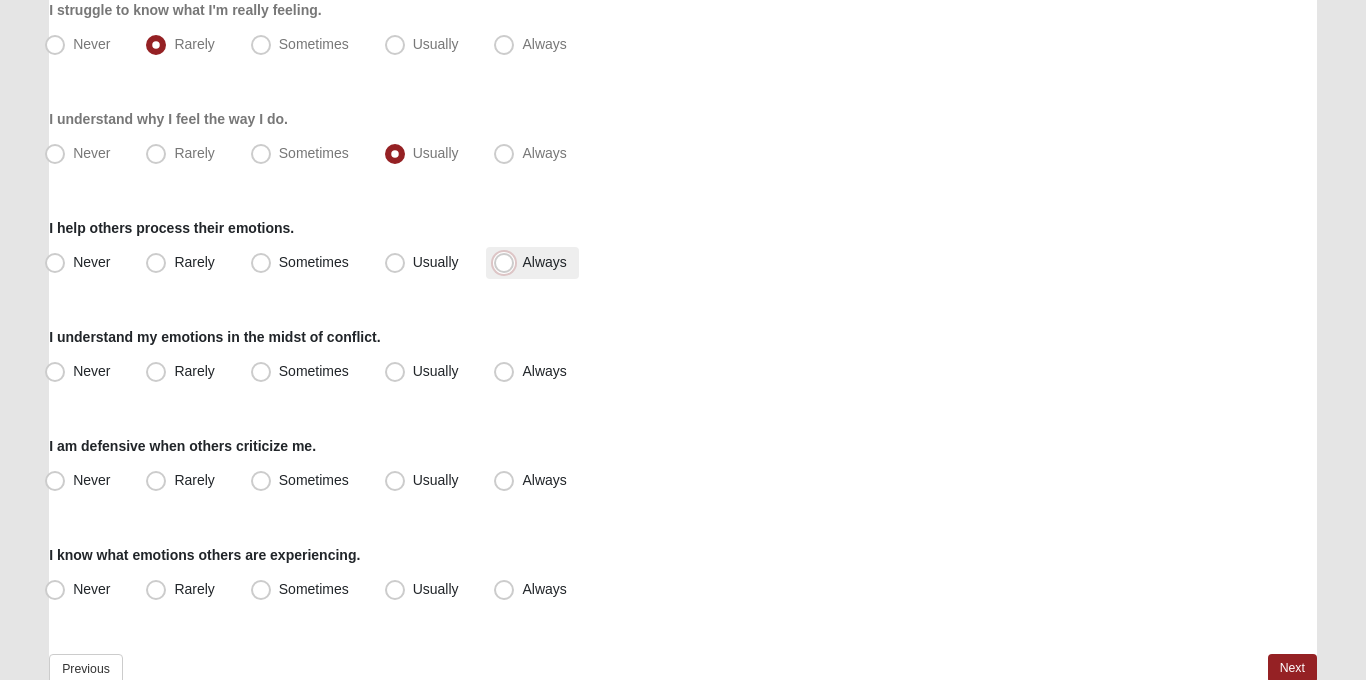 click on "Always" at bounding box center (508, 262) 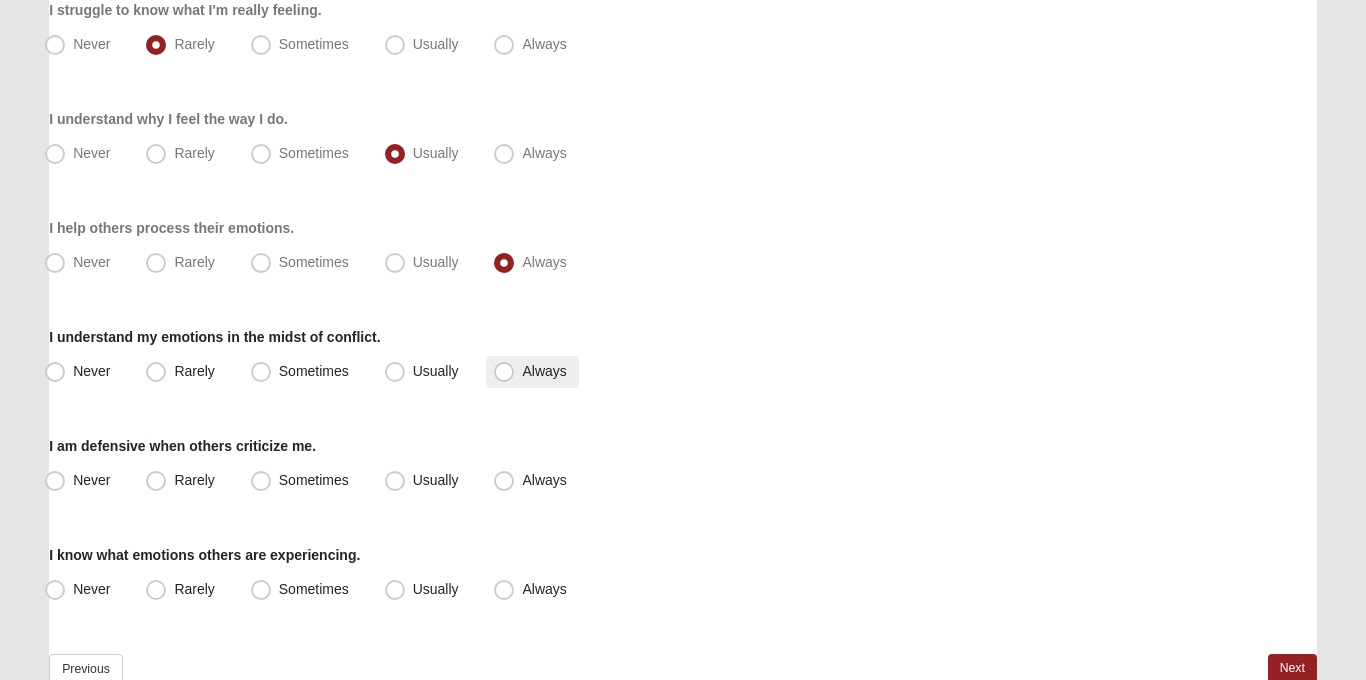 click on "Always" at bounding box center (532, 372) 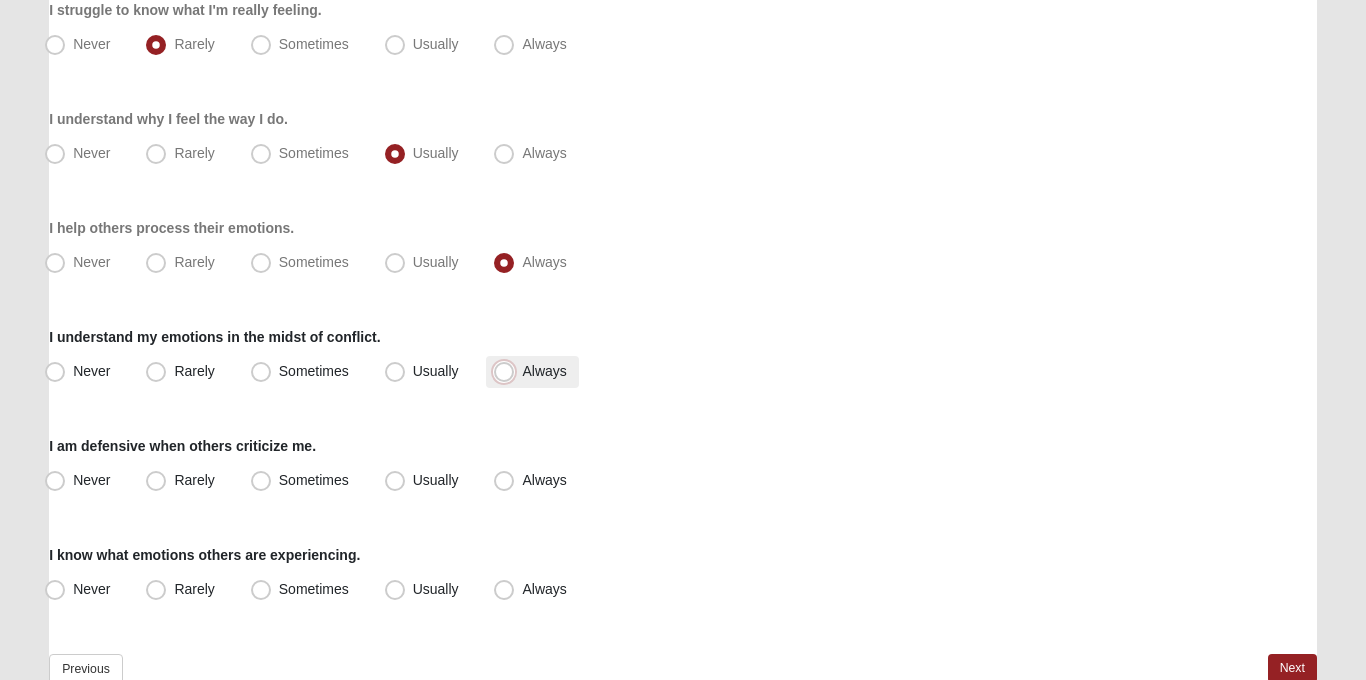 click on "Always" at bounding box center (508, 371) 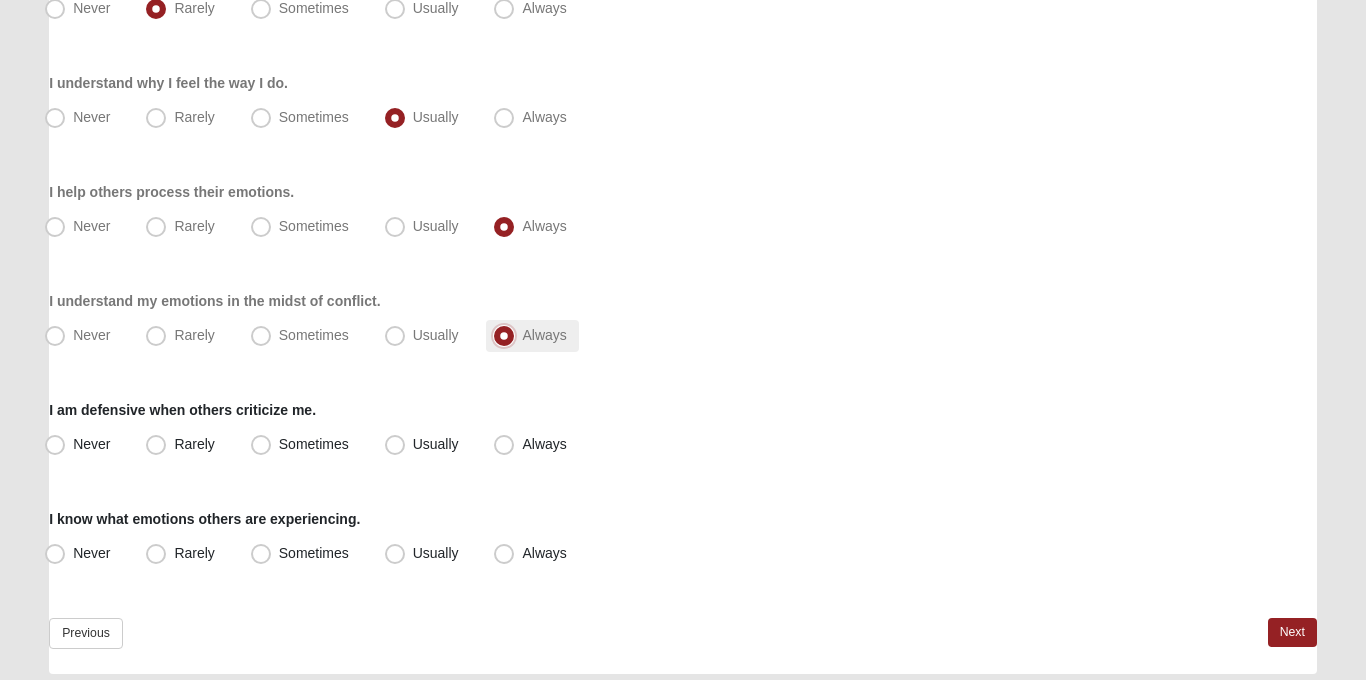 scroll, scrollTop: 487, scrollLeft: 0, axis: vertical 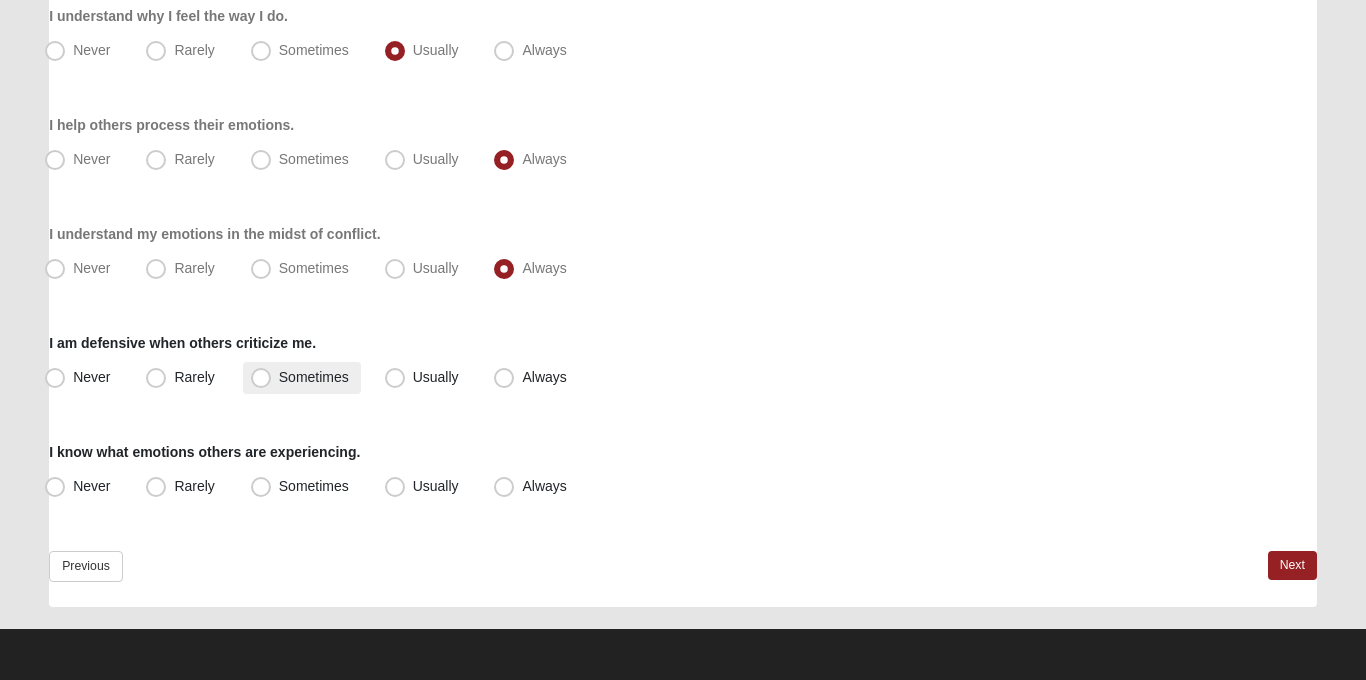 click on "Sometimes" at bounding box center [302, 378] 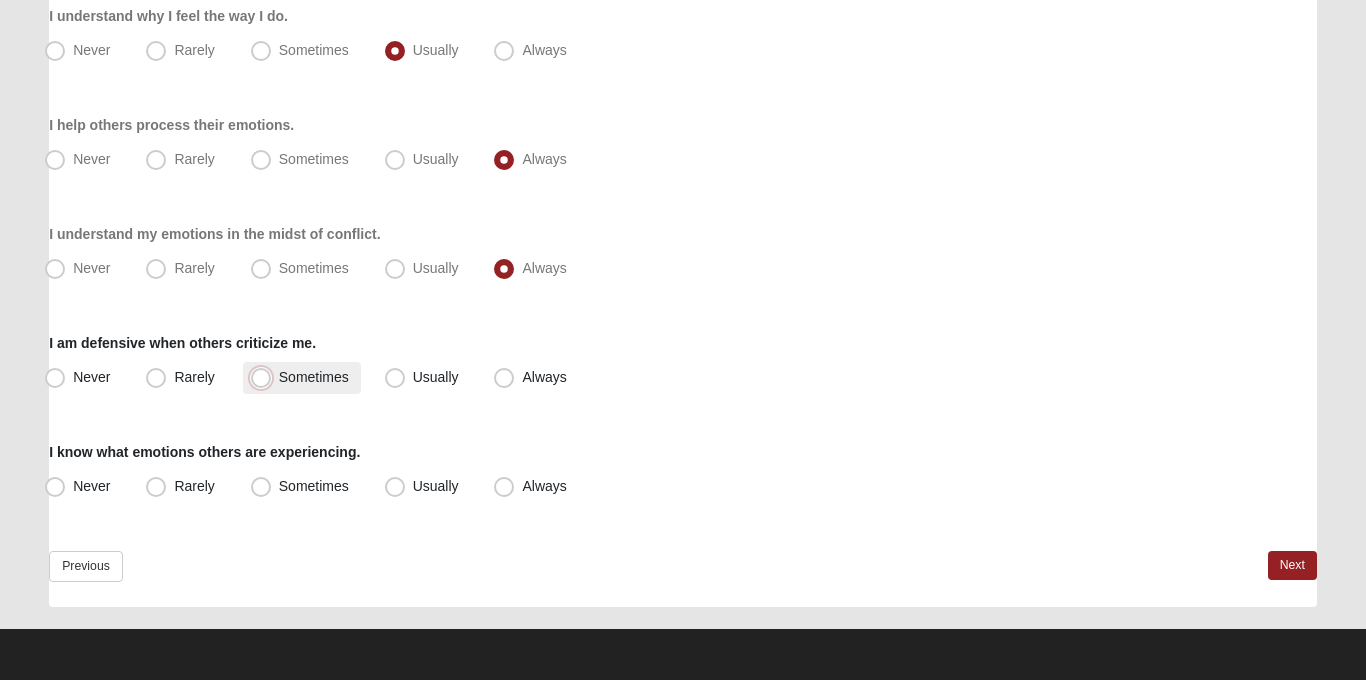 click on "Sometimes" at bounding box center (265, 377) 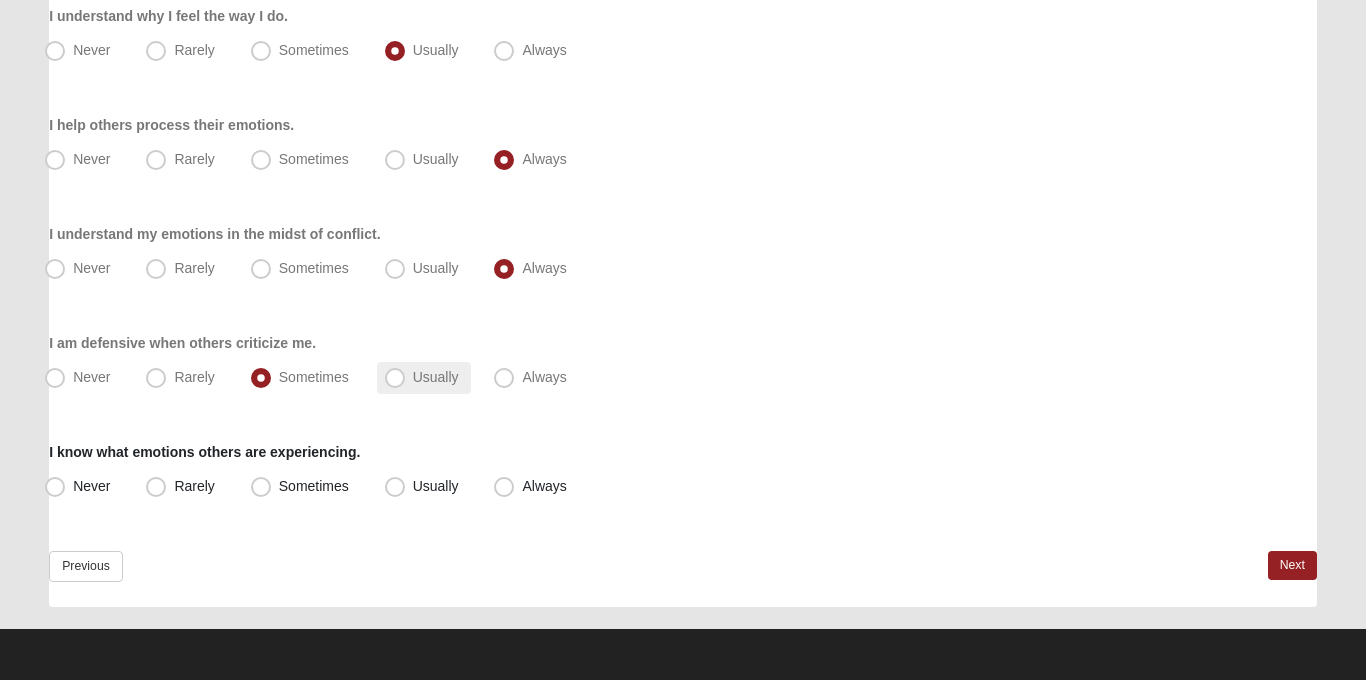 click on "Usually" at bounding box center (424, 378) 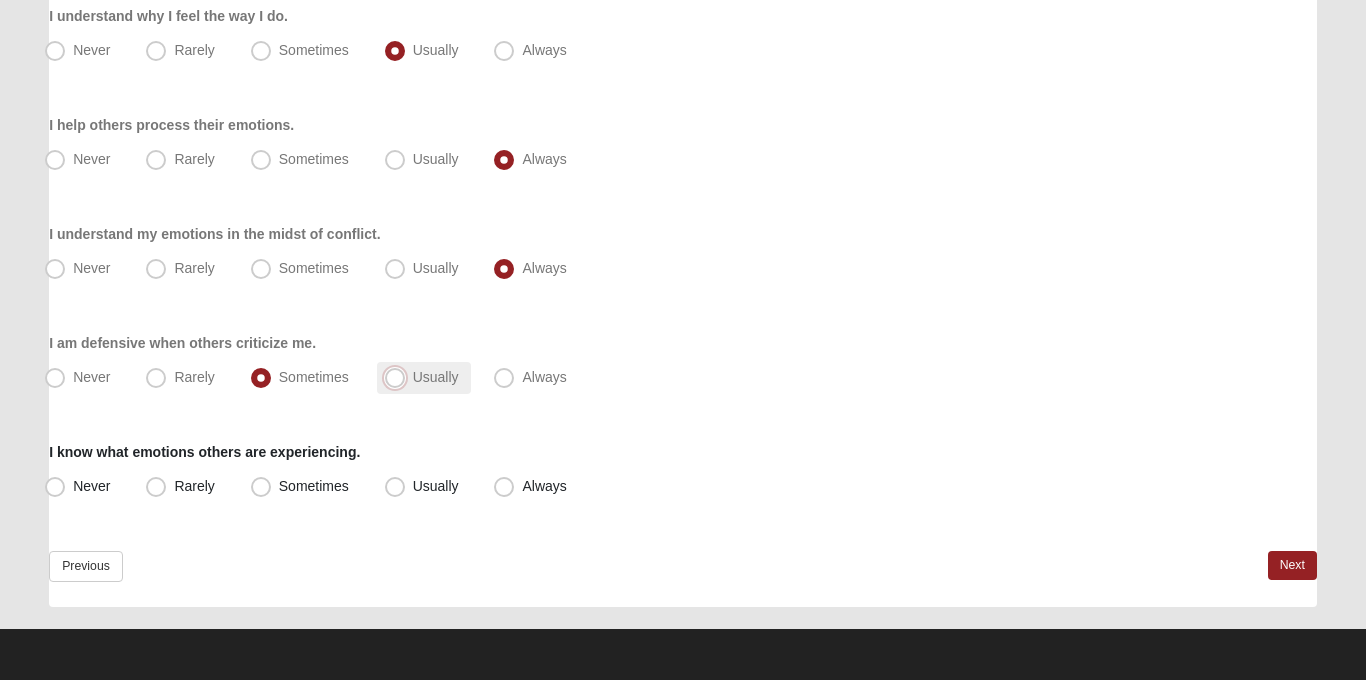 click on "Usually" at bounding box center (399, 377) 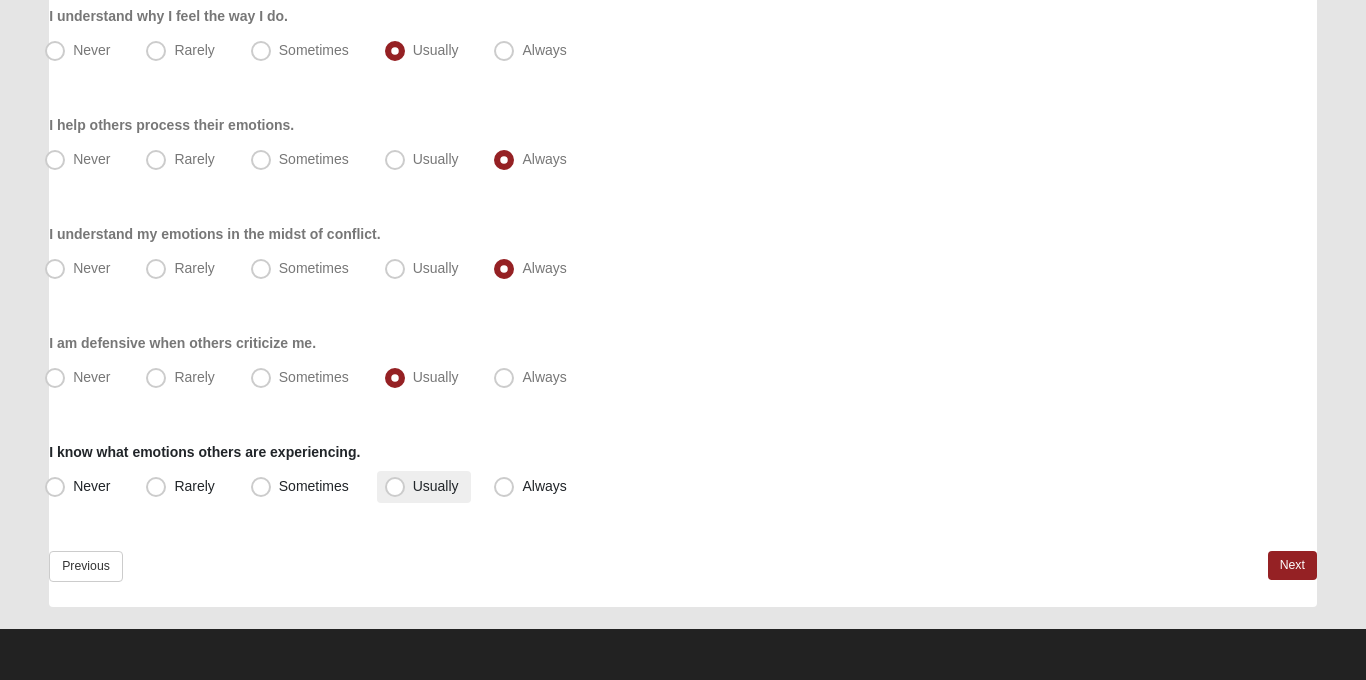 click on "Usually" at bounding box center (424, 487) 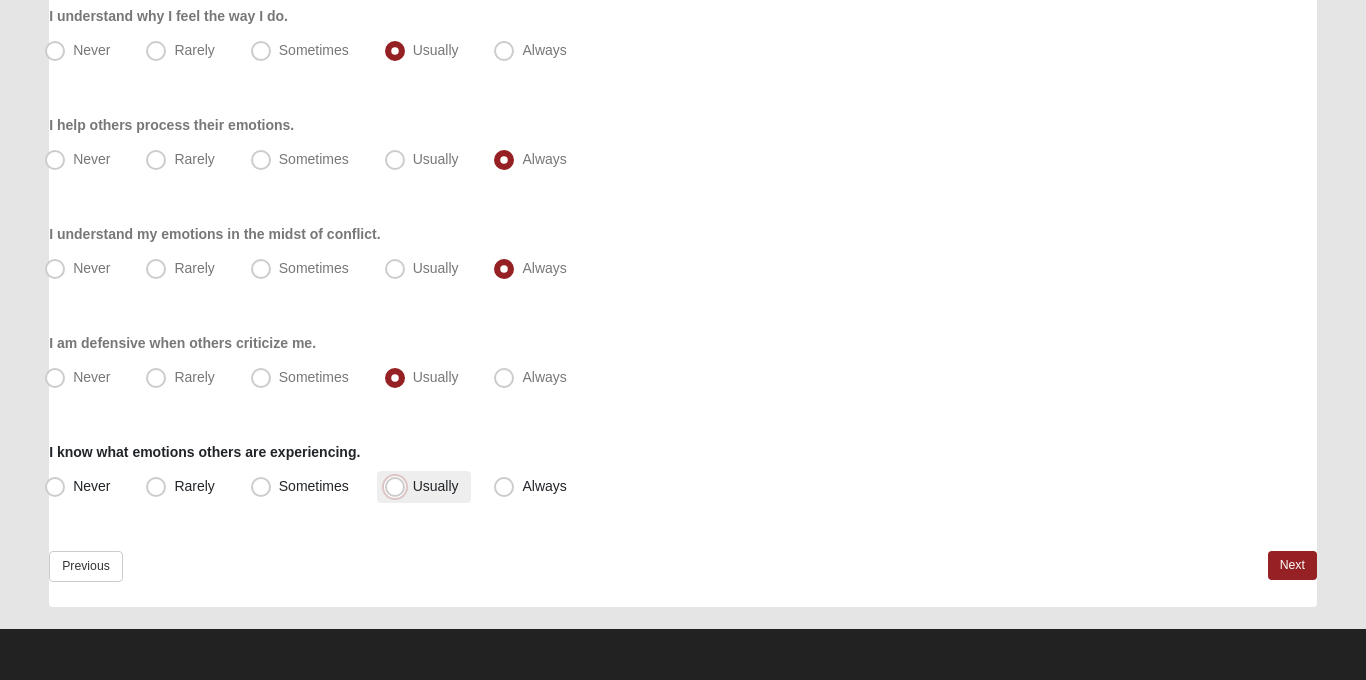 click on "Usually" at bounding box center (399, 486) 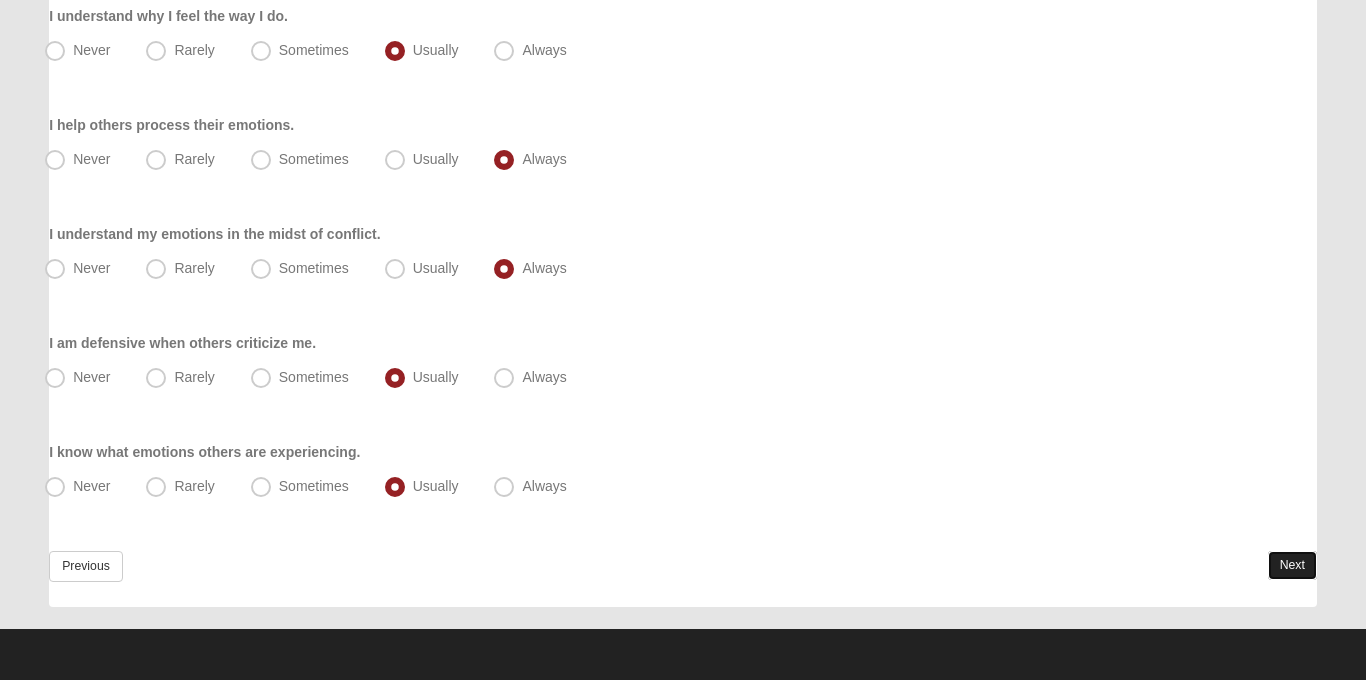 click on "Next" at bounding box center (1292, 565) 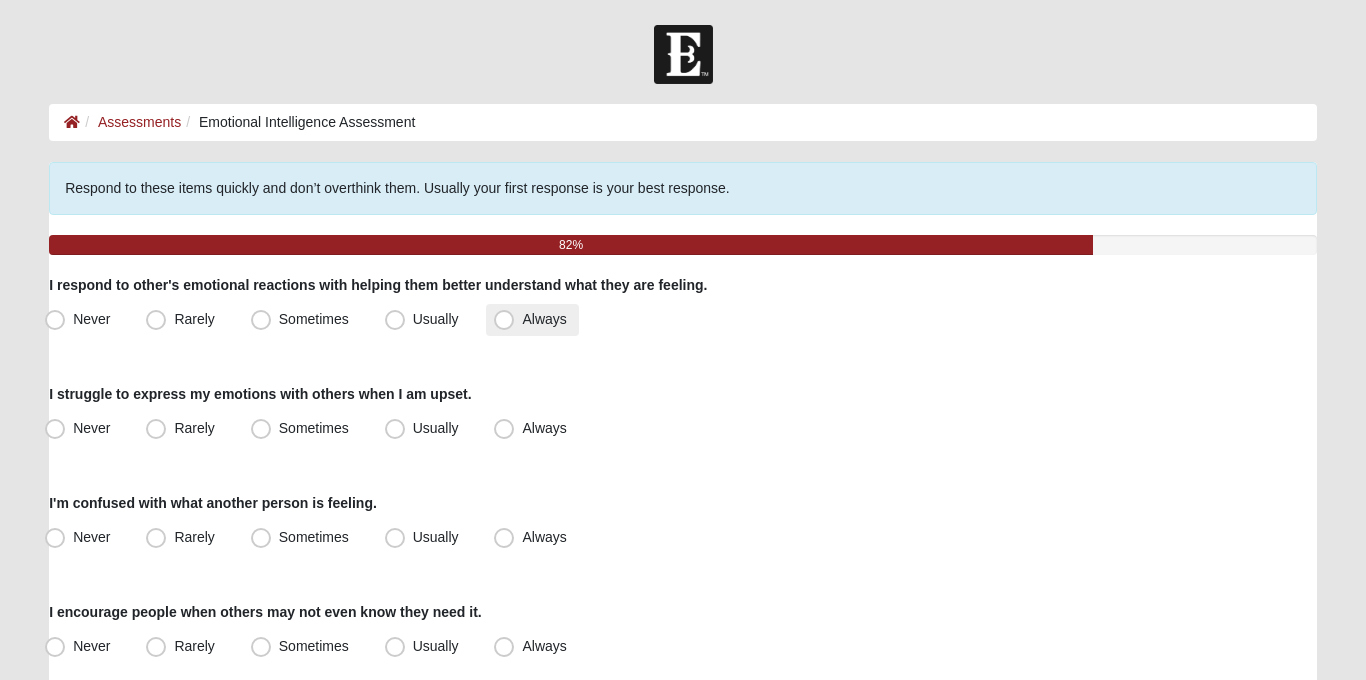 click on "Always" at bounding box center (544, 319) 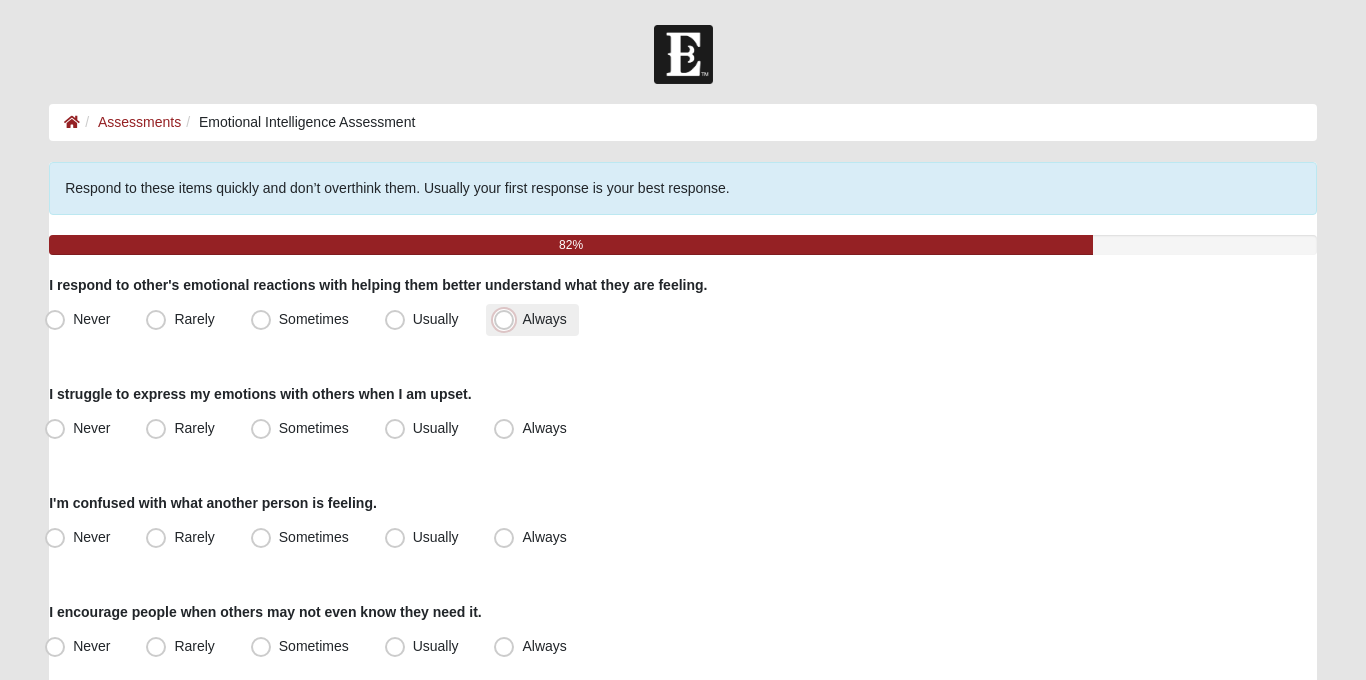 click on "Always" at bounding box center (508, 319) 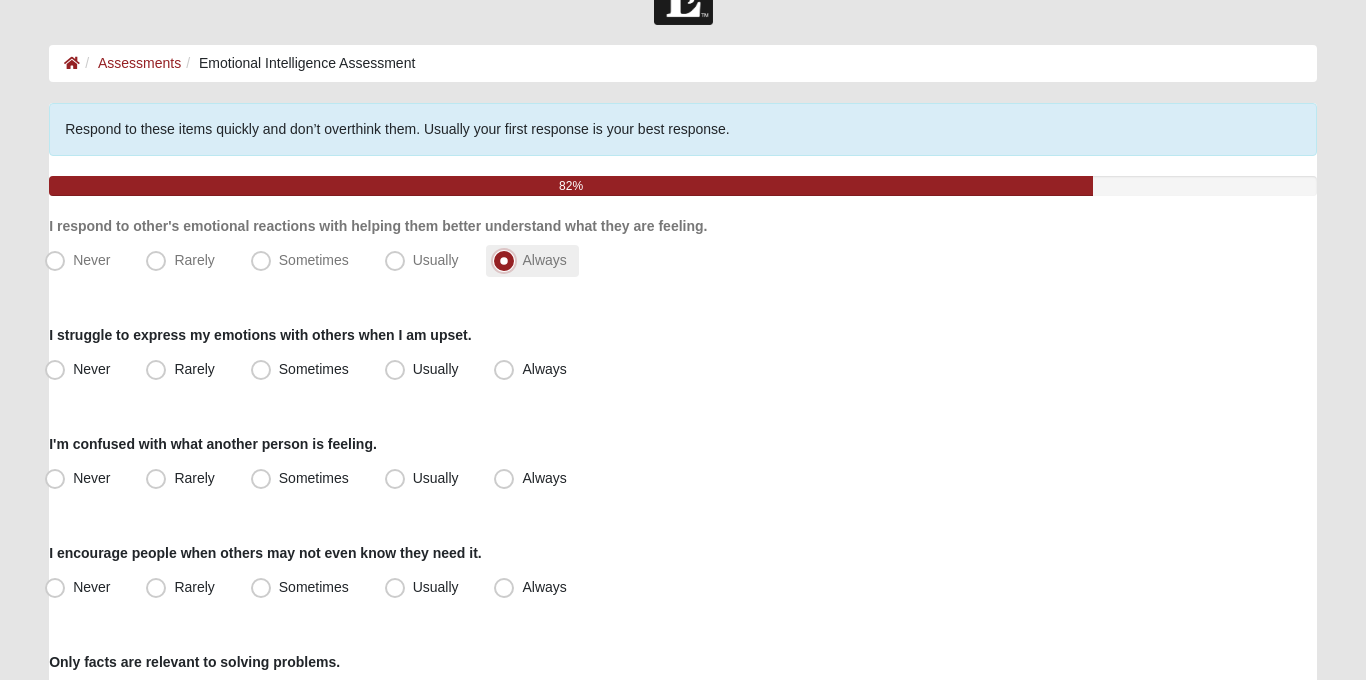 scroll, scrollTop: 77, scrollLeft: 0, axis: vertical 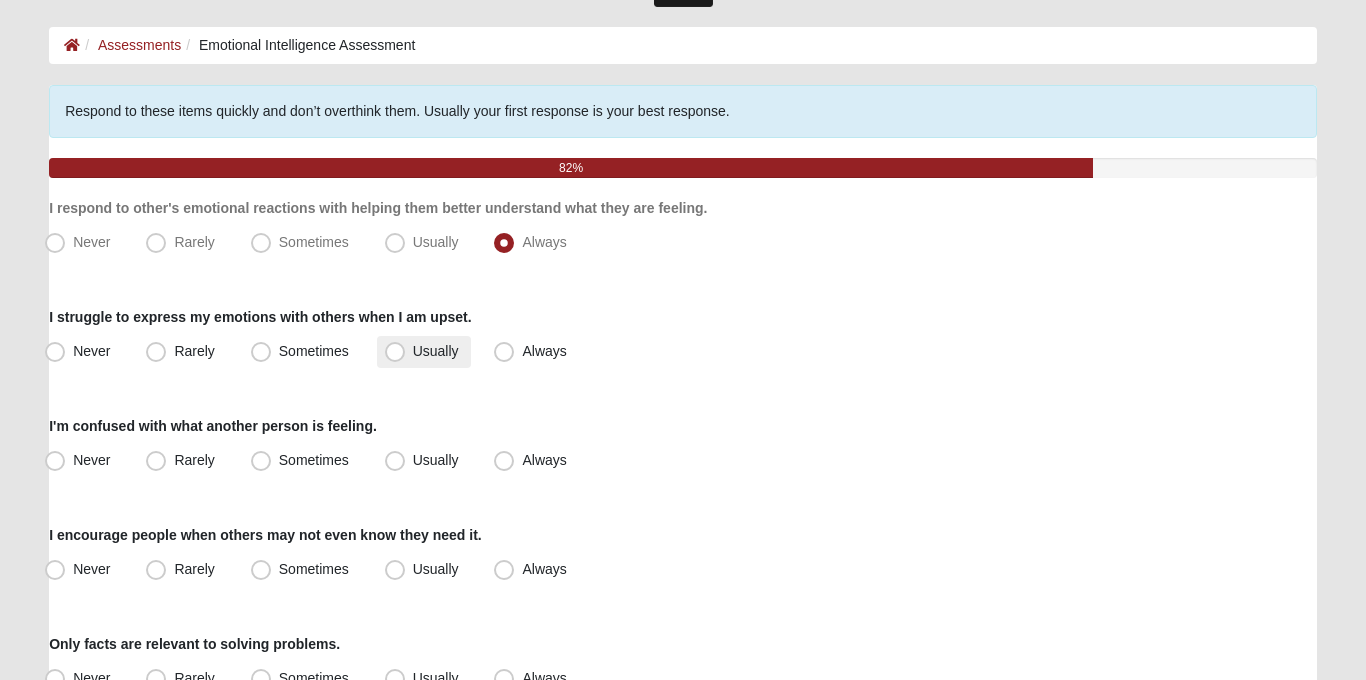 click on "Usually" at bounding box center [424, 352] 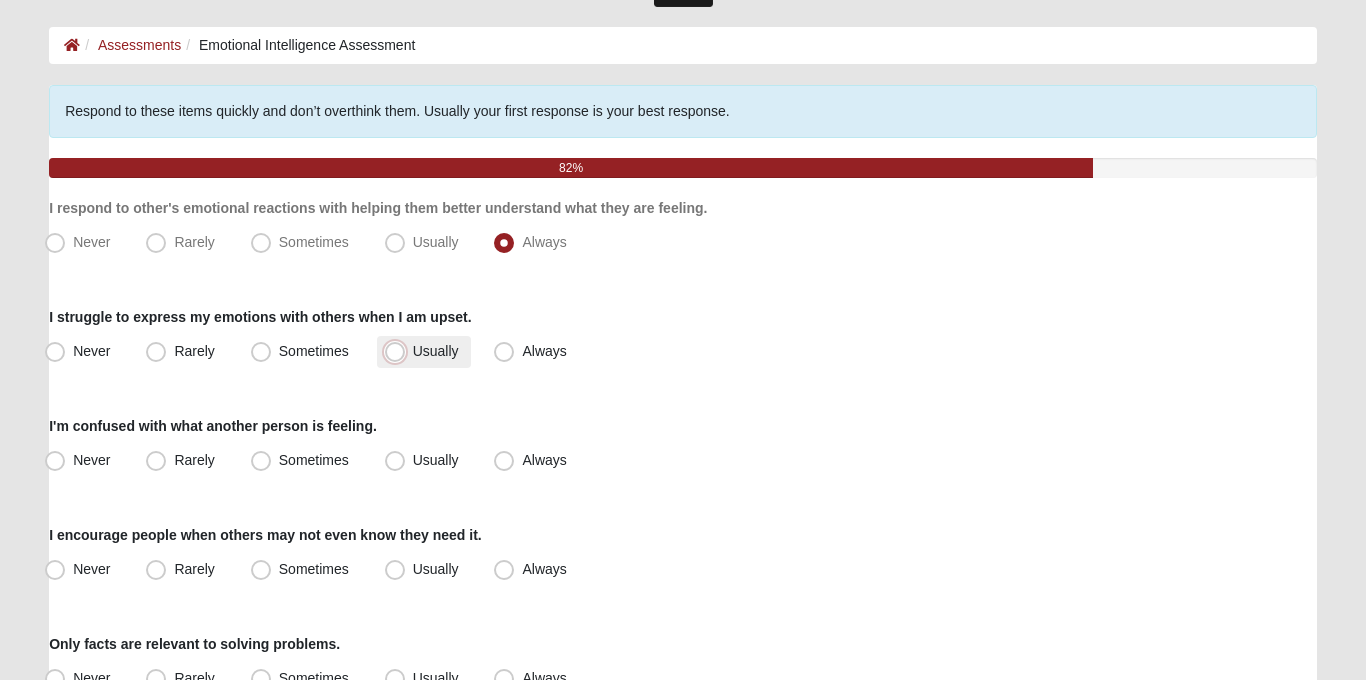 click on "Usually" at bounding box center (399, 351) 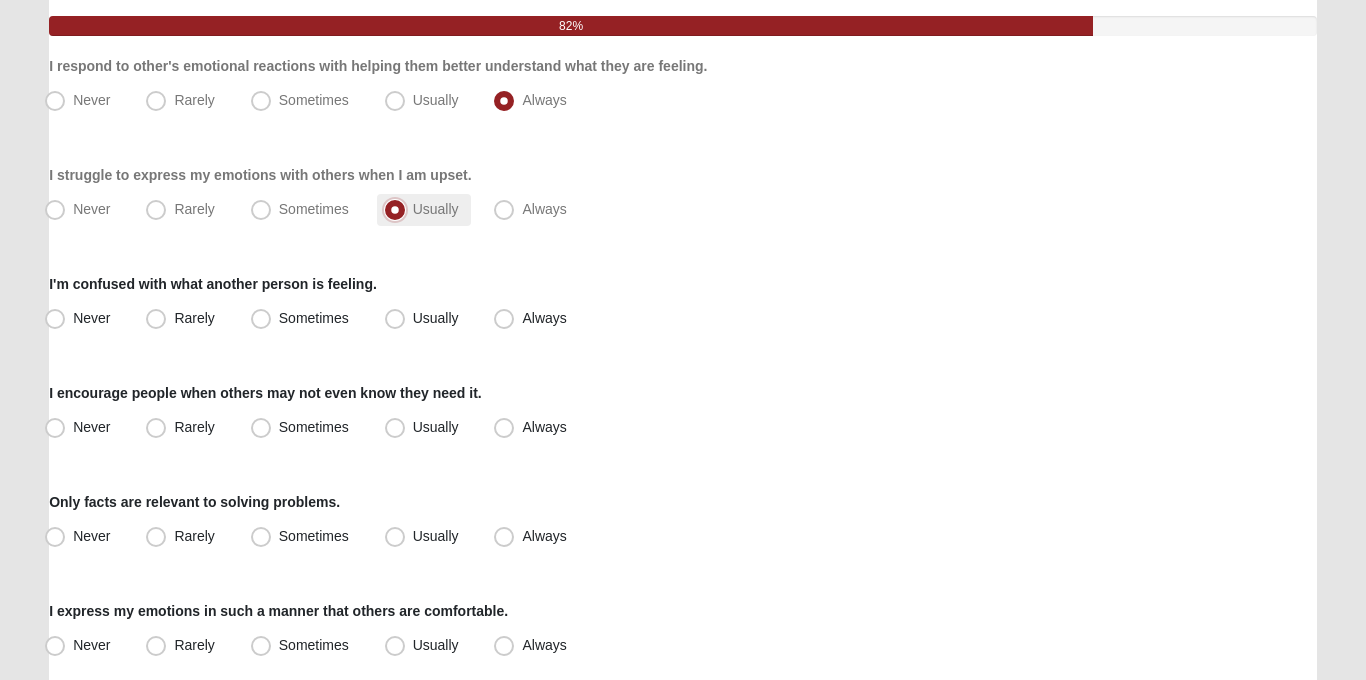 scroll, scrollTop: 222, scrollLeft: 0, axis: vertical 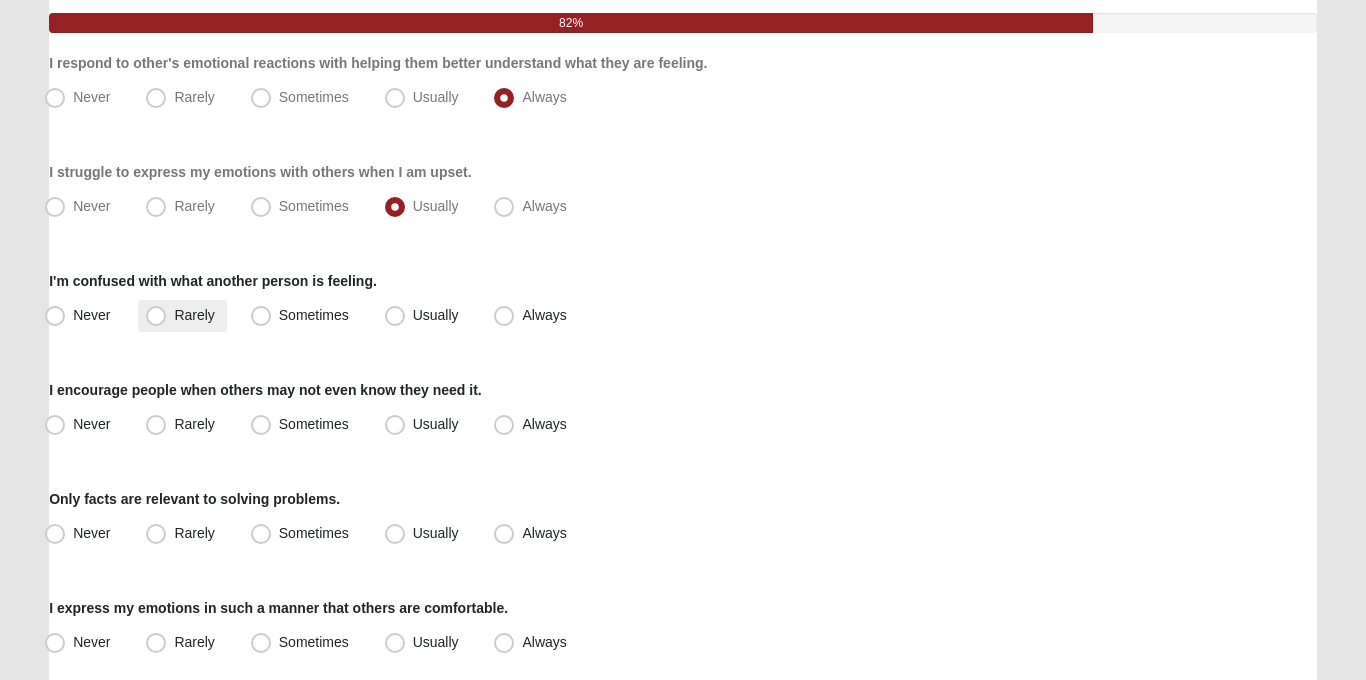 click on "Rarely" at bounding box center [194, 315] 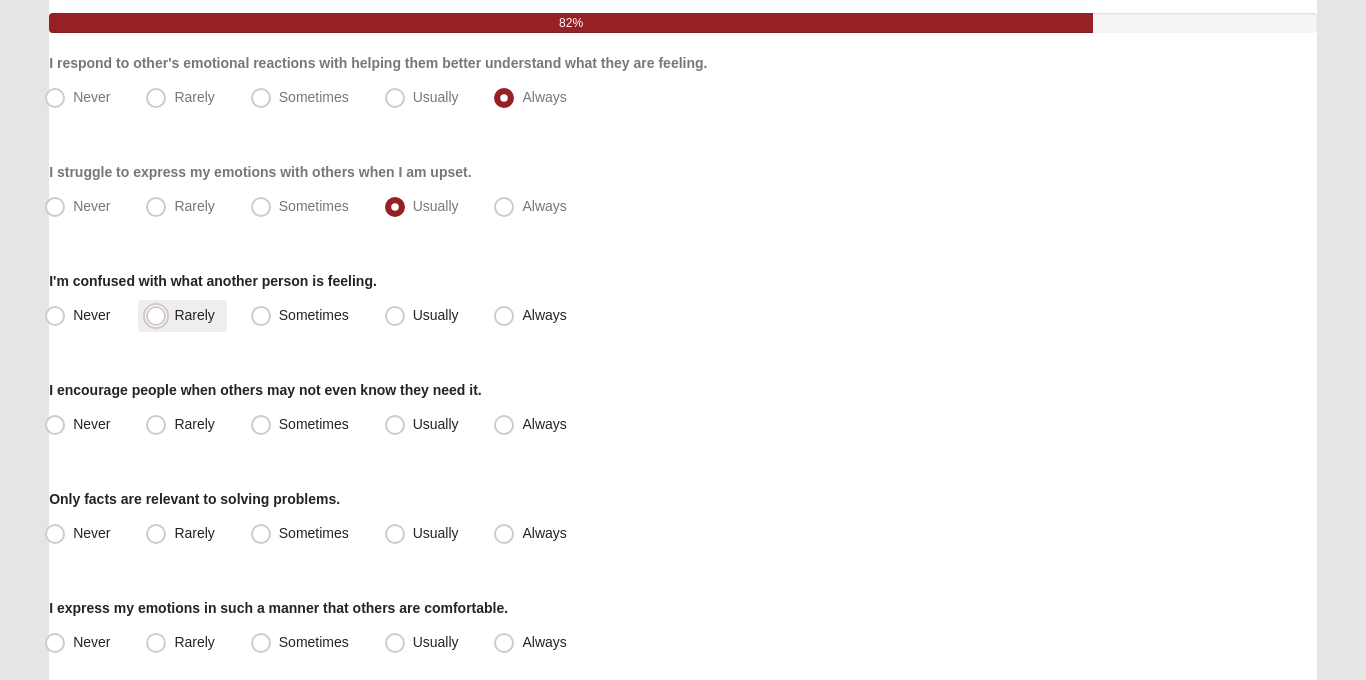click on "Rarely" at bounding box center [160, 315] 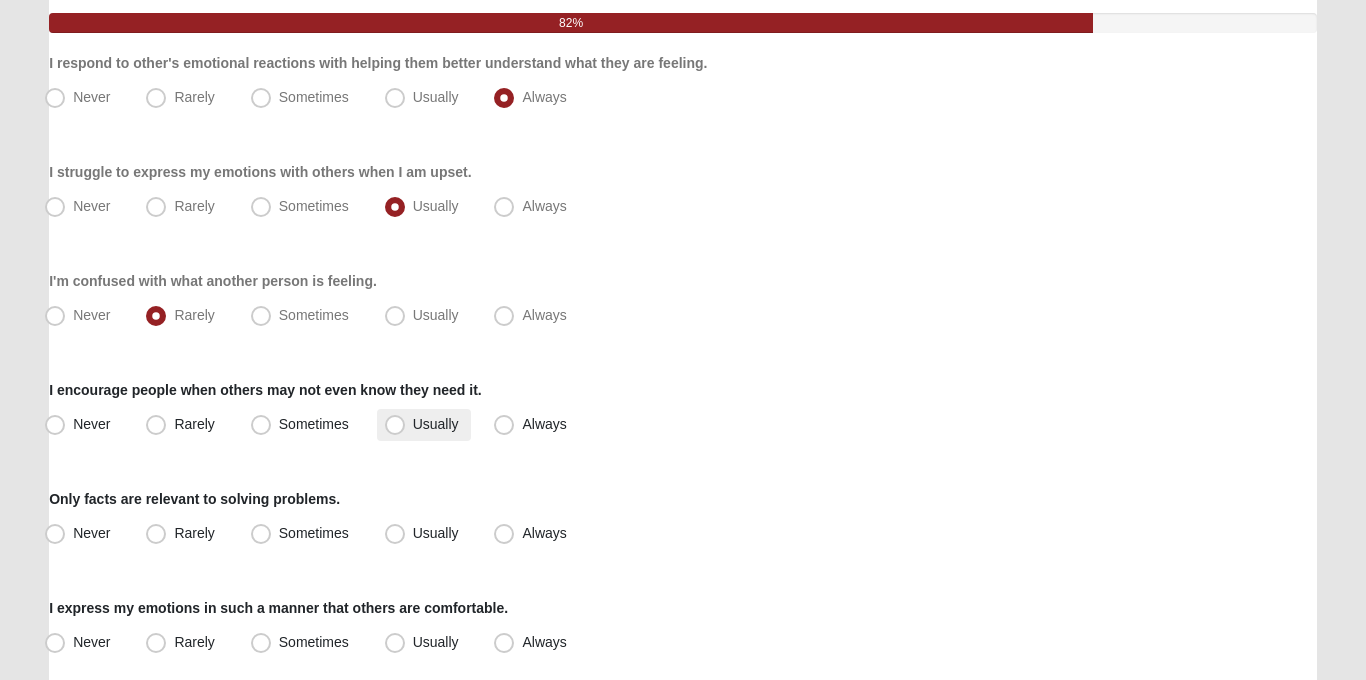 click on "Usually" at bounding box center (436, 424) 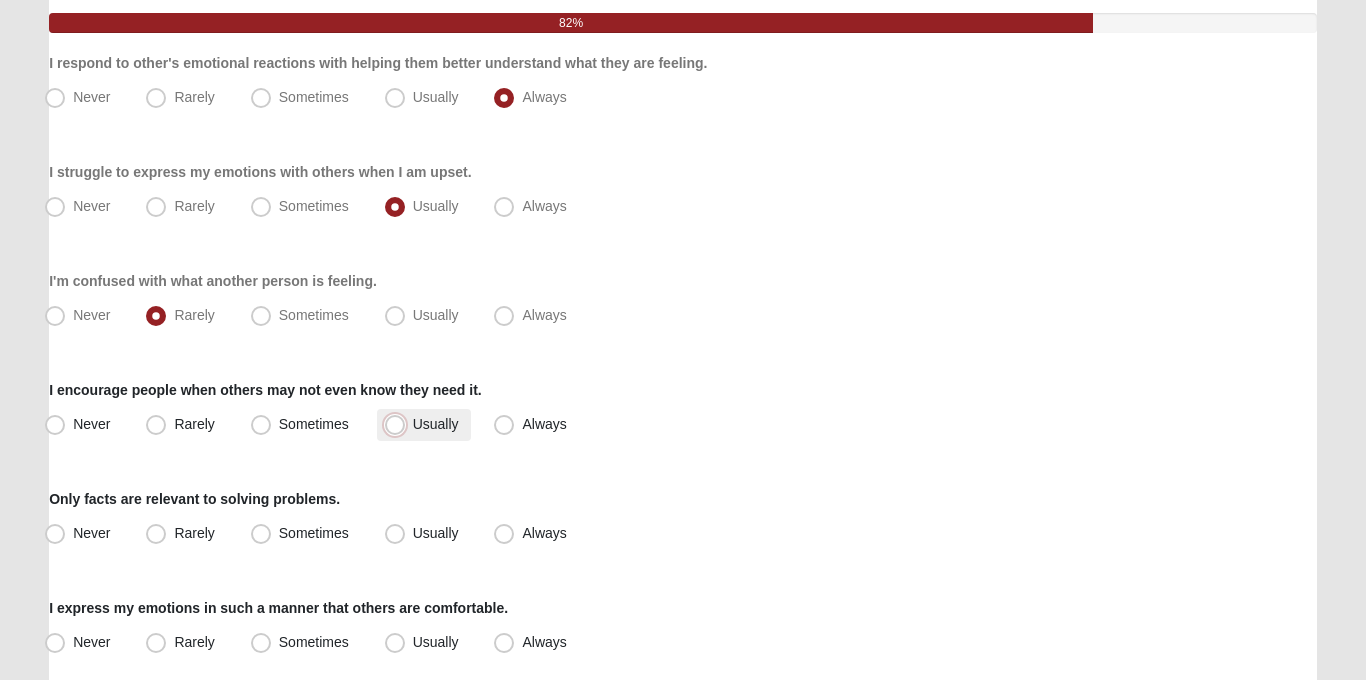 click on "Usually" at bounding box center [399, 424] 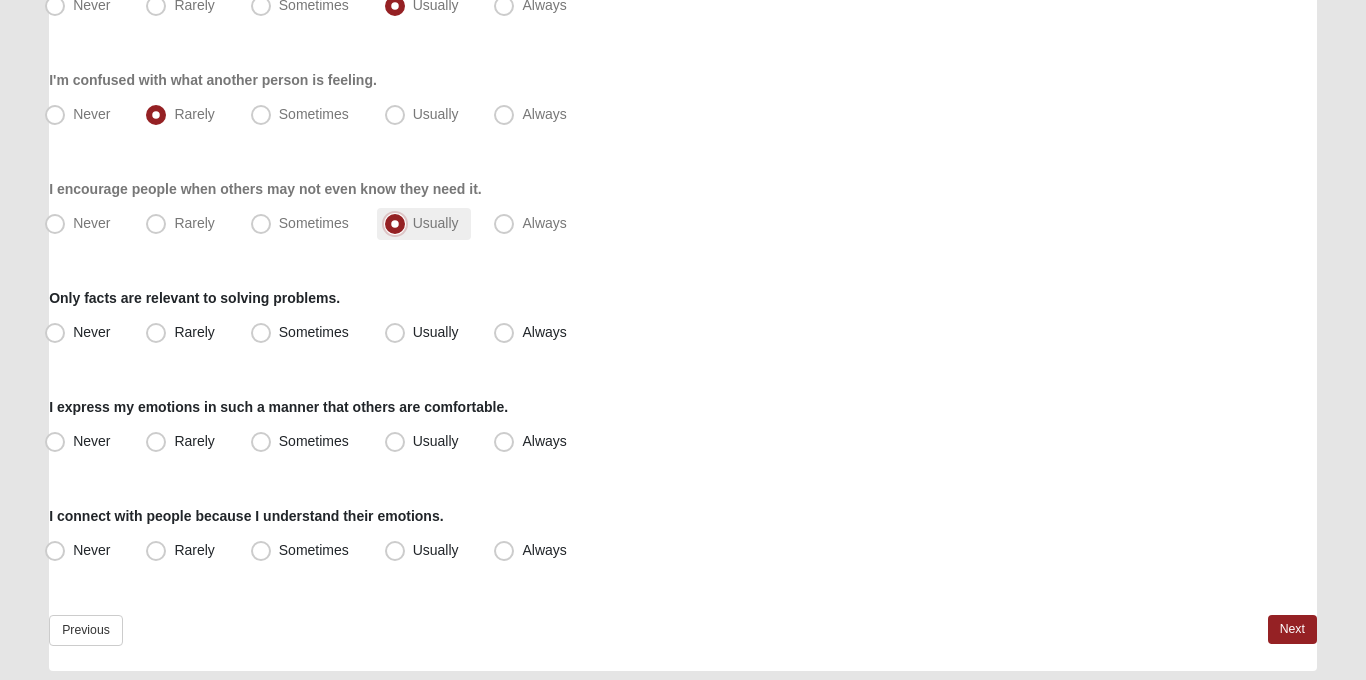 scroll, scrollTop: 451, scrollLeft: 0, axis: vertical 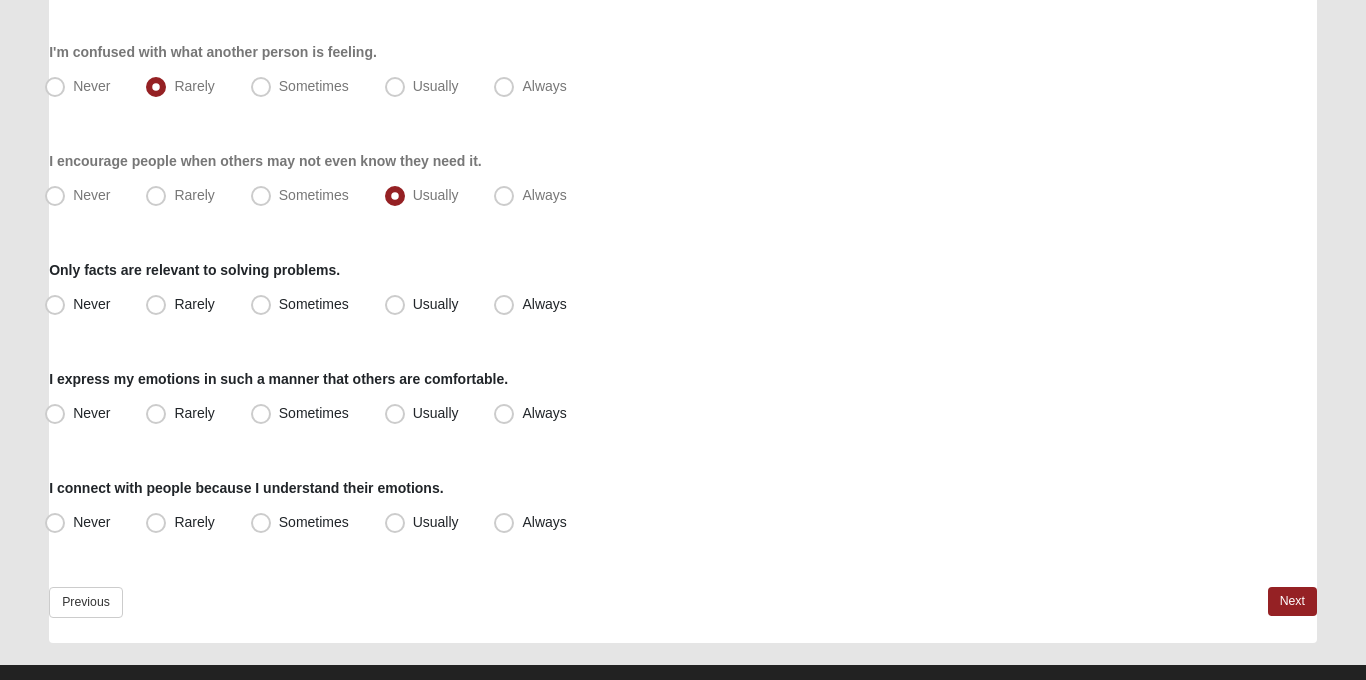 click on "Respond to these items quickly and don’t overthink them. Usually your first response is your best response.
82%
I respond to other's emotional reactions with helping them better understand what they are feeling.
Never
Rarely
Sometimes
Usually
Always
I struggle to express my emotions with others when I am upset.
Never" at bounding box center [683, 177] 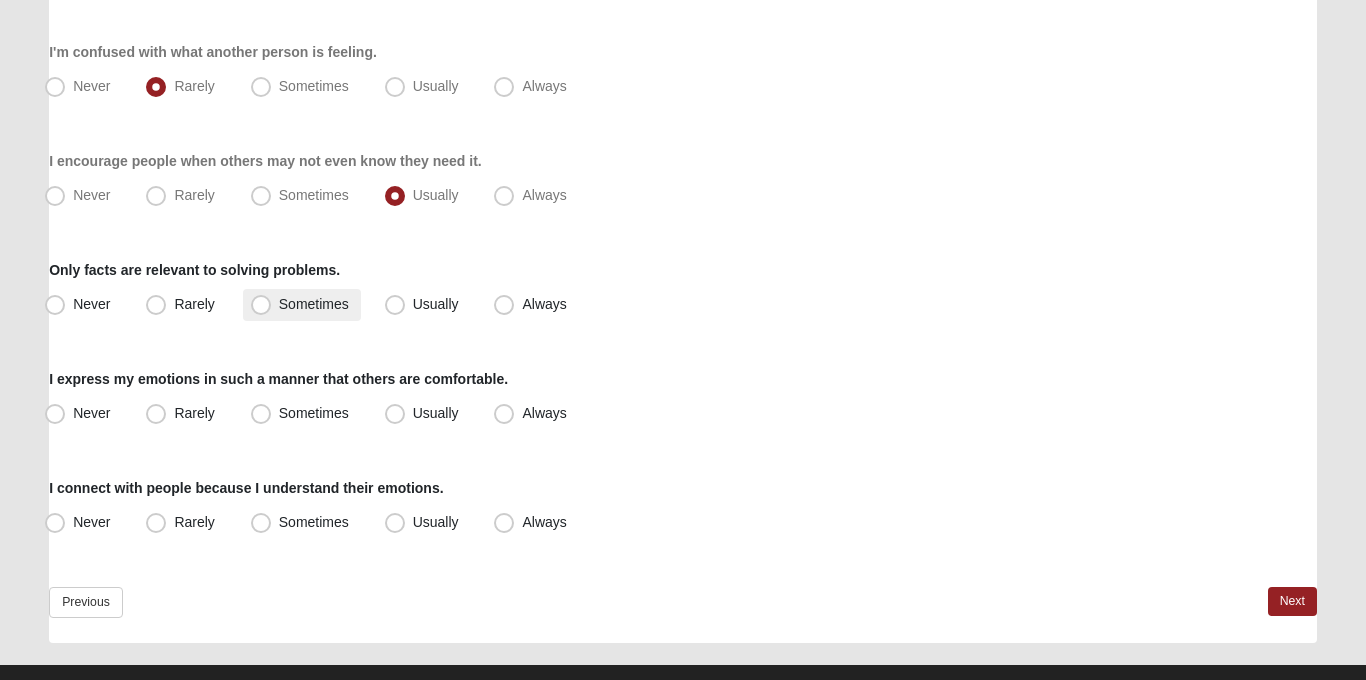 click on "Sometimes" at bounding box center [314, 304] 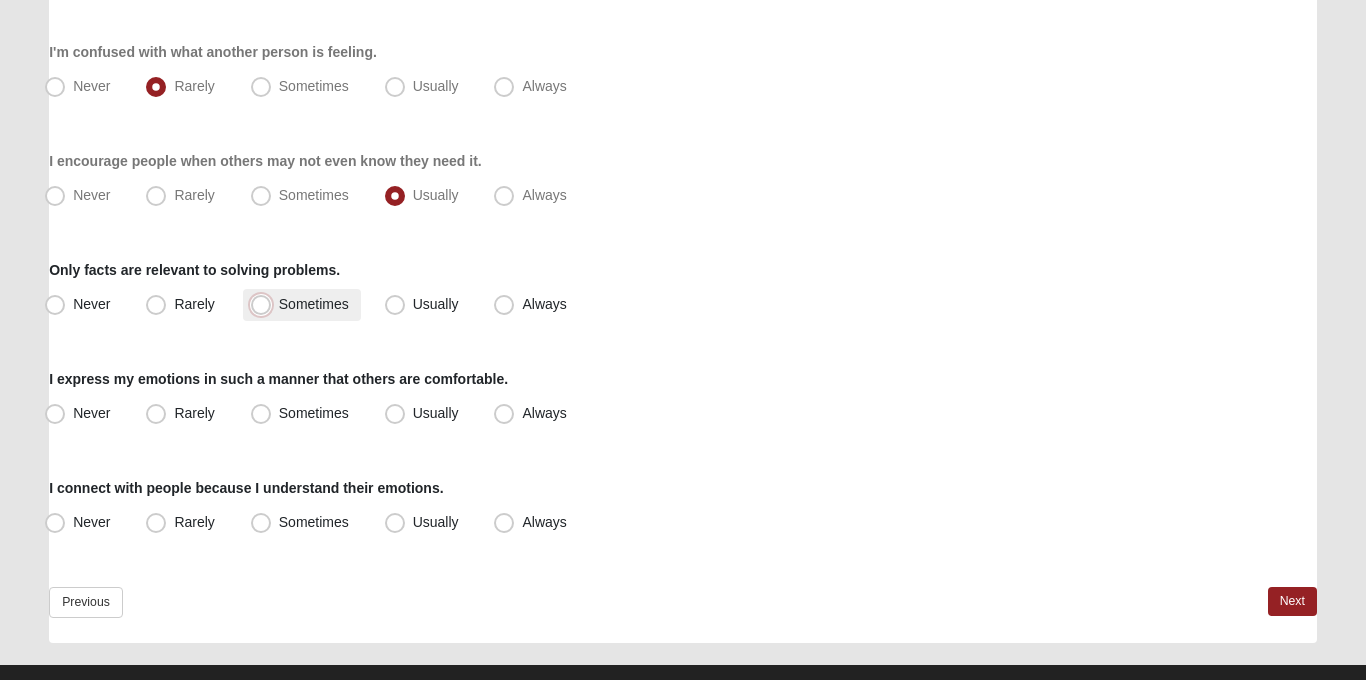 click on "Sometimes" at bounding box center (265, 304) 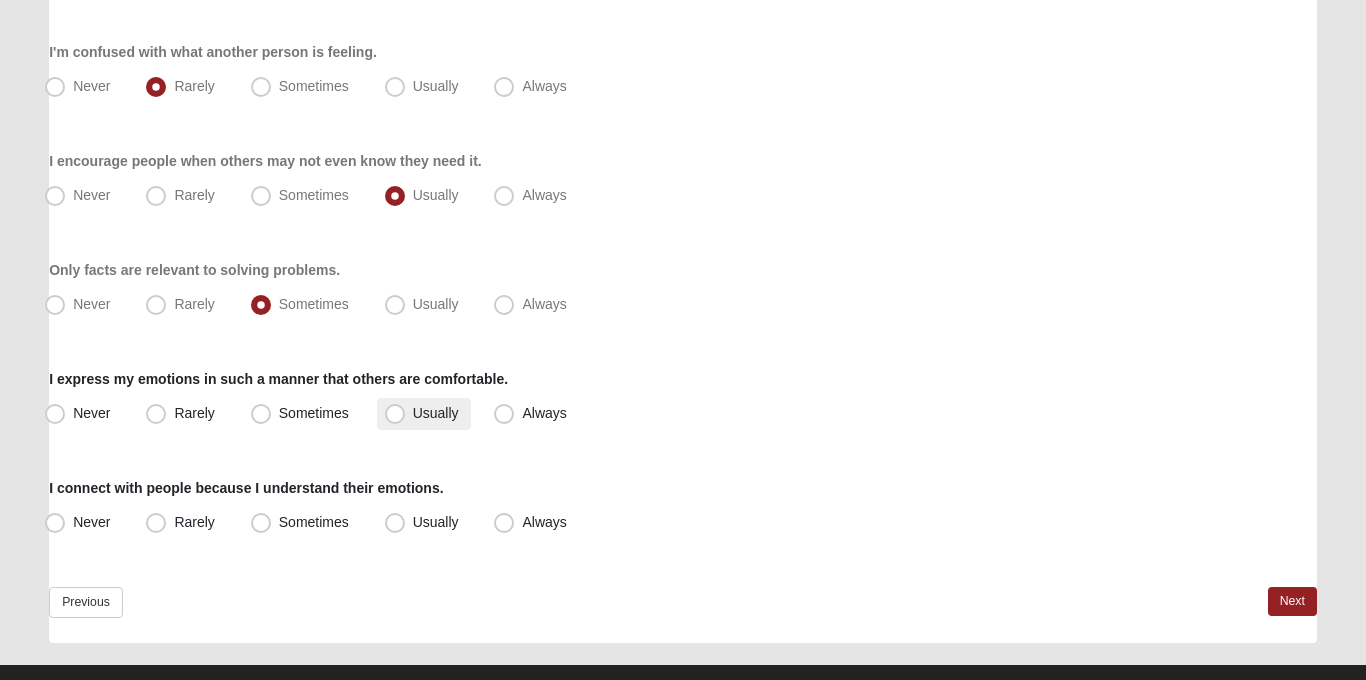 click on "Usually" at bounding box center [436, 413] 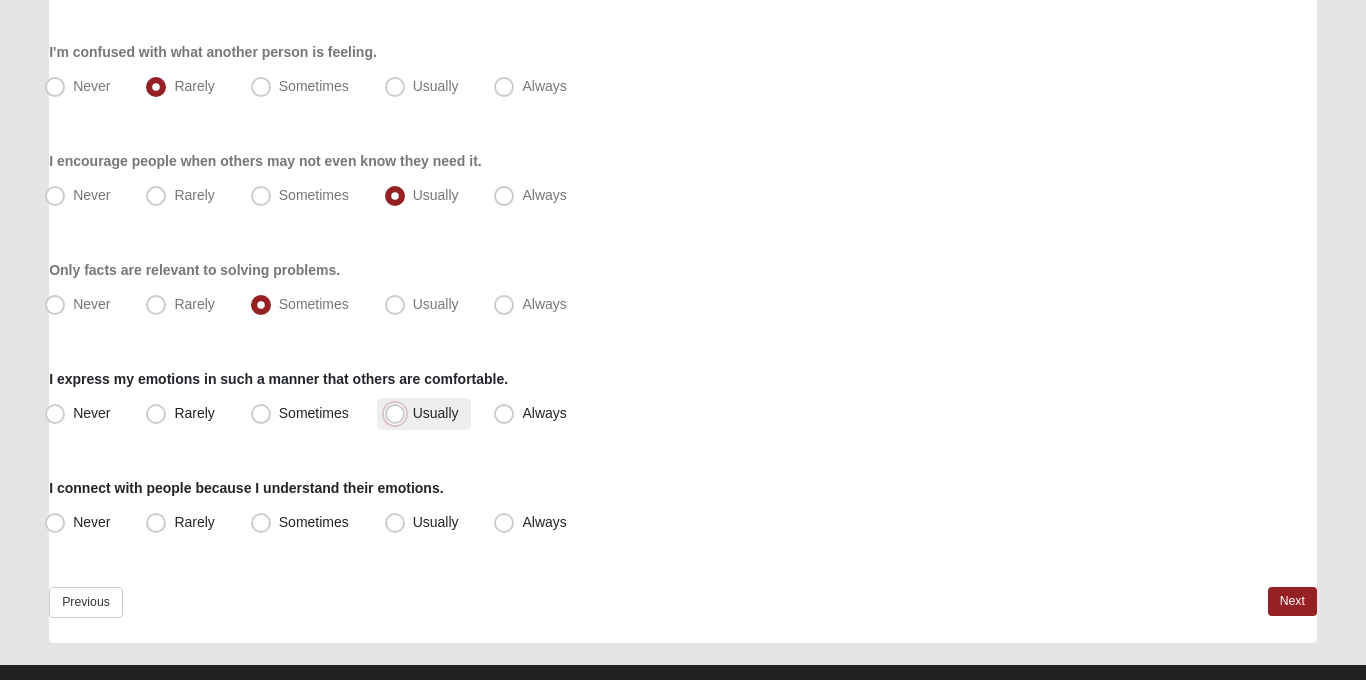 click on "Usually" at bounding box center [399, 413] 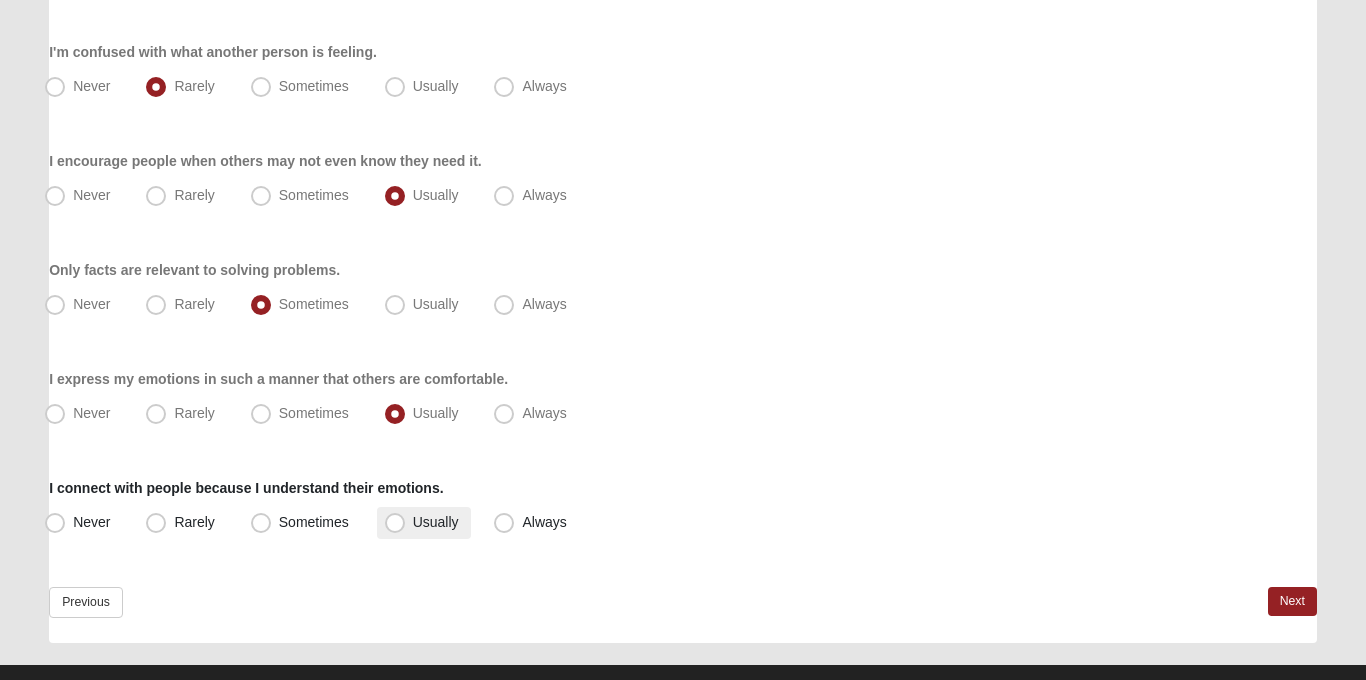 click on "Usually" at bounding box center [436, 522] 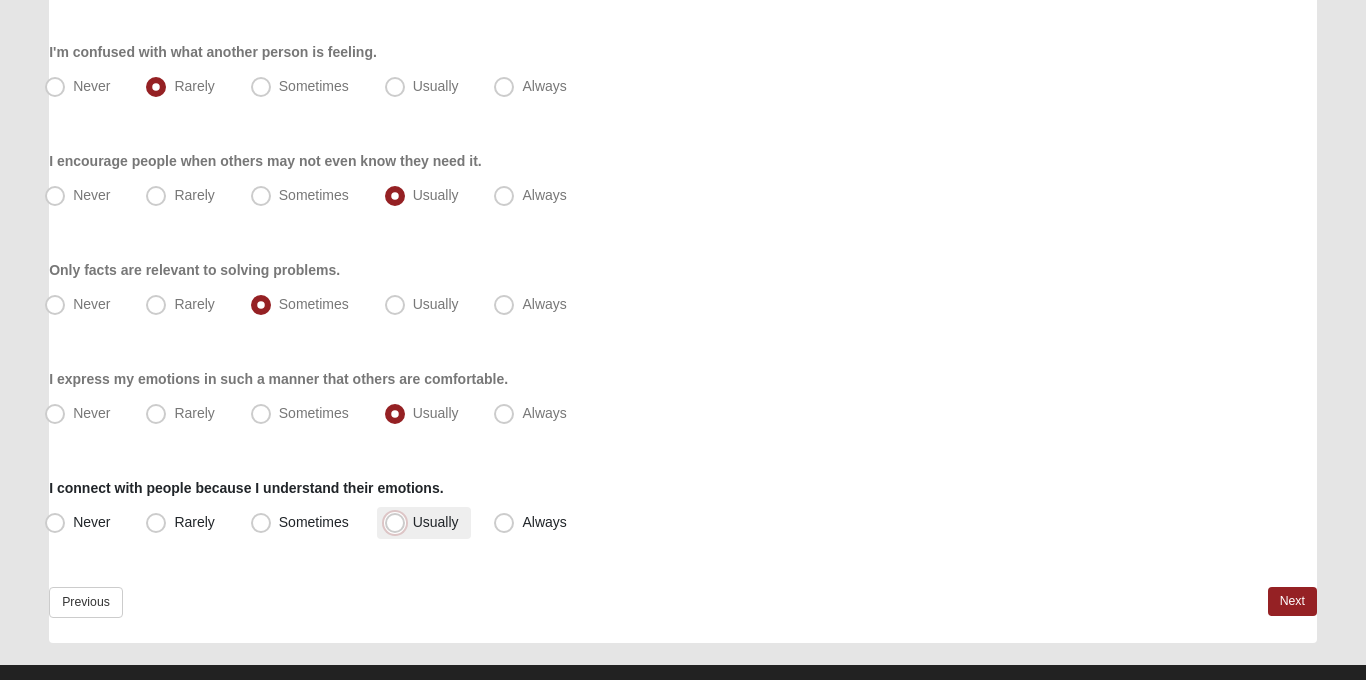 click on "Usually" at bounding box center (399, 522) 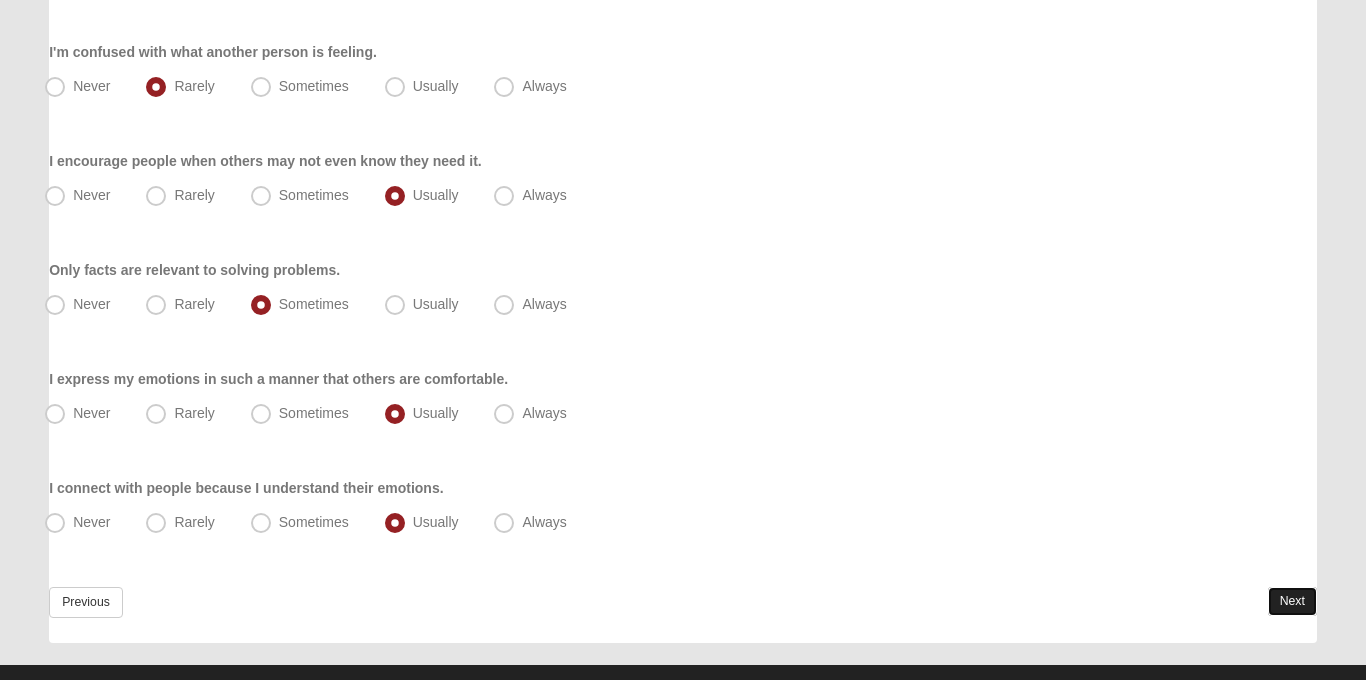 click on "Next" at bounding box center [1292, 601] 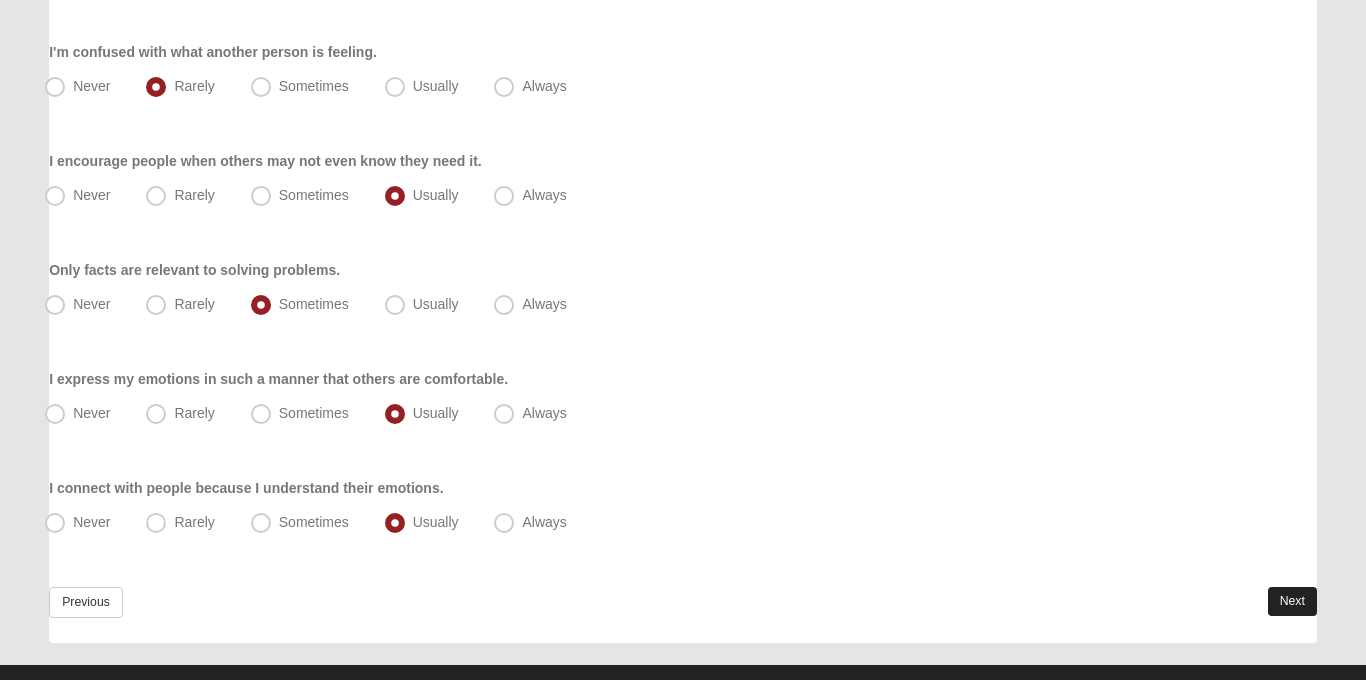 scroll, scrollTop: 0, scrollLeft: 0, axis: both 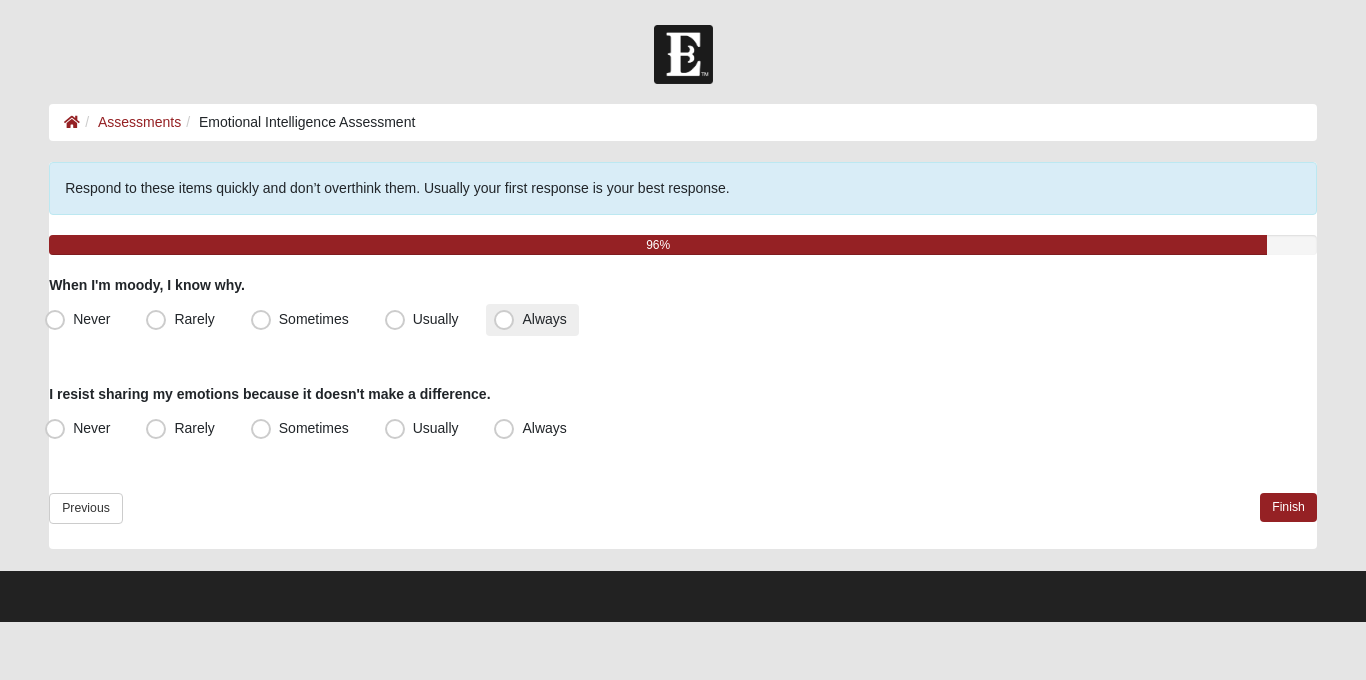 click on "Always" at bounding box center [532, 320] 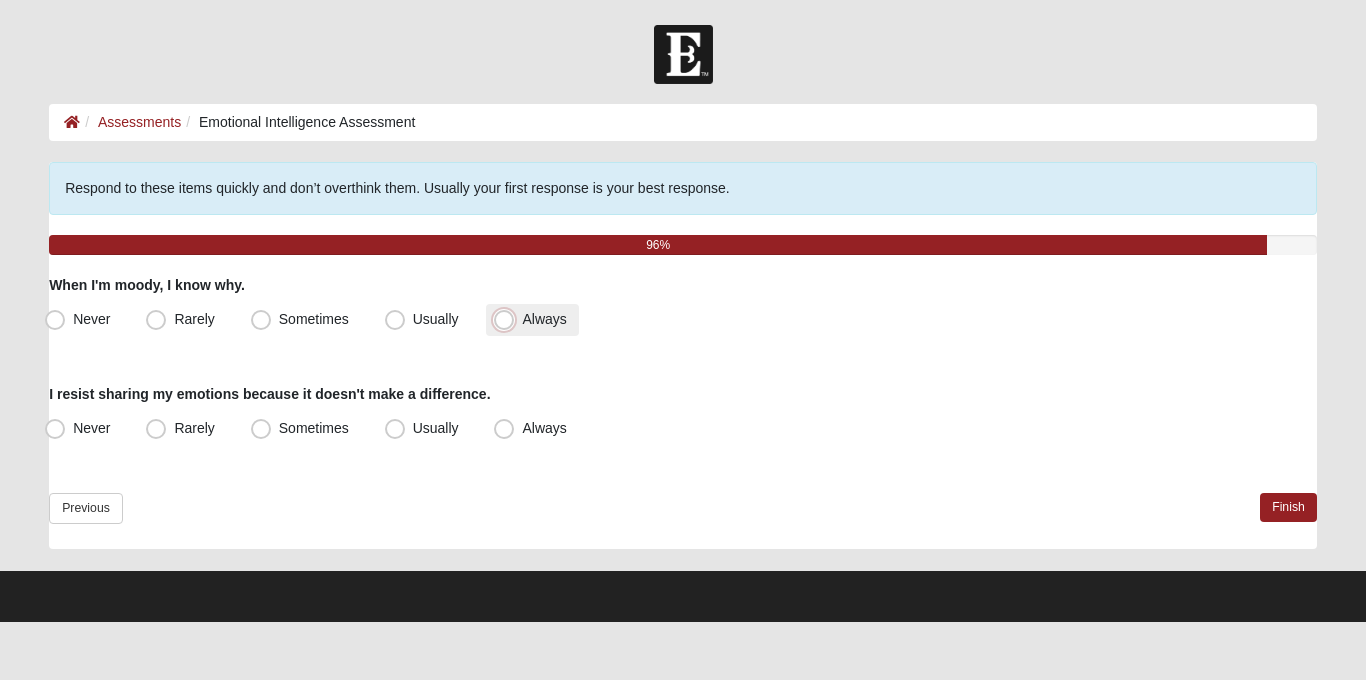 click on "Always" at bounding box center (508, 319) 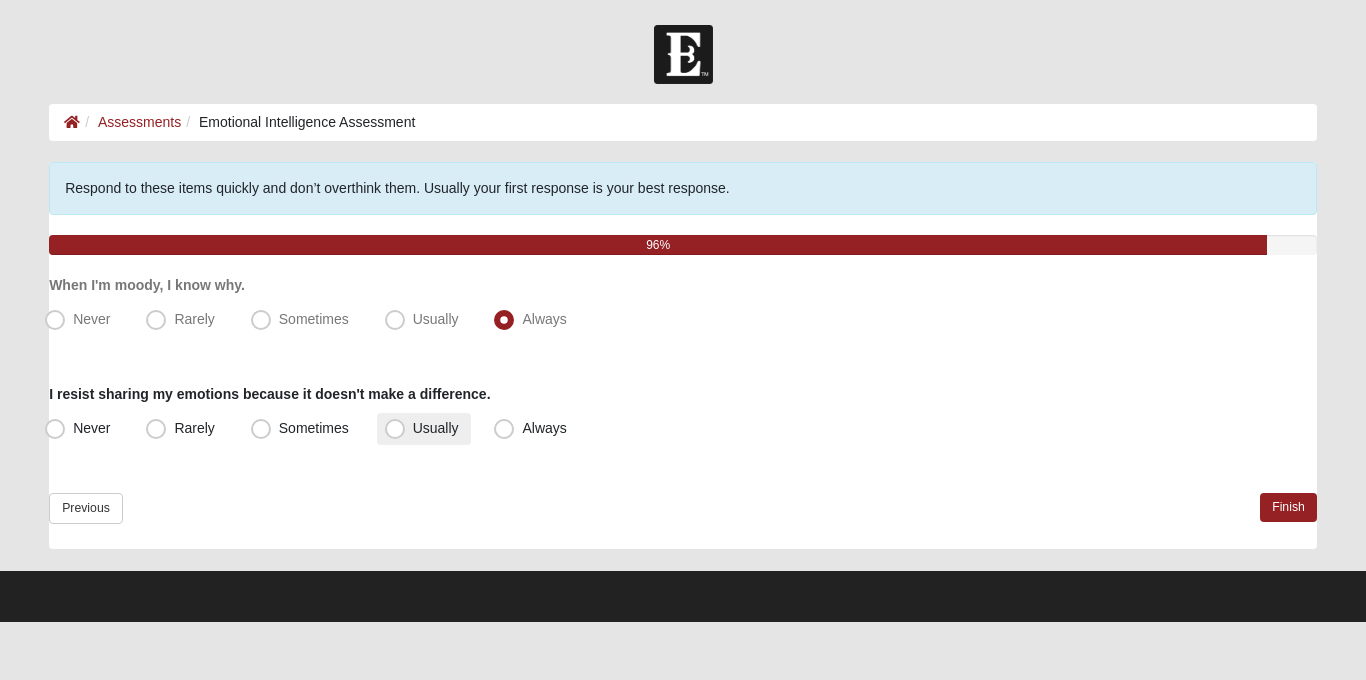 click on "Usually" at bounding box center (436, 428) 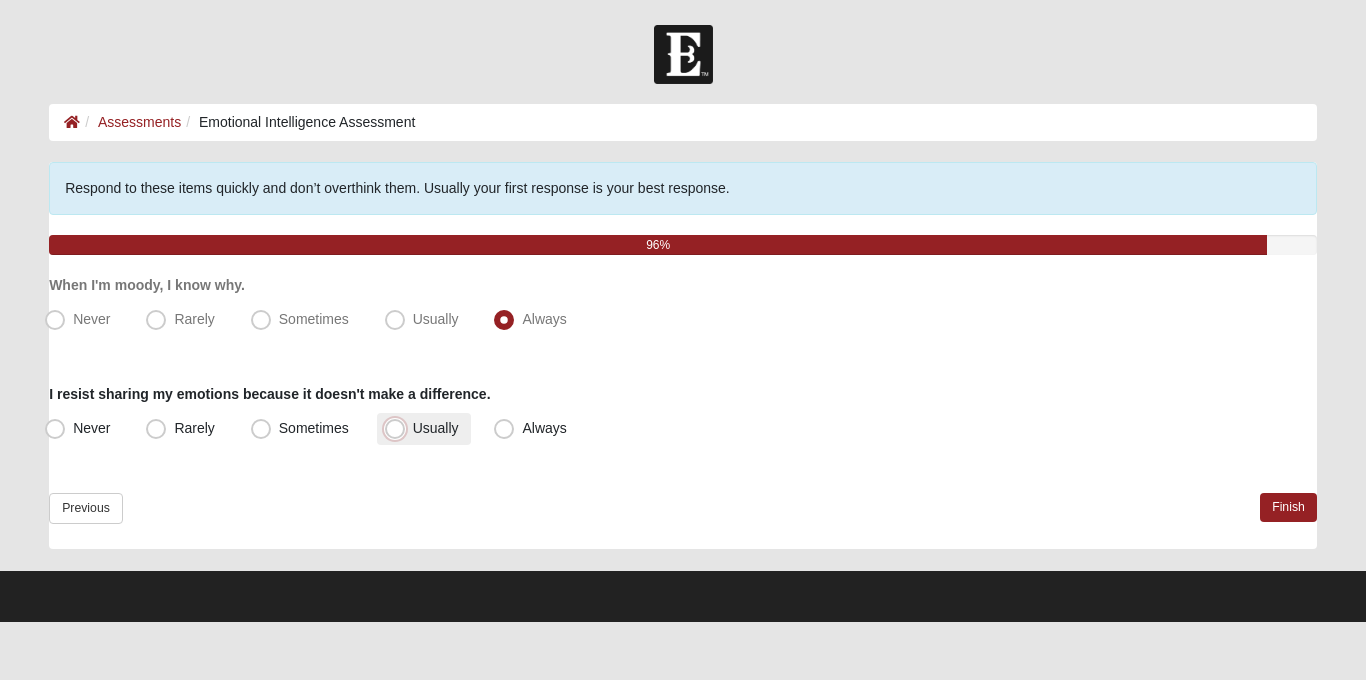 click on "Usually" at bounding box center (399, 428) 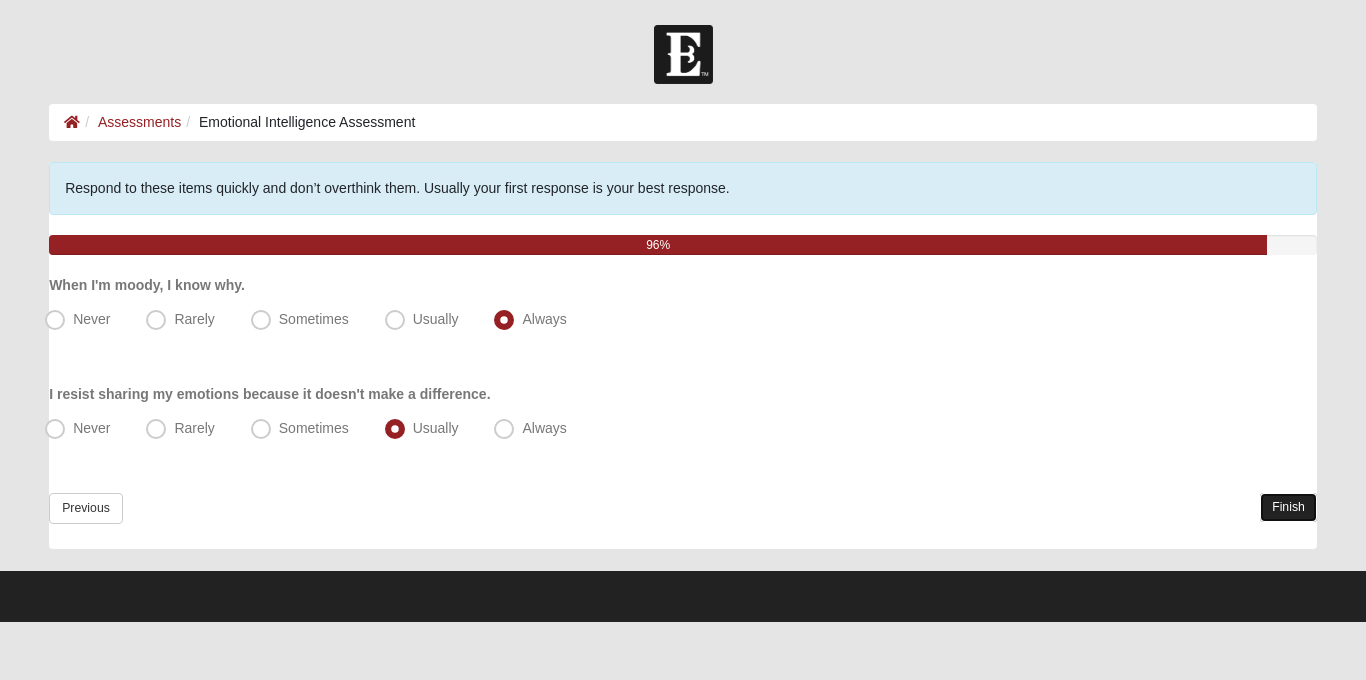 click on "Finish" at bounding box center (1288, 507) 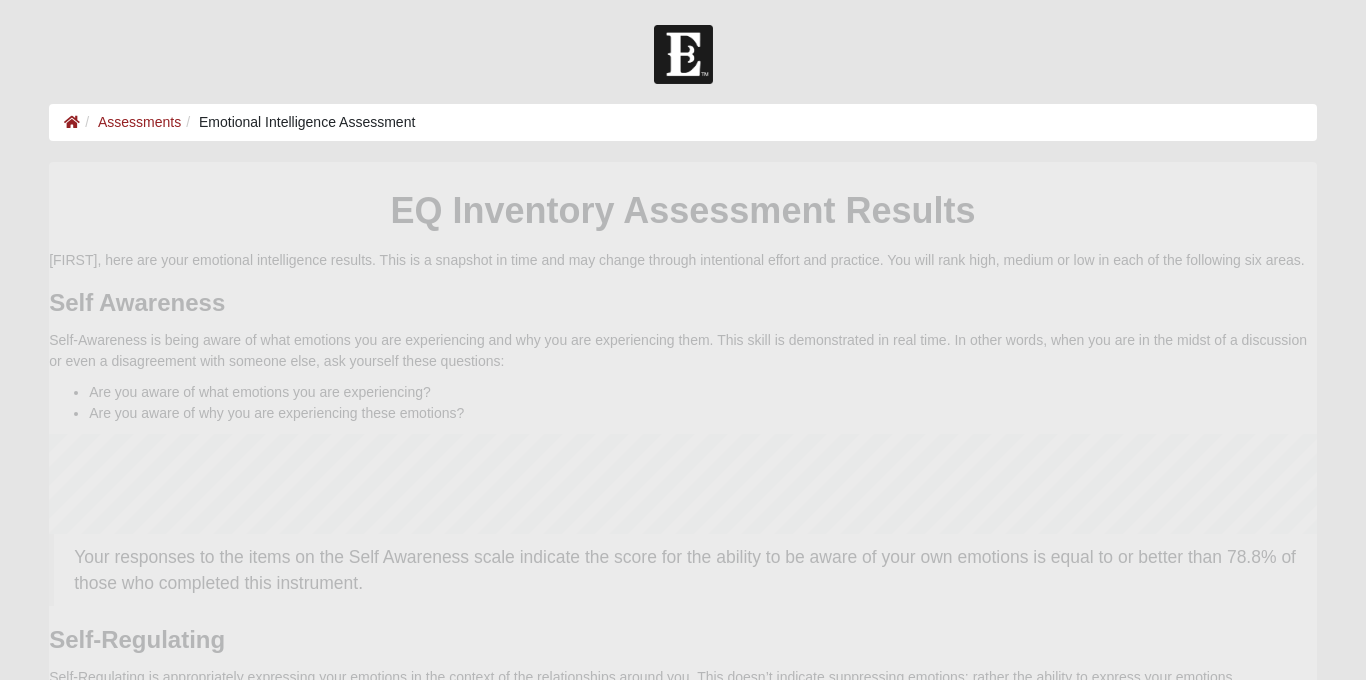 scroll, scrollTop: 0, scrollLeft: 0, axis: both 